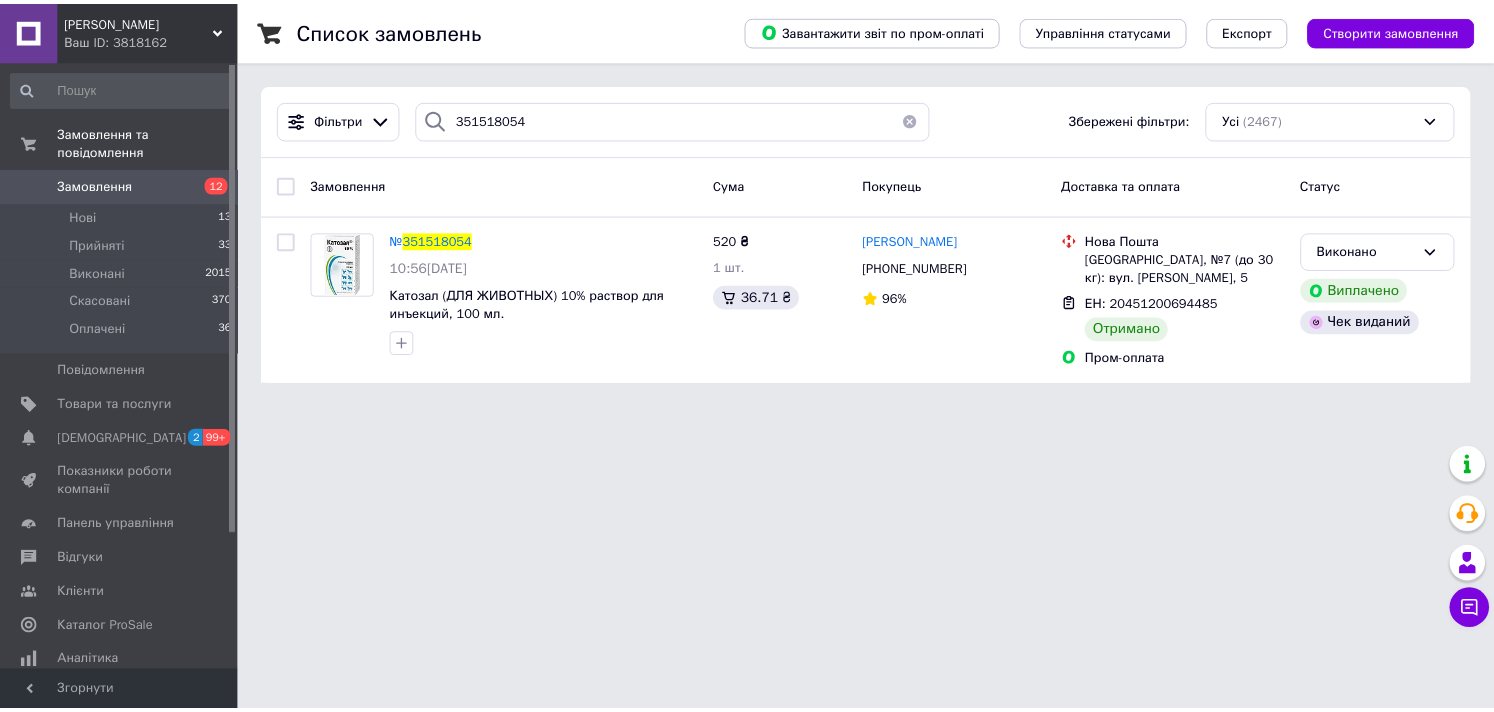 scroll, scrollTop: 0, scrollLeft: 0, axis: both 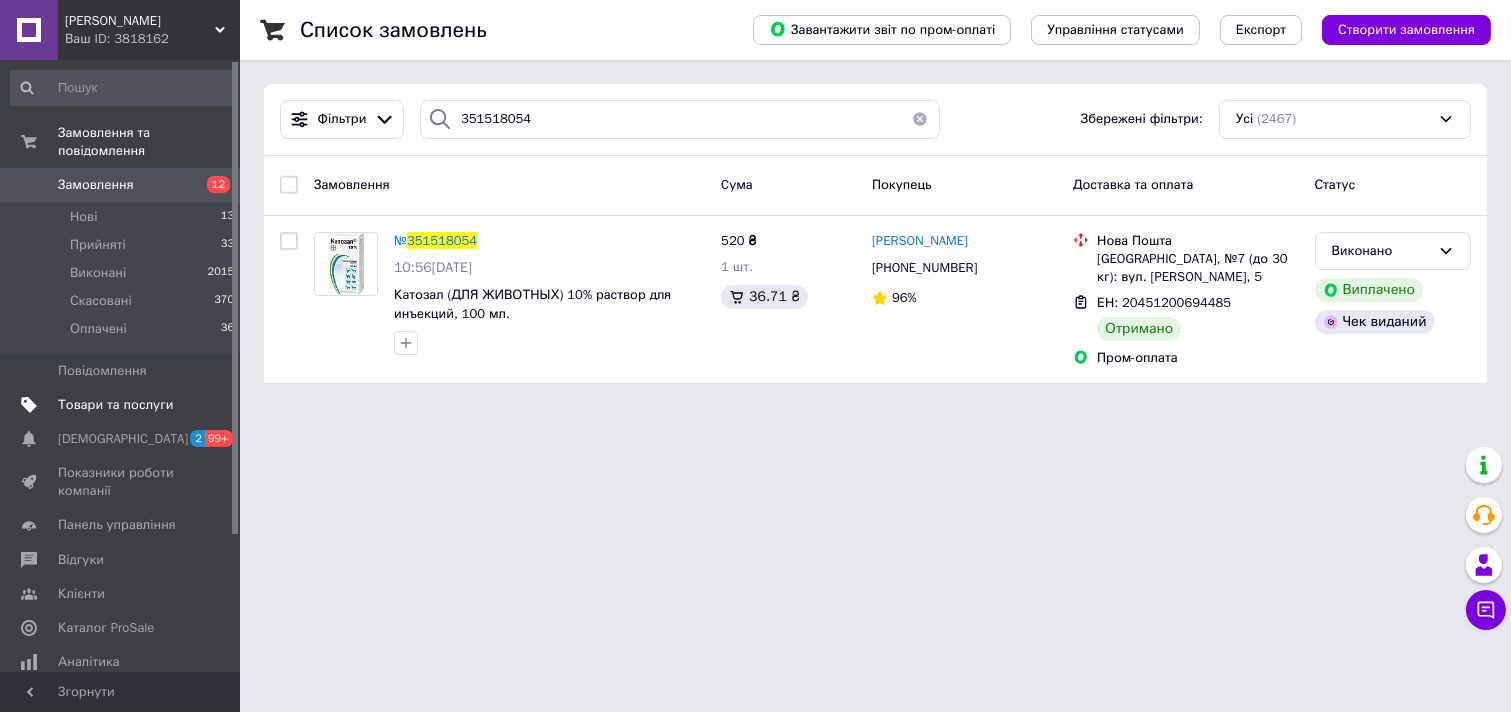 click on "Товари та послуги" at bounding box center (115, 405) 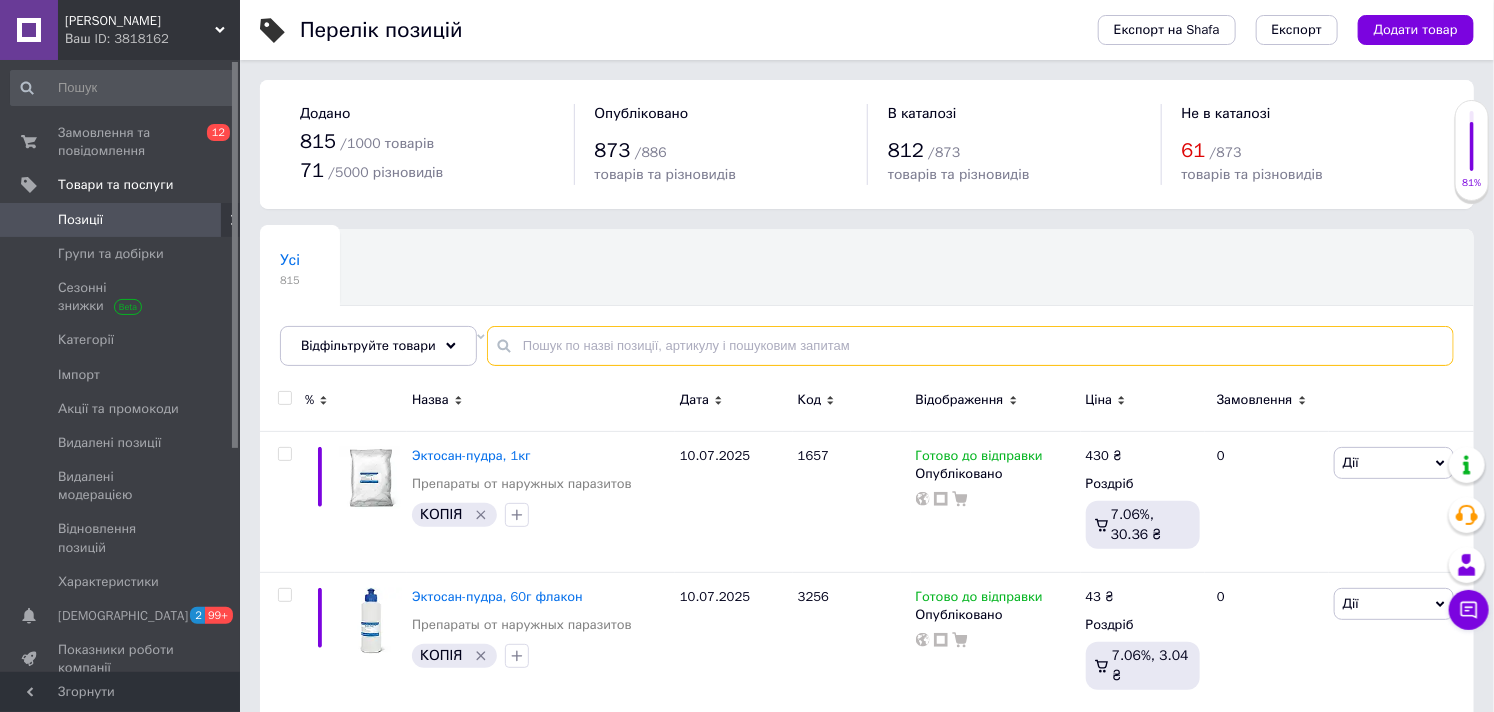 click at bounding box center [970, 346] 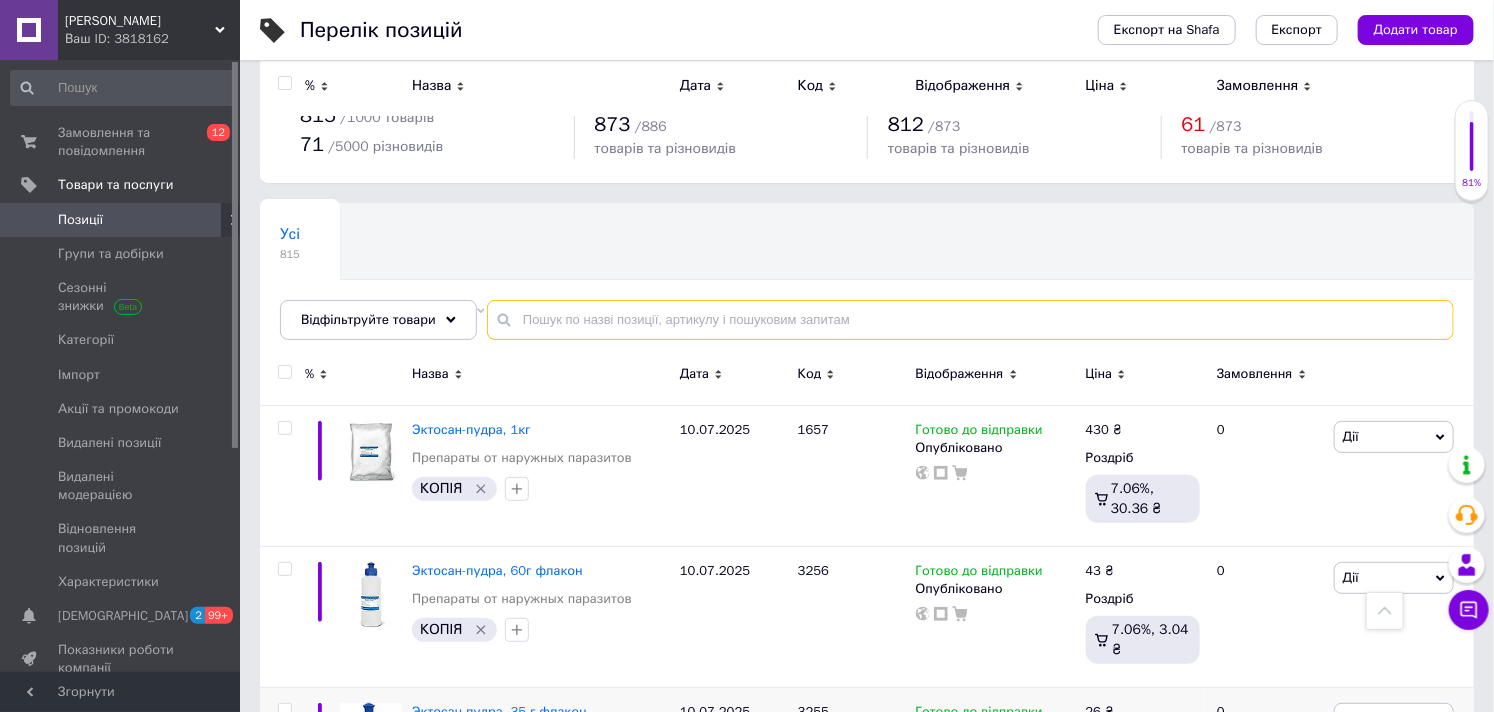 scroll, scrollTop: 0, scrollLeft: 0, axis: both 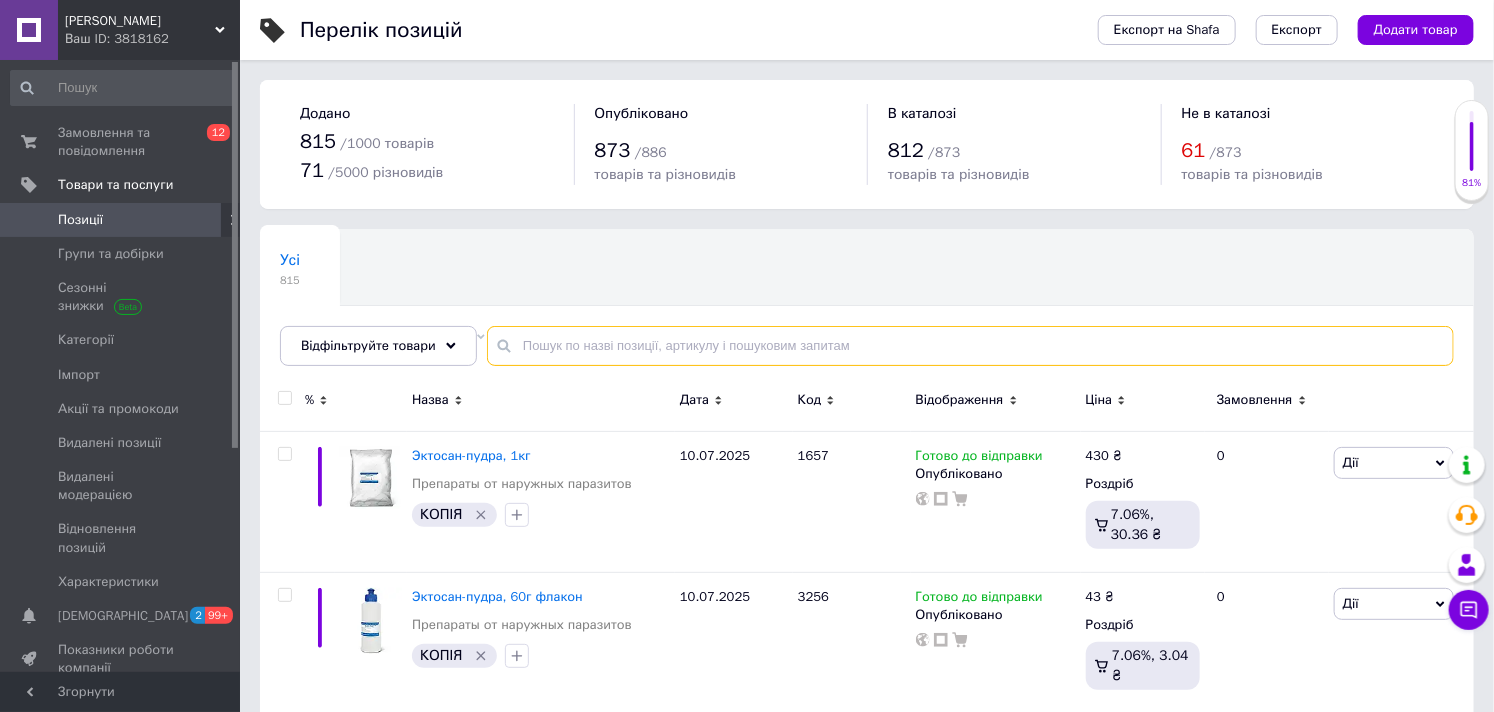 click at bounding box center (970, 346) 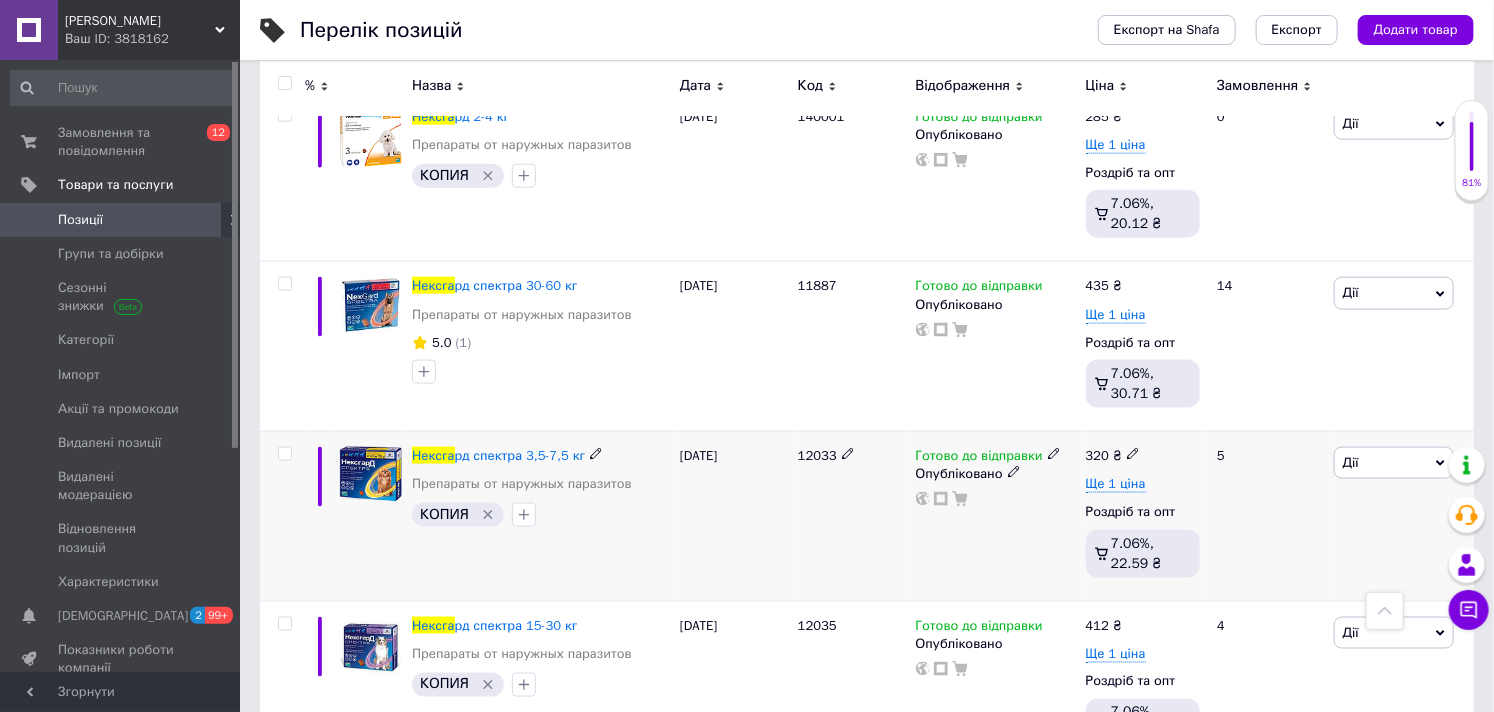 scroll, scrollTop: 888, scrollLeft: 0, axis: vertical 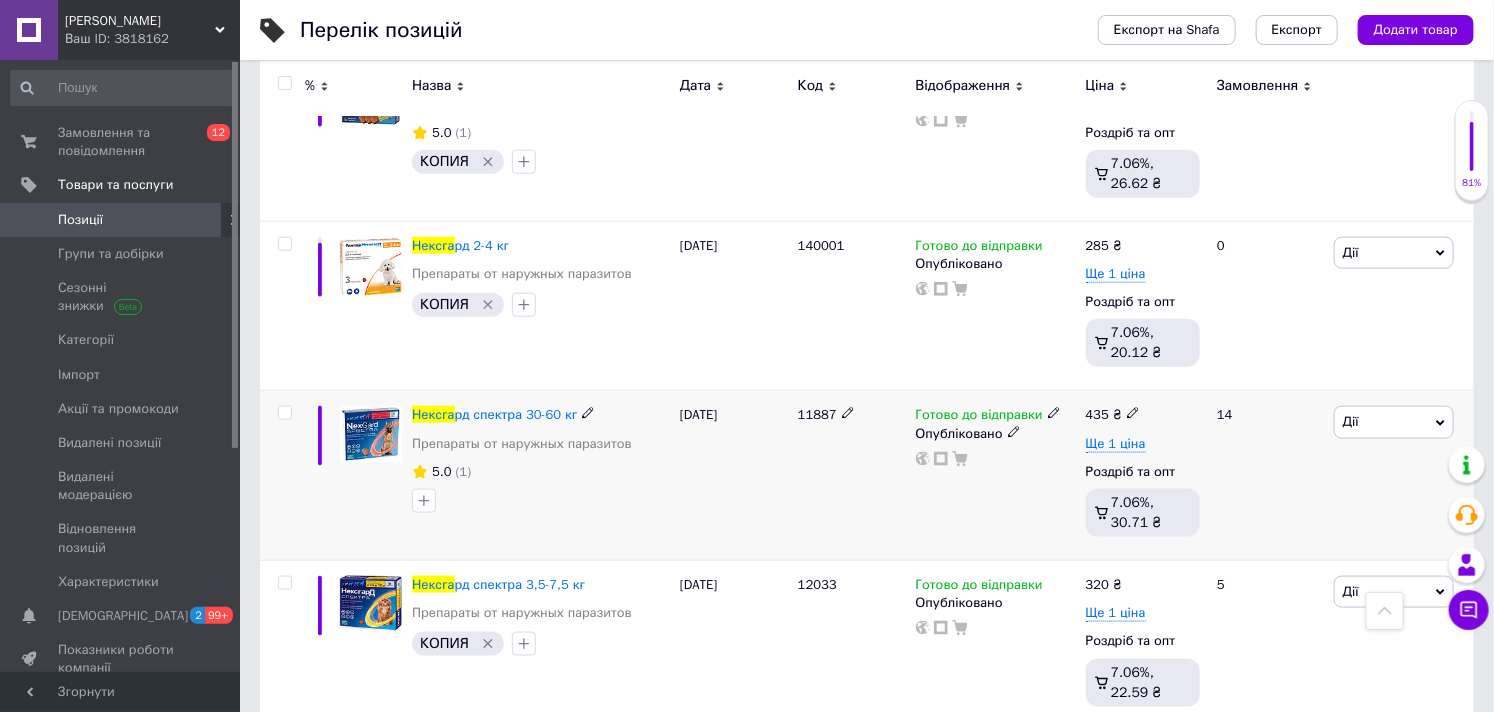 type on "нексга" 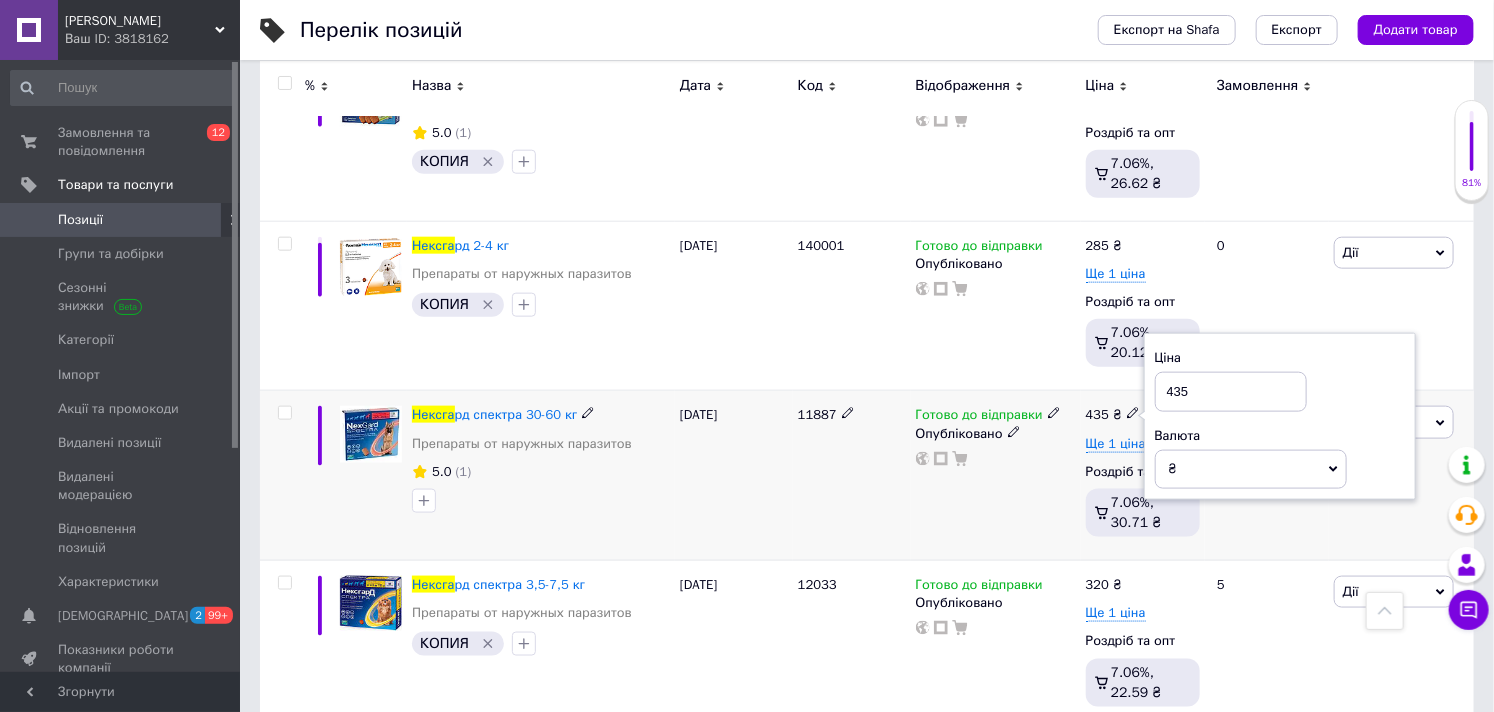 drag, startPoint x: 1207, startPoint y: 396, endPoint x: 1165, endPoint y: 396, distance: 42 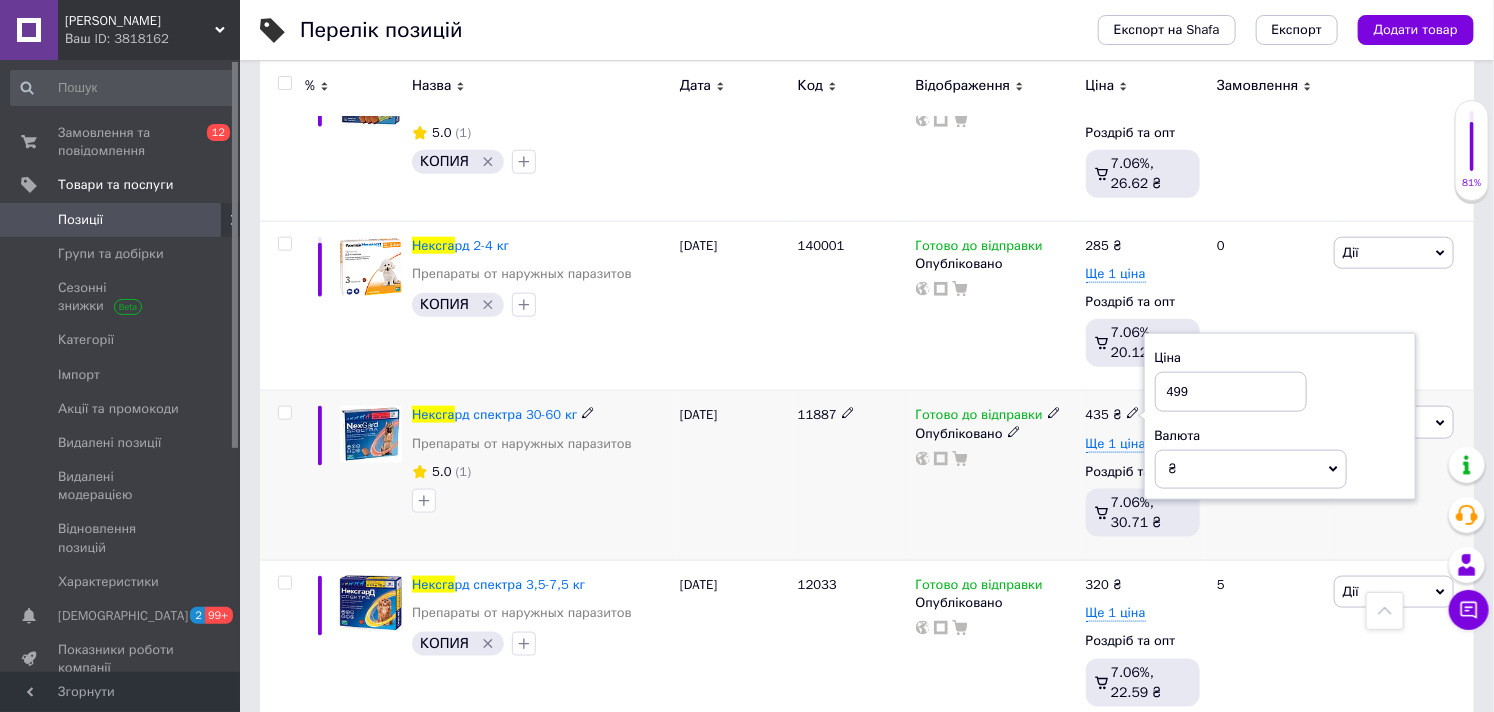 drag, startPoint x: 1196, startPoint y: 397, endPoint x: 1146, endPoint y: 397, distance: 50 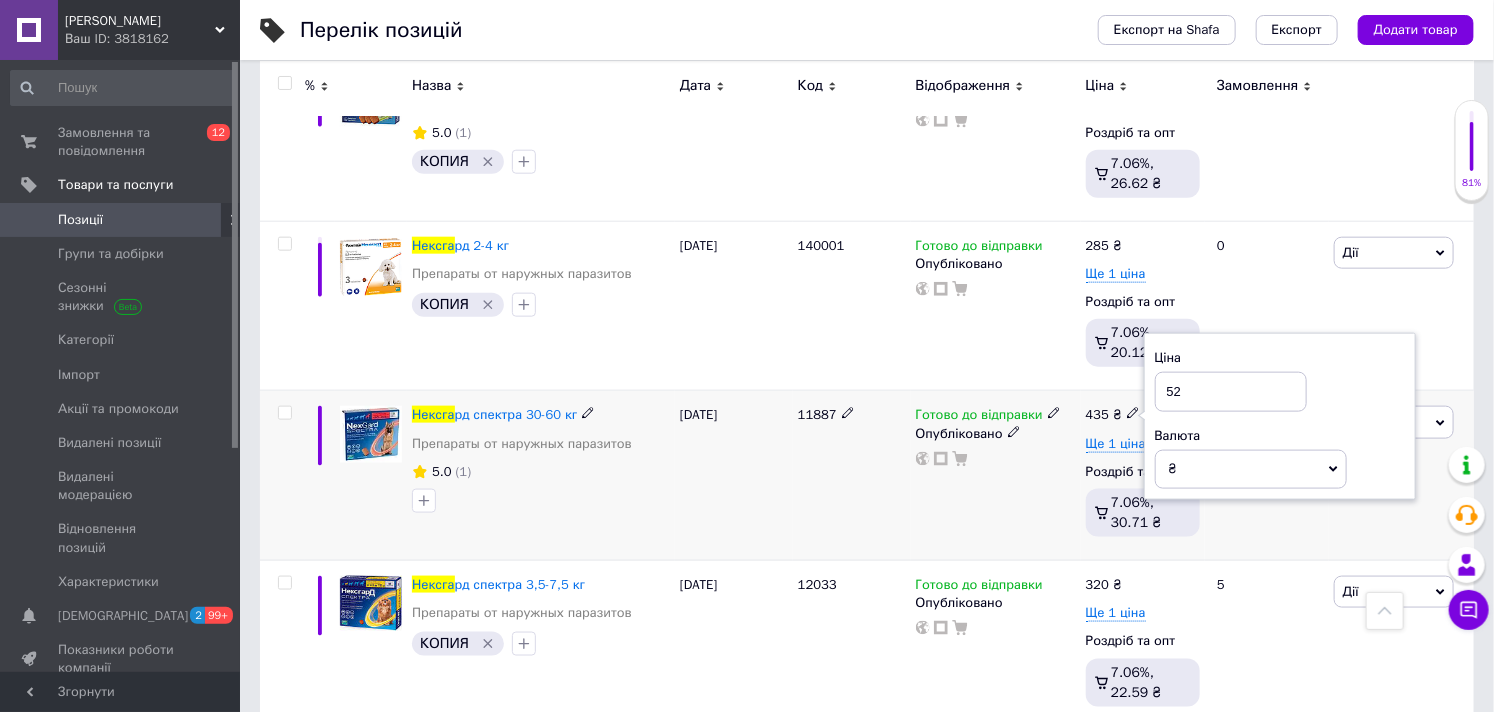 type on "520" 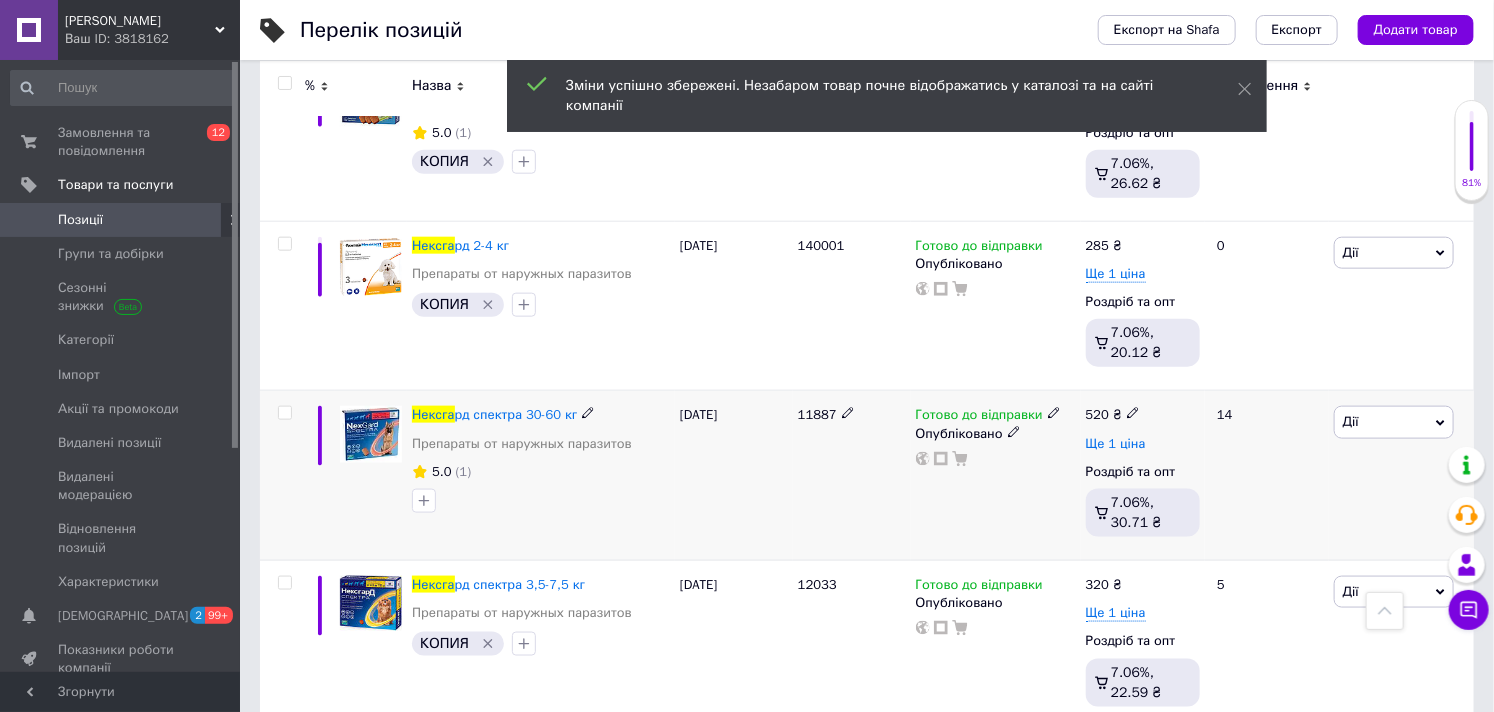 click on "Ще 1 ціна" at bounding box center (1116, 444) 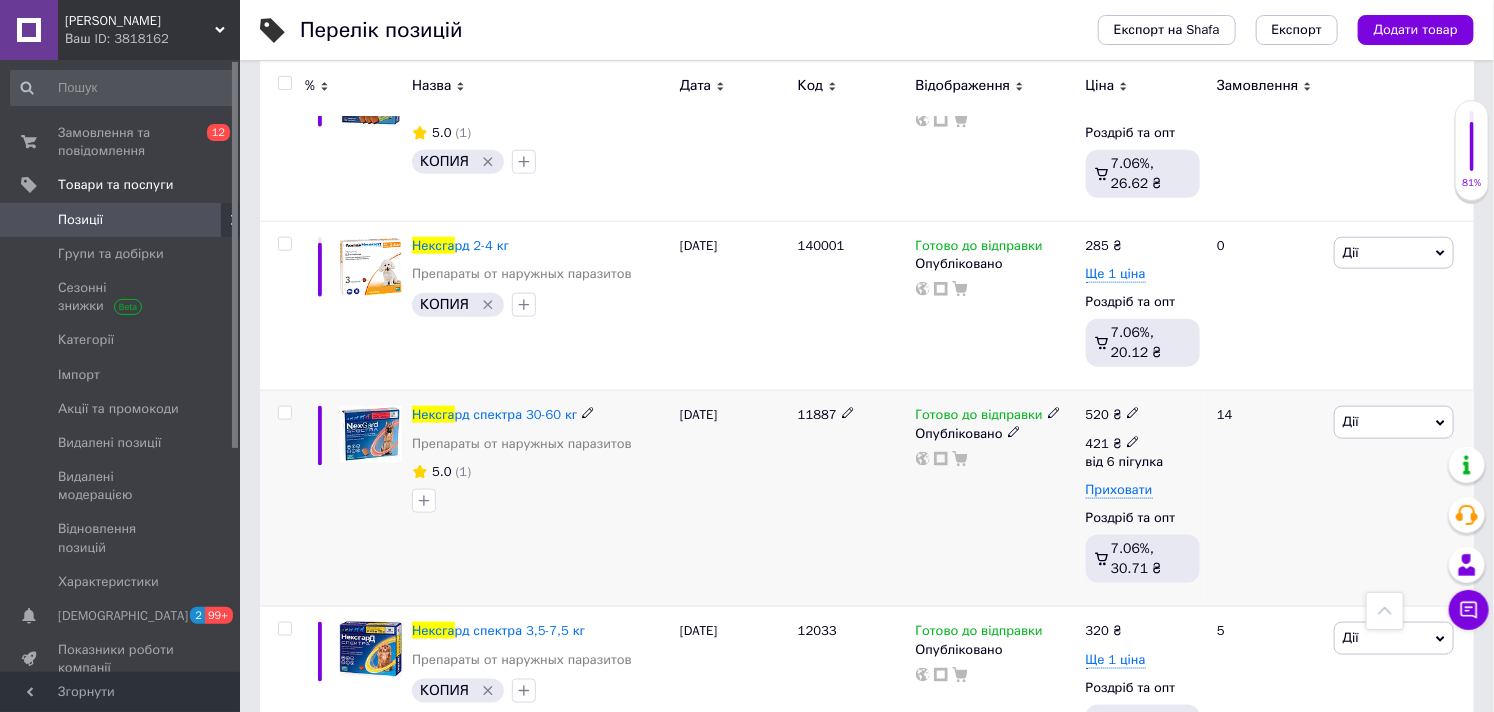 click 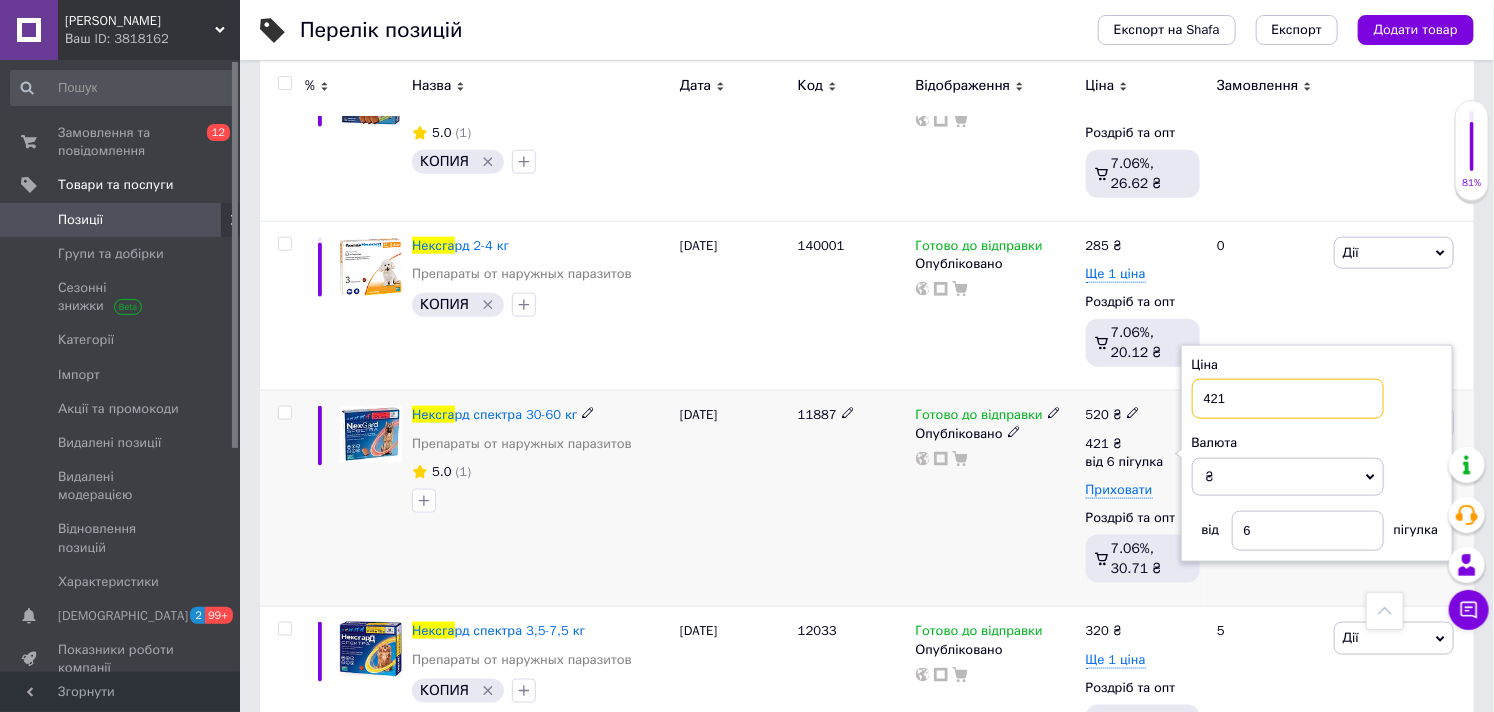 drag, startPoint x: 1236, startPoint y: 398, endPoint x: 1184, endPoint y: 397, distance: 52.009613 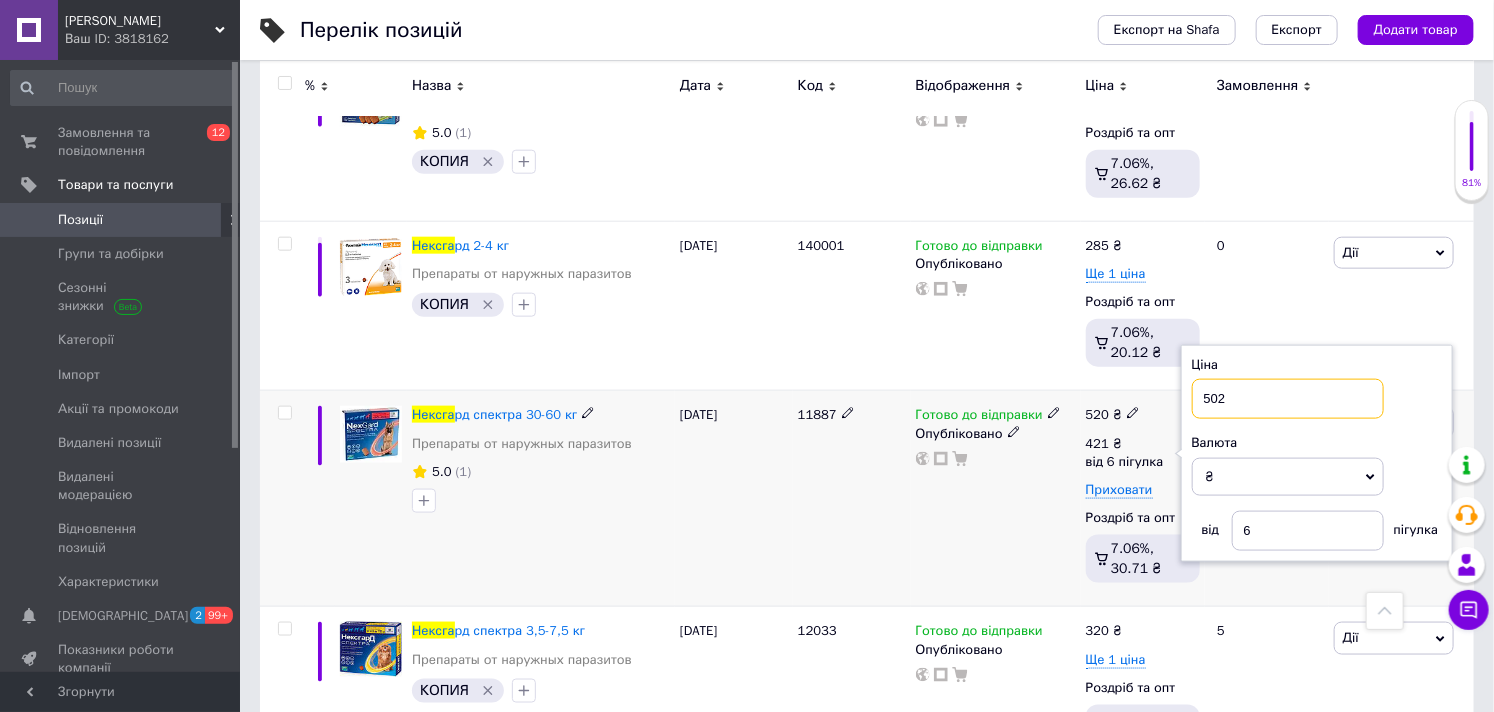 type on "502" 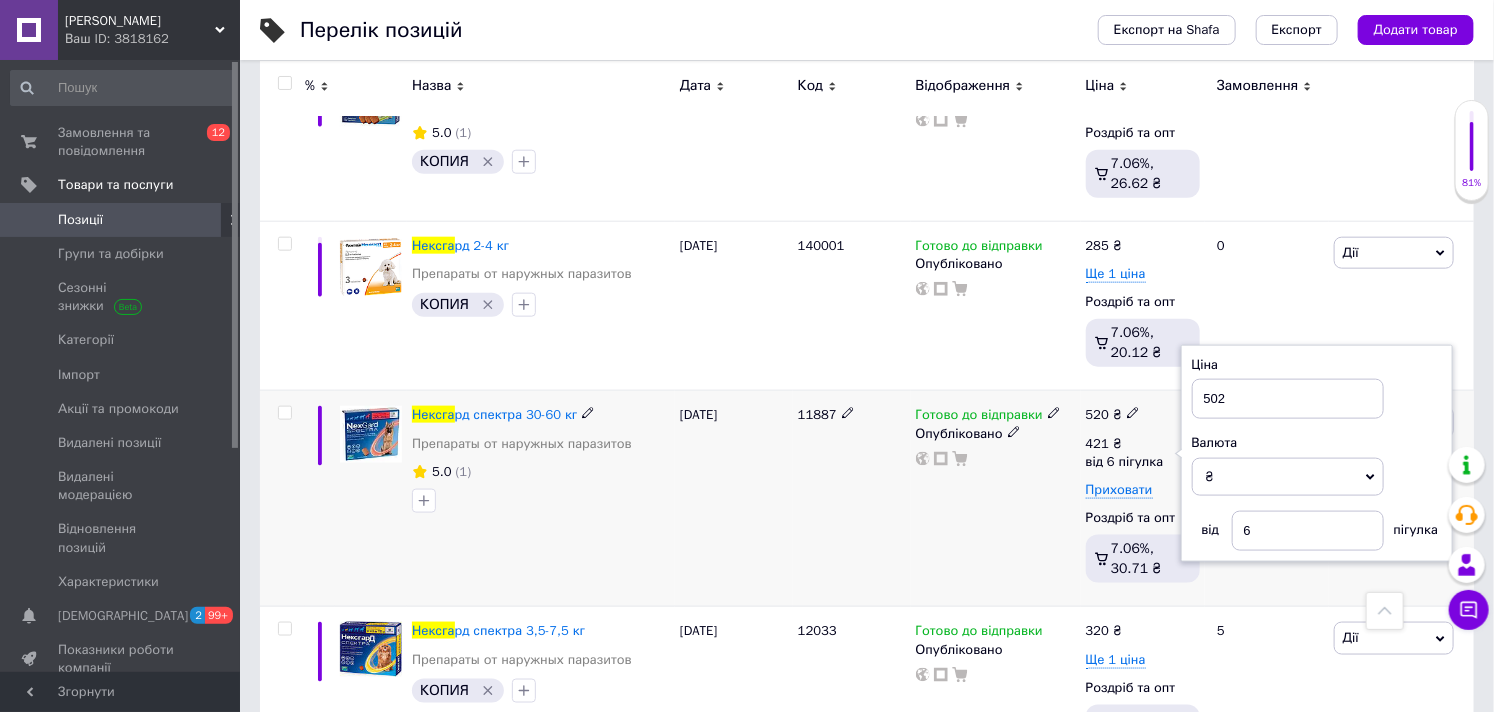 click on "Готово до відправки Опубліковано" at bounding box center [996, 499] 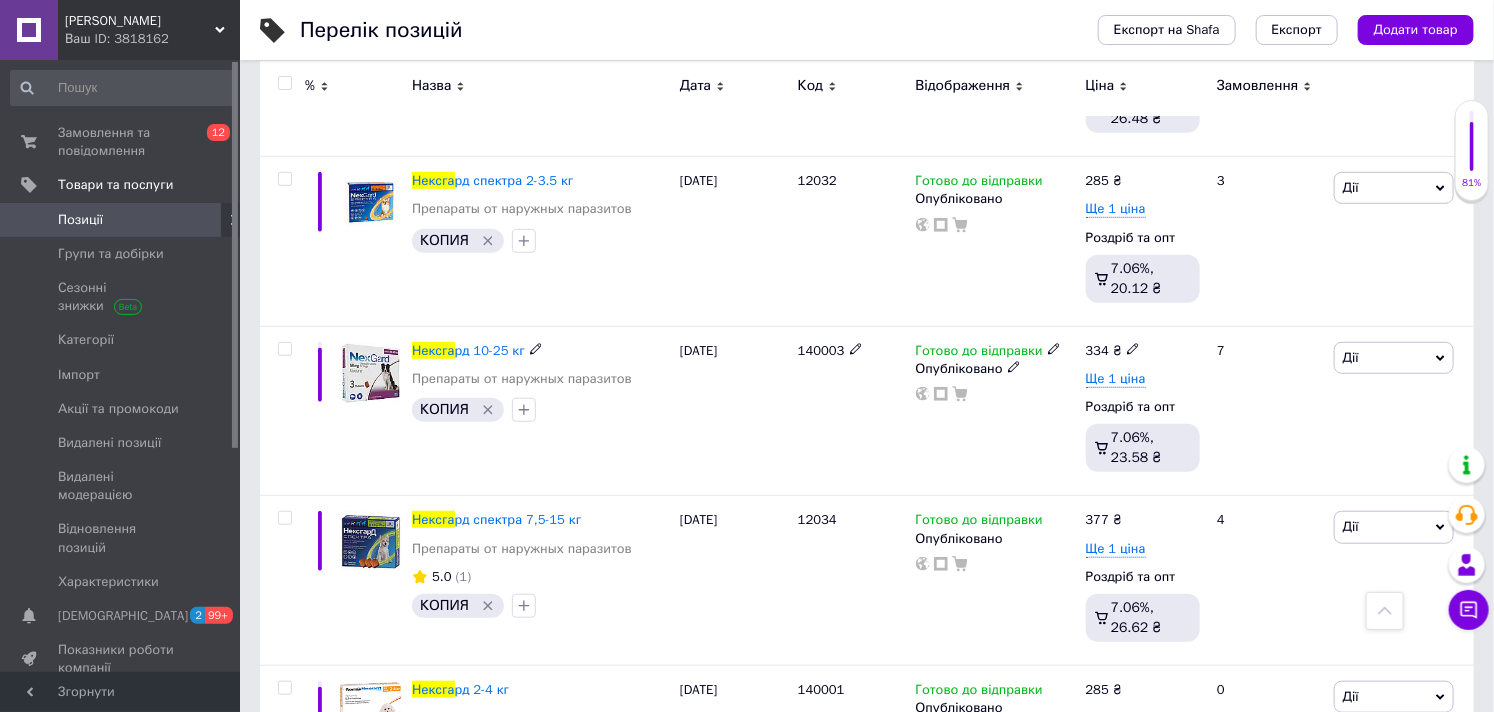 scroll, scrollTop: 333, scrollLeft: 0, axis: vertical 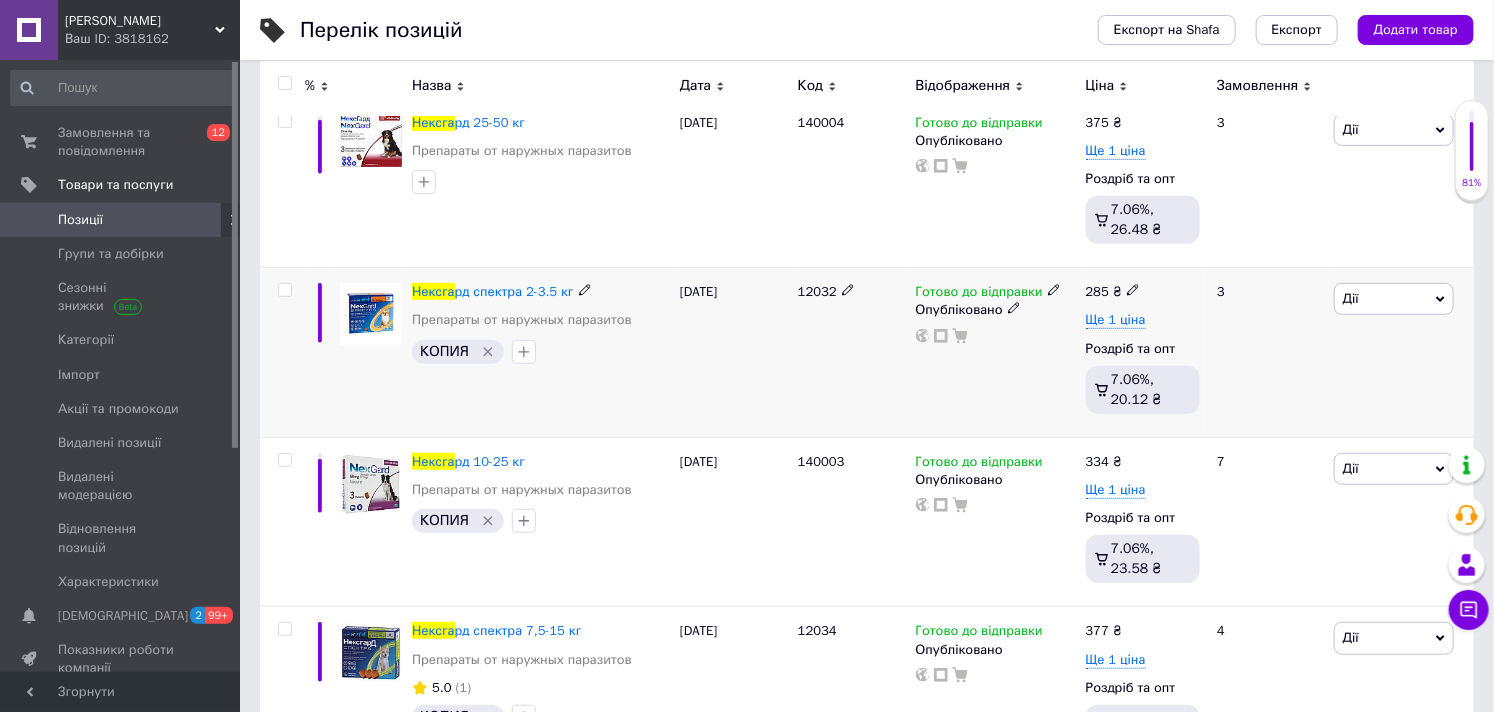click 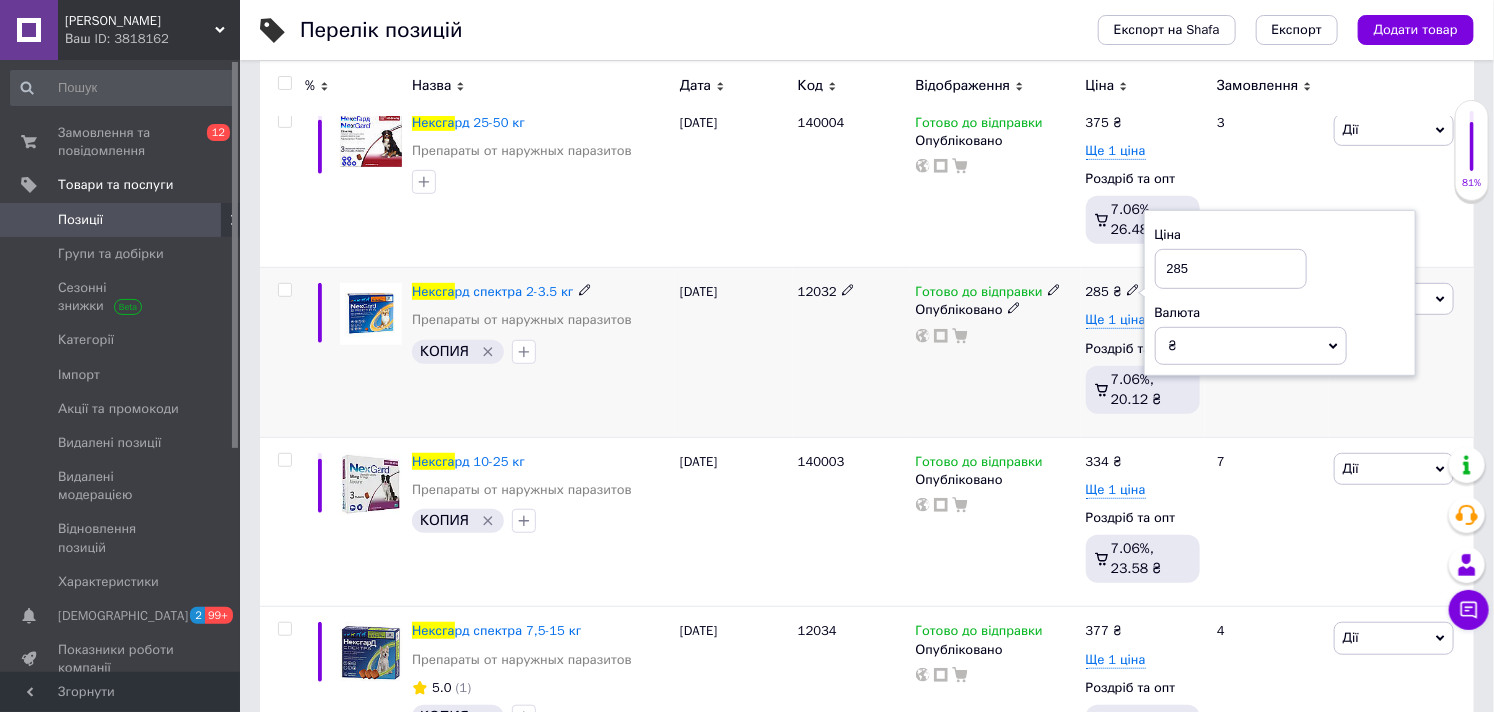drag, startPoint x: 1213, startPoint y: 264, endPoint x: 1145, endPoint y: 275, distance: 68.88396 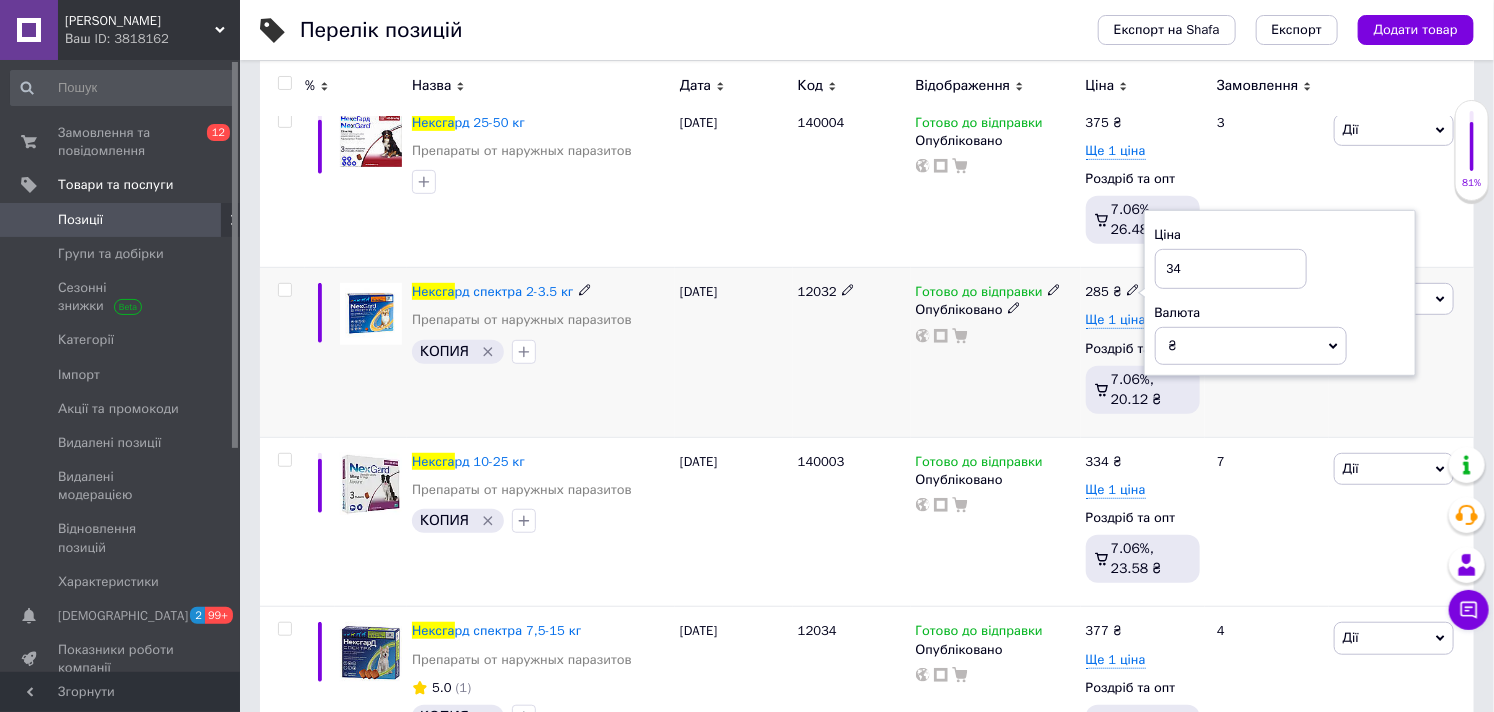 type on "347" 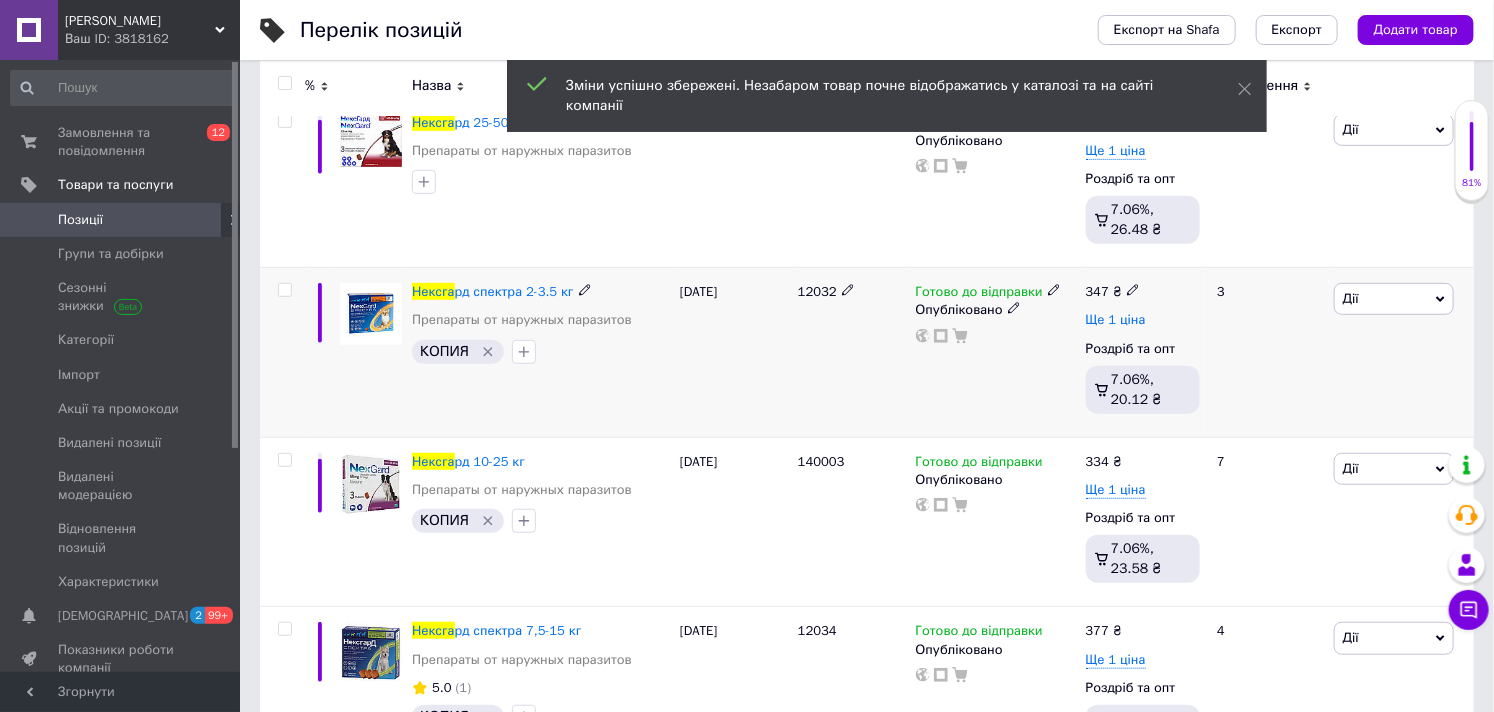 click on "Ще 1 ціна" at bounding box center (1116, 320) 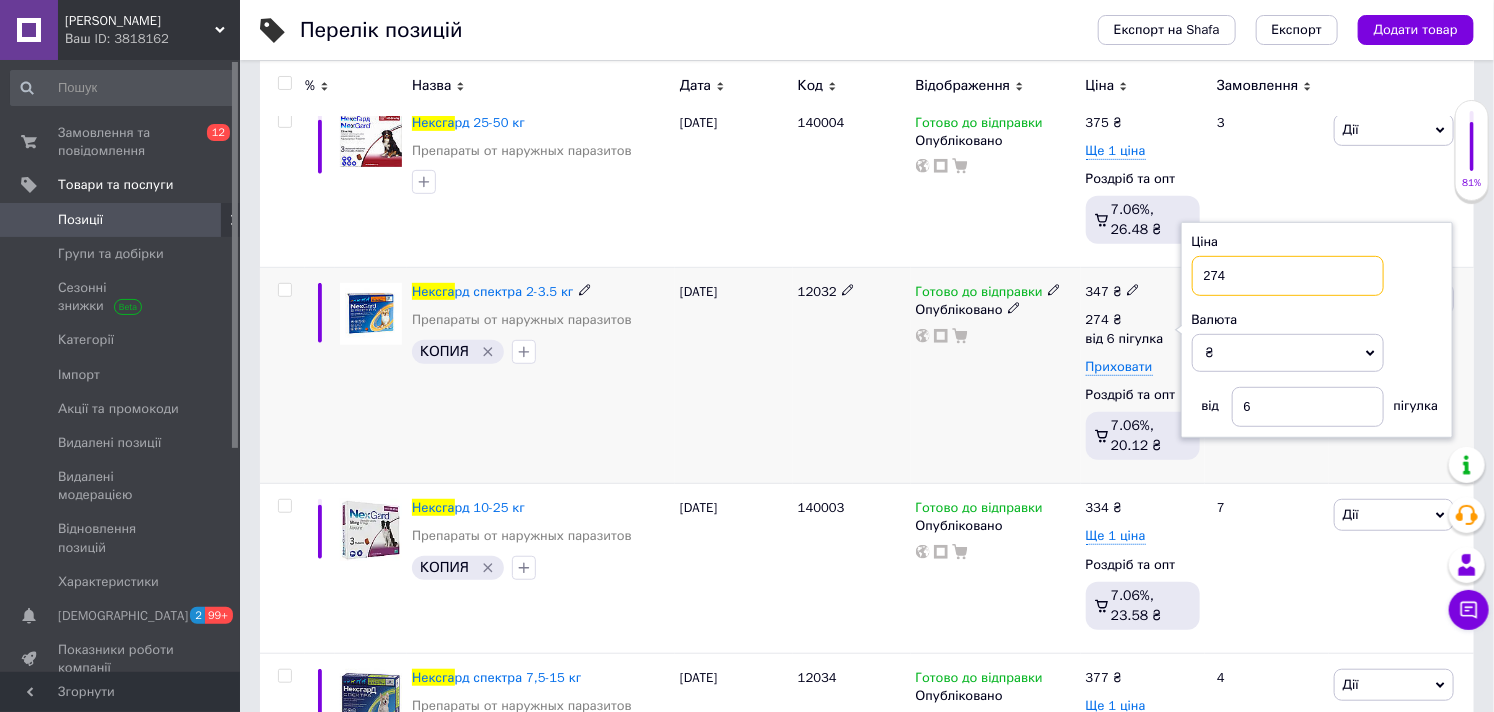 drag, startPoint x: 1242, startPoint y: 284, endPoint x: 1204, endPoint y: 283, distance: 38.013157 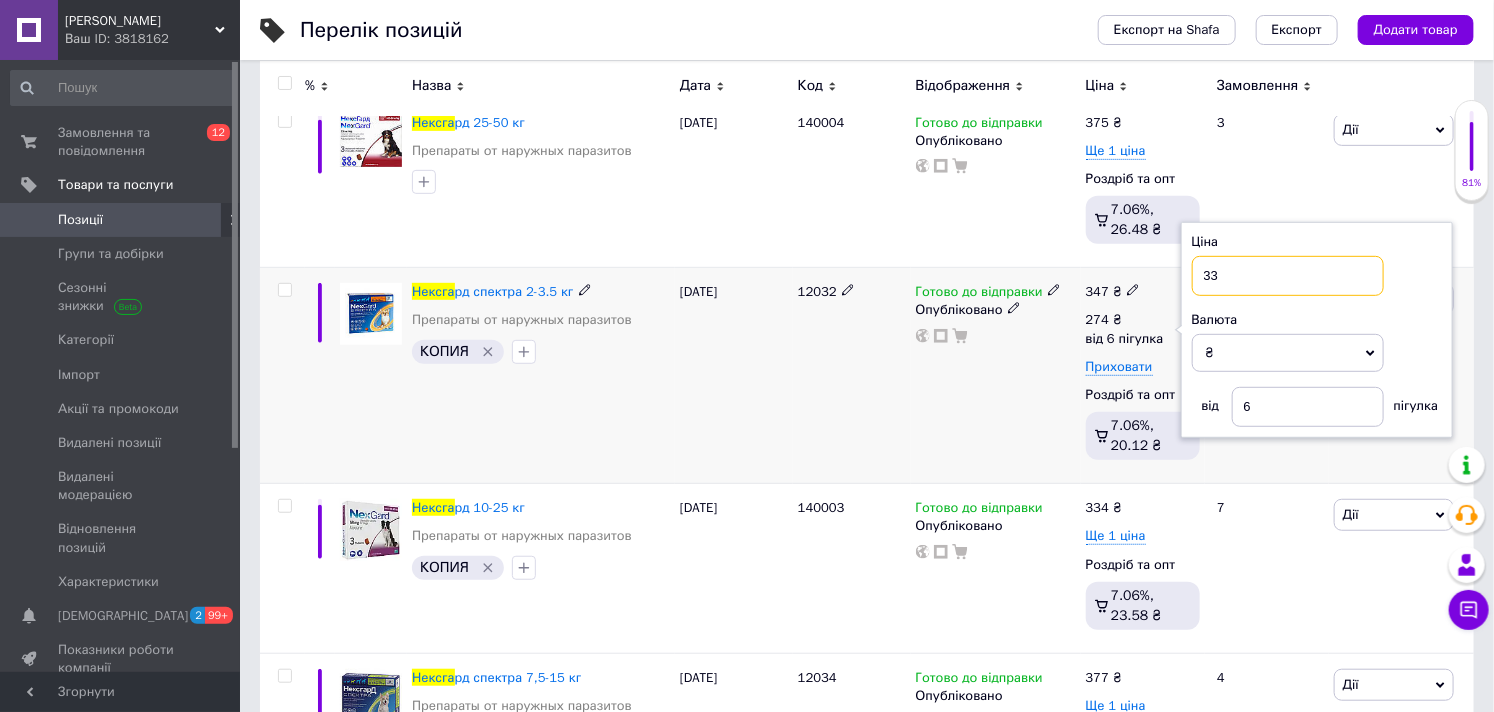 type on "337" 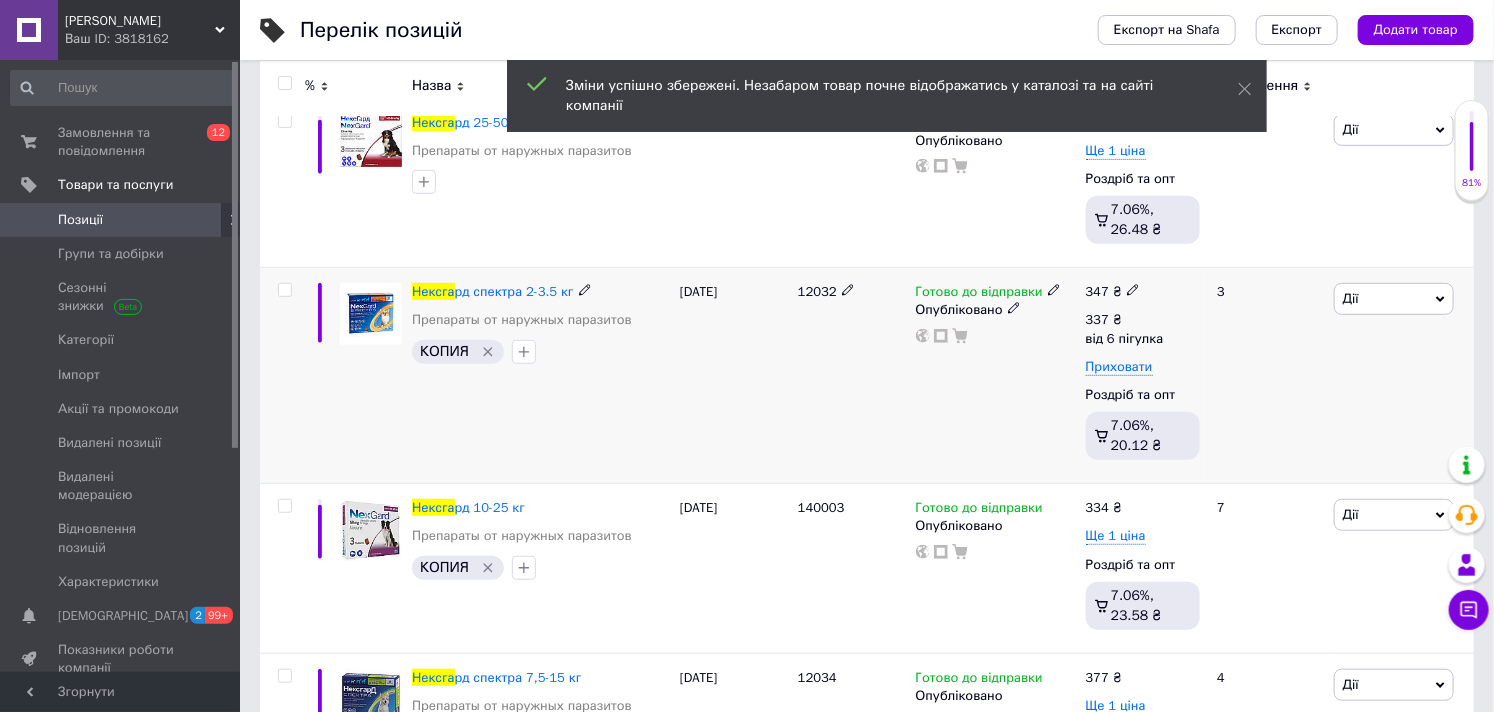 scroll, scrollTop: 377, scrollLeft: 0, axis: vertical 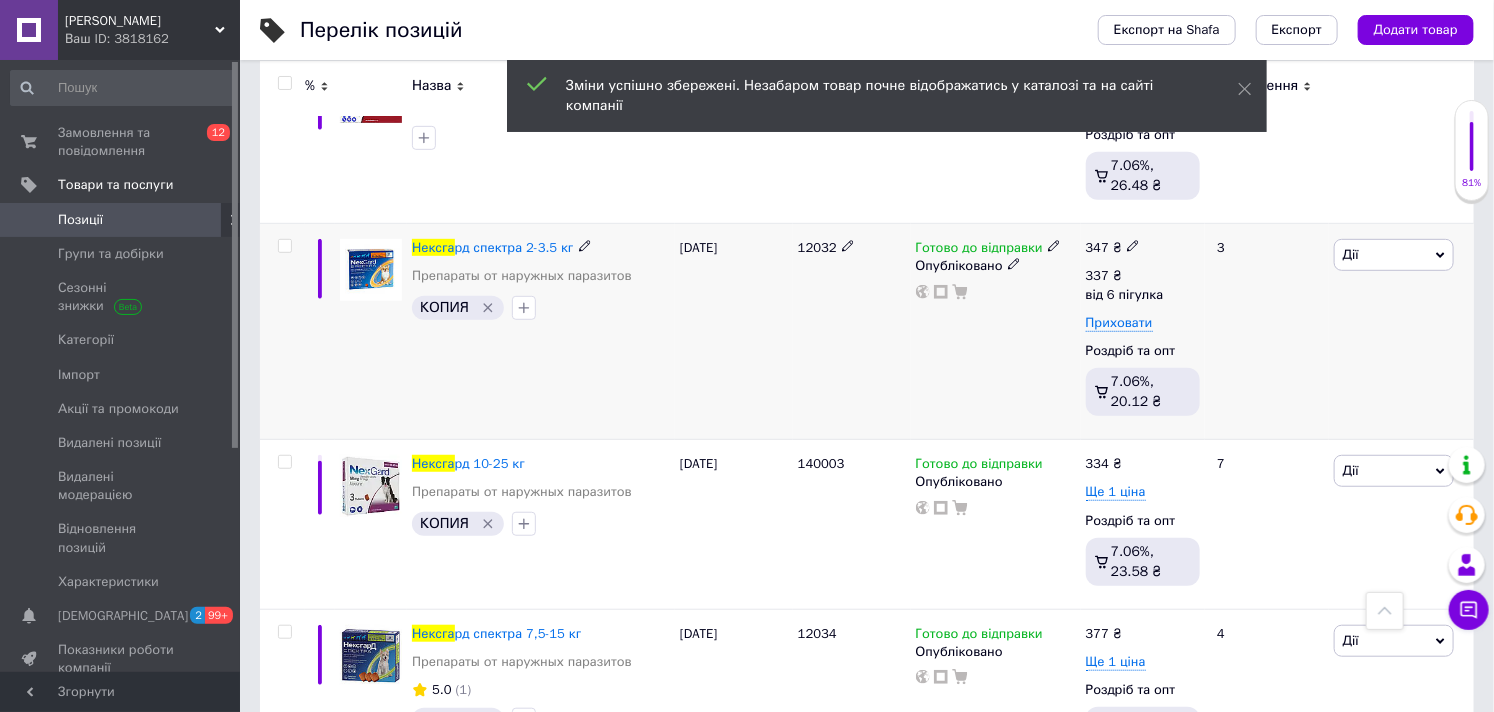 click on "10.06.2025" at bounding box center [734, 332] 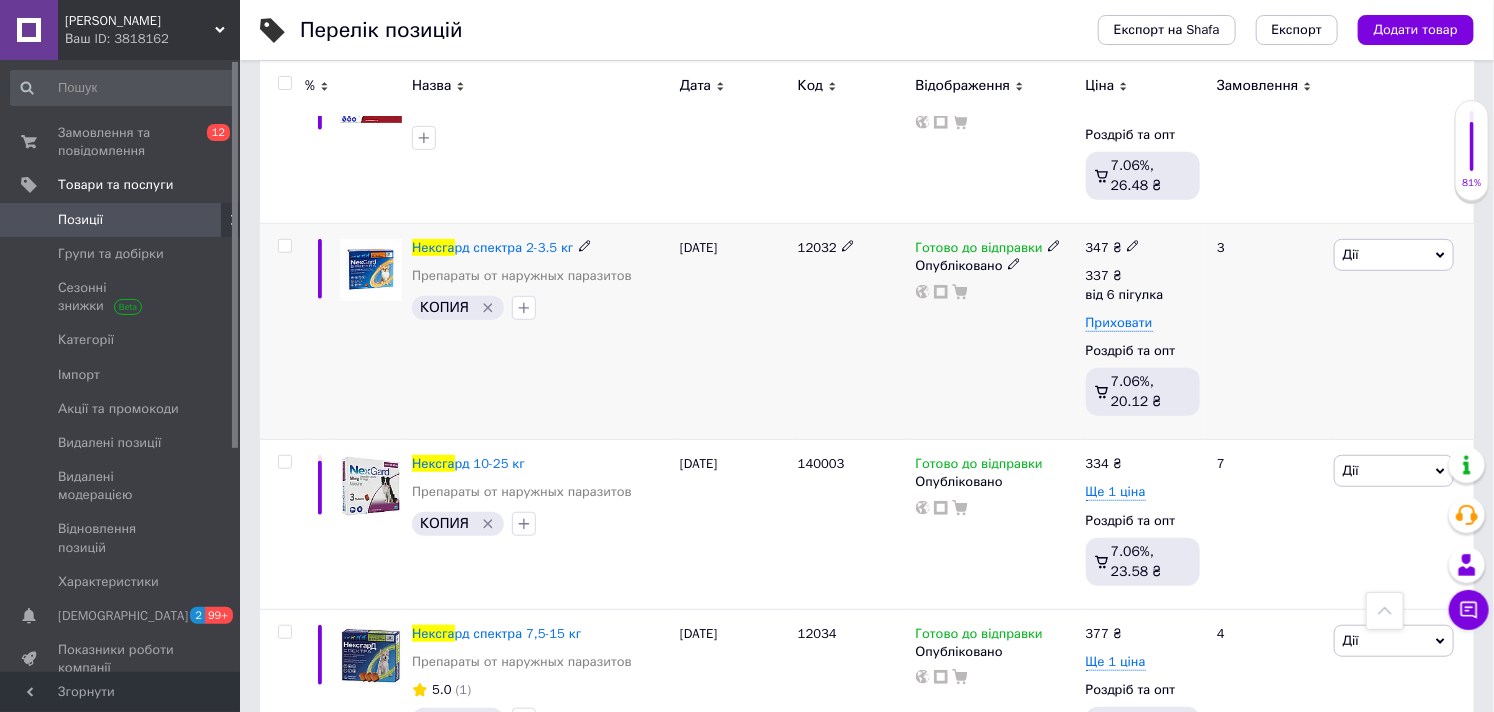 click on "Готово до відправки Опубліковано" at bounding box center (996, 332) 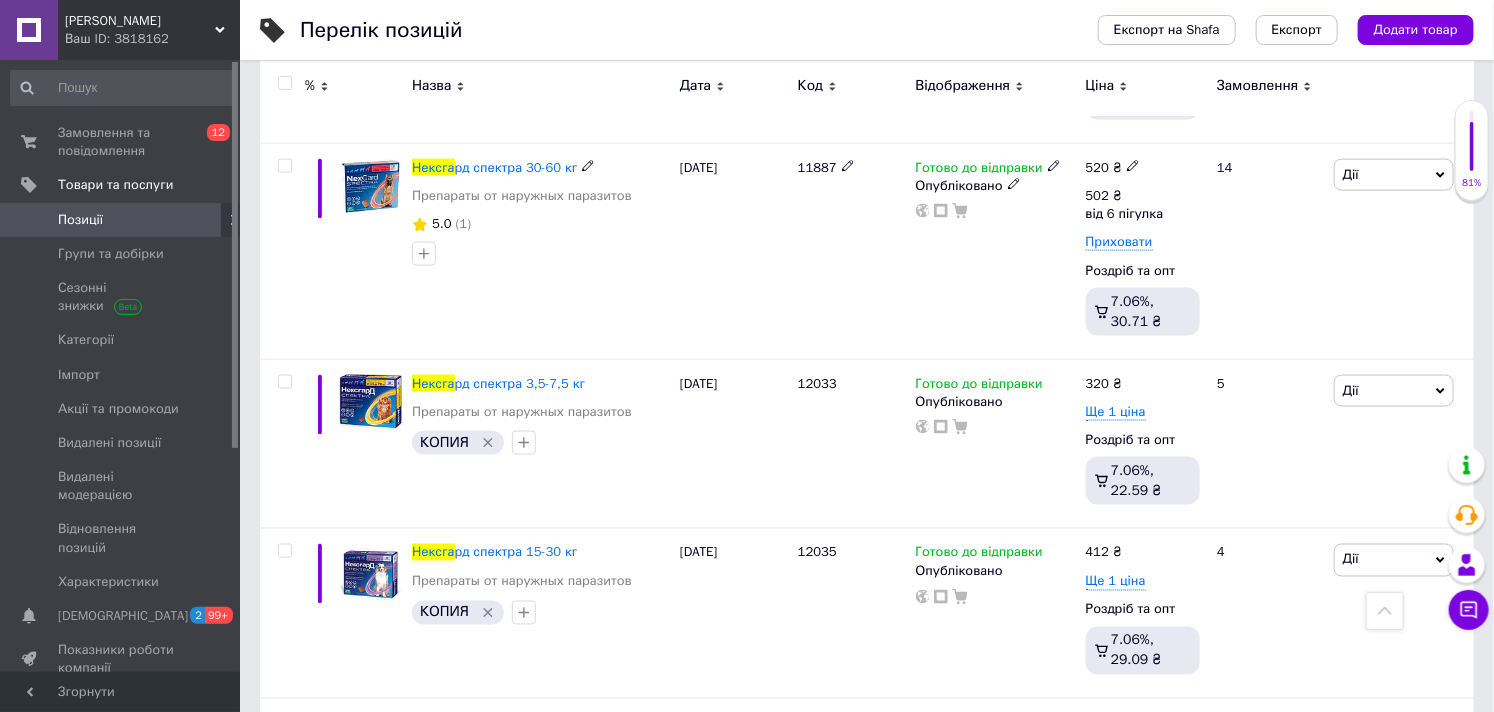 scroll, scrollTop: 1222, scrollLeft: 0, axis: vertical 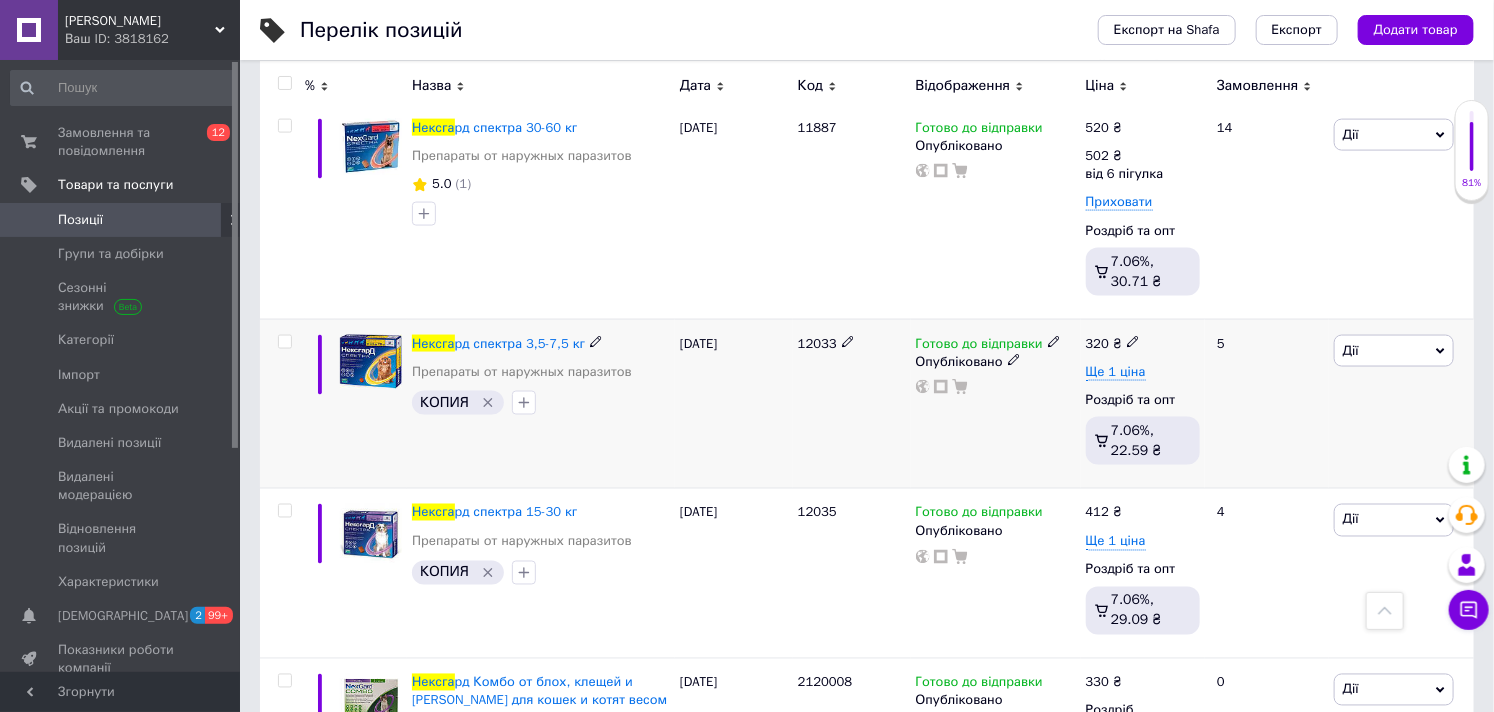 click 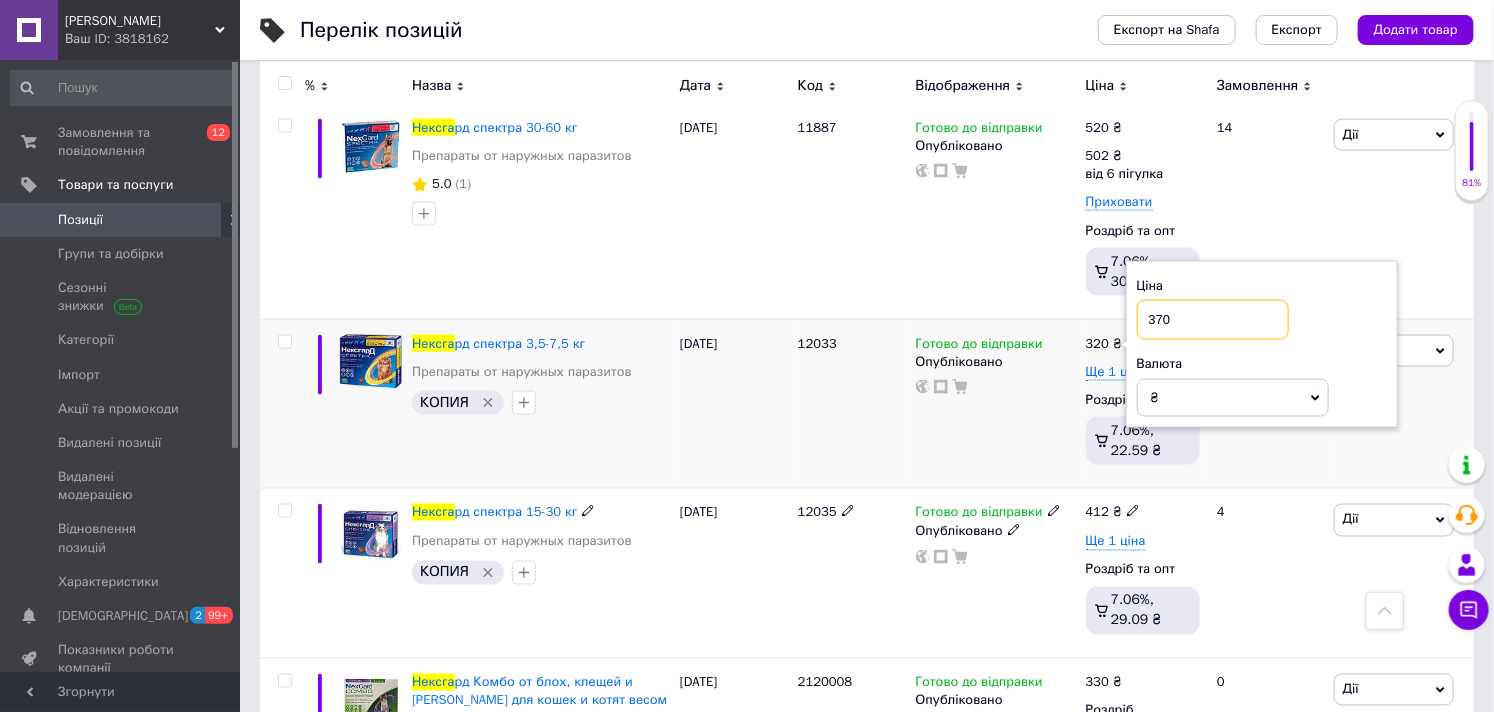 type on "370" 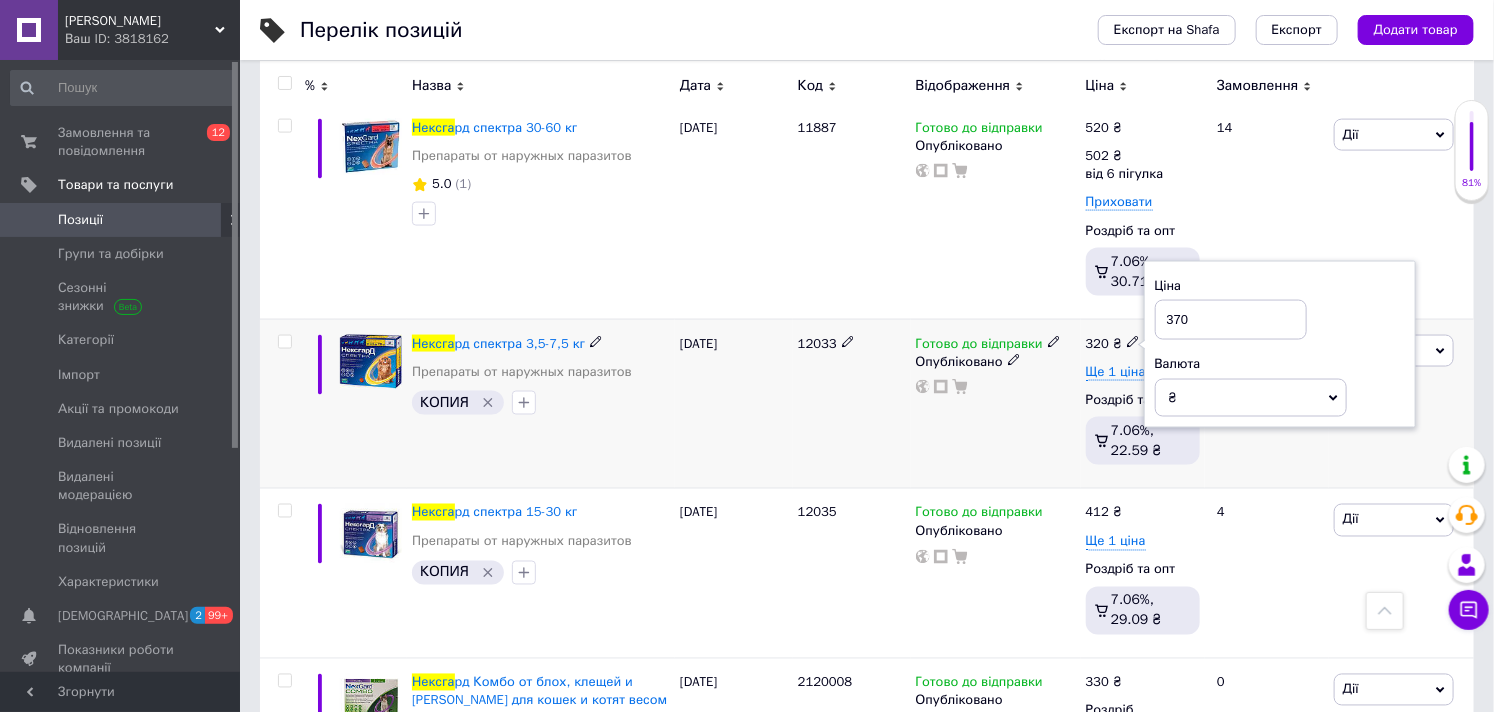 click on "12033" at bounding box center [852, 404] 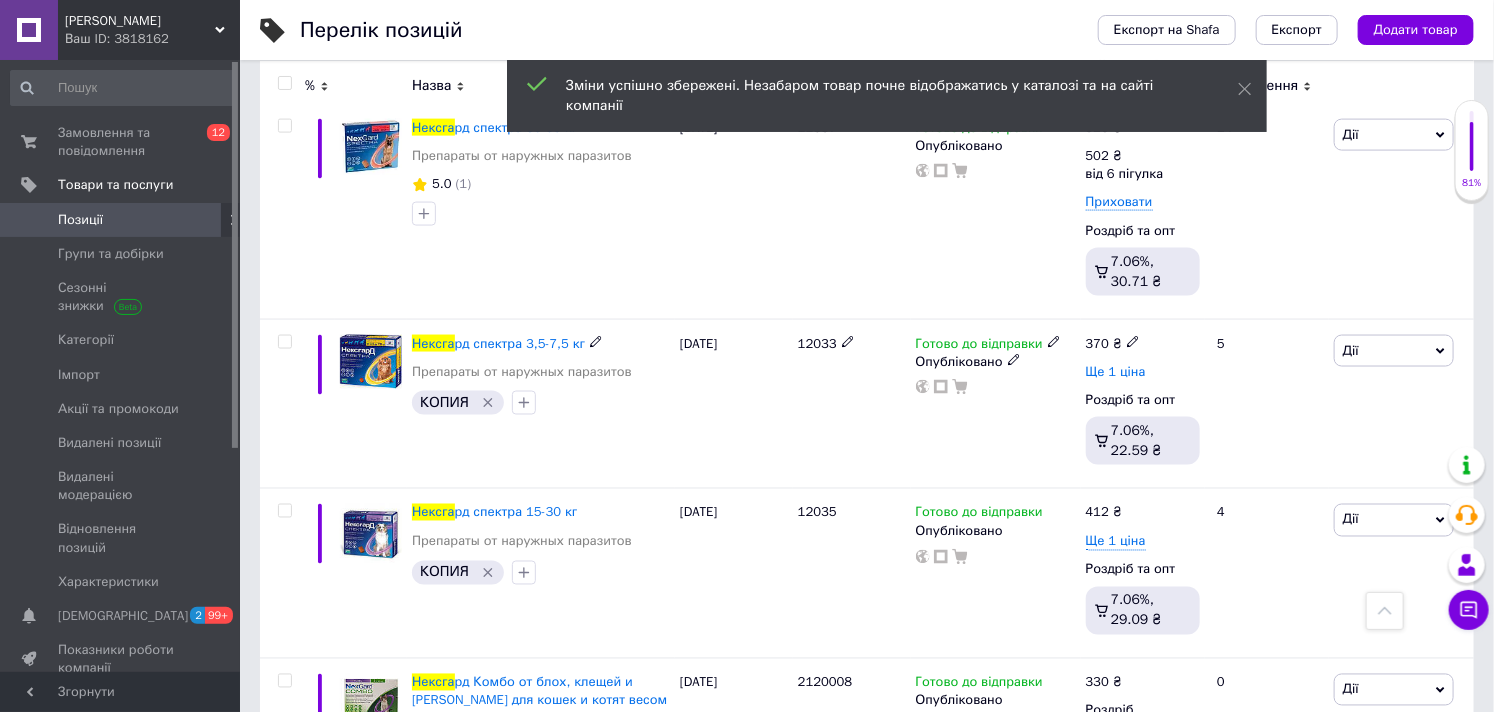 click on "Ще 1 ціна" at bounding box center [1116, 372] 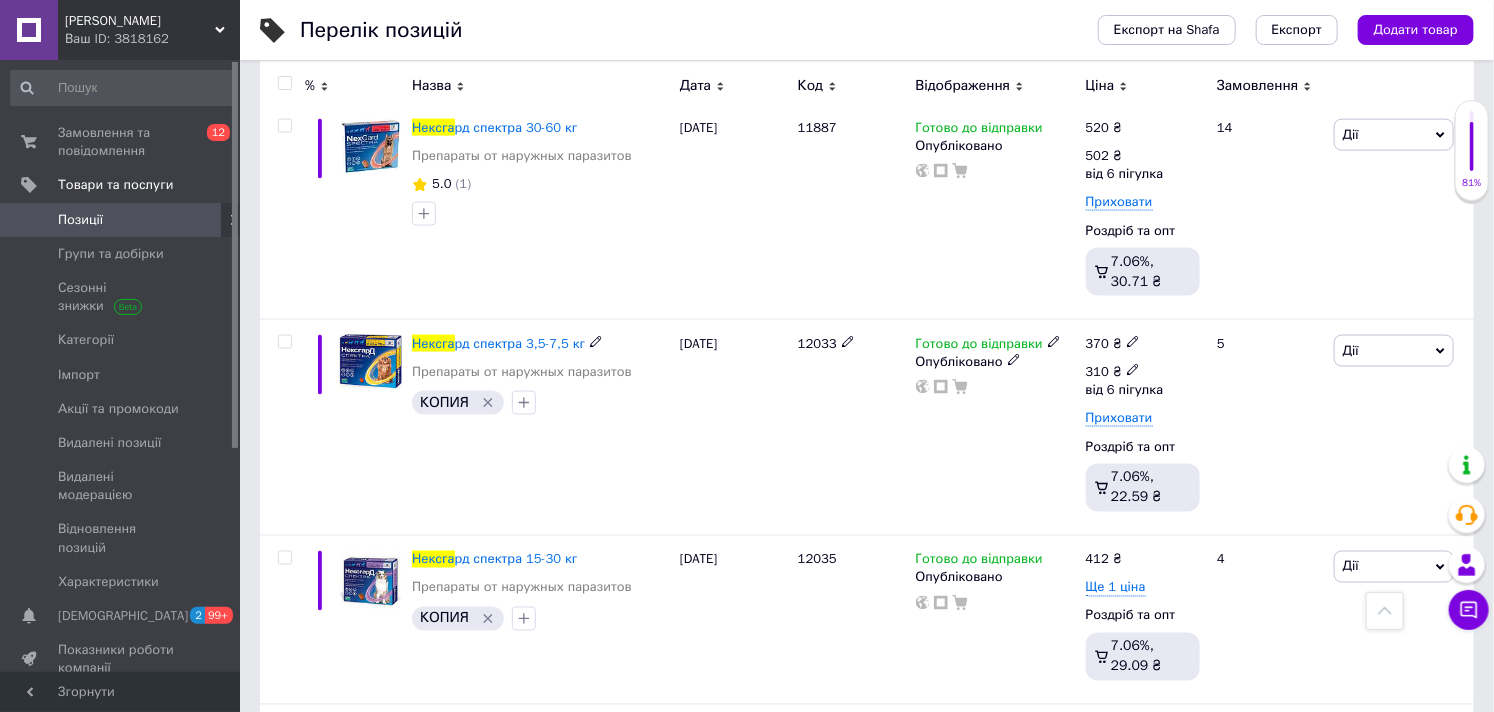 click 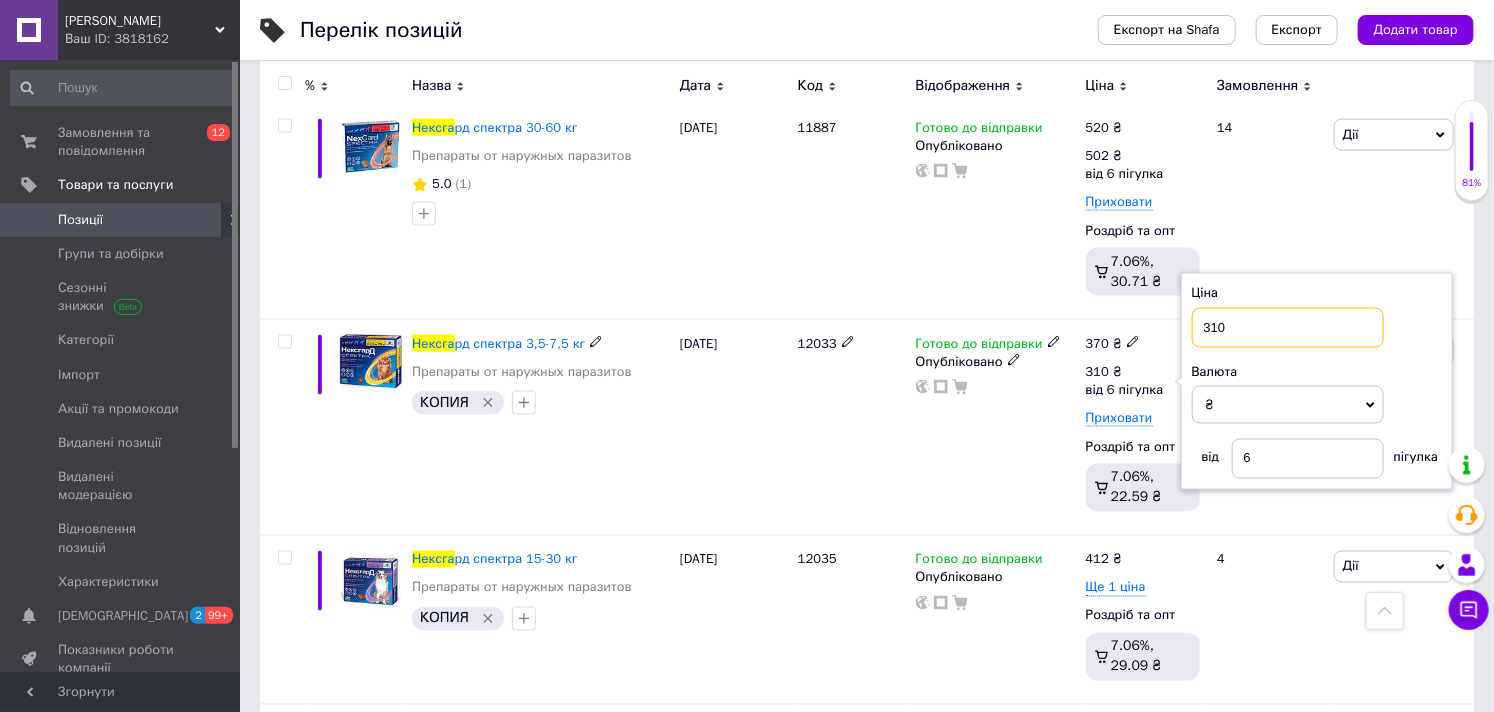 drag, startPoint x: 1251, startPoint y: 328, endPoint x: 1208, endPoint y: 328, distance: 43 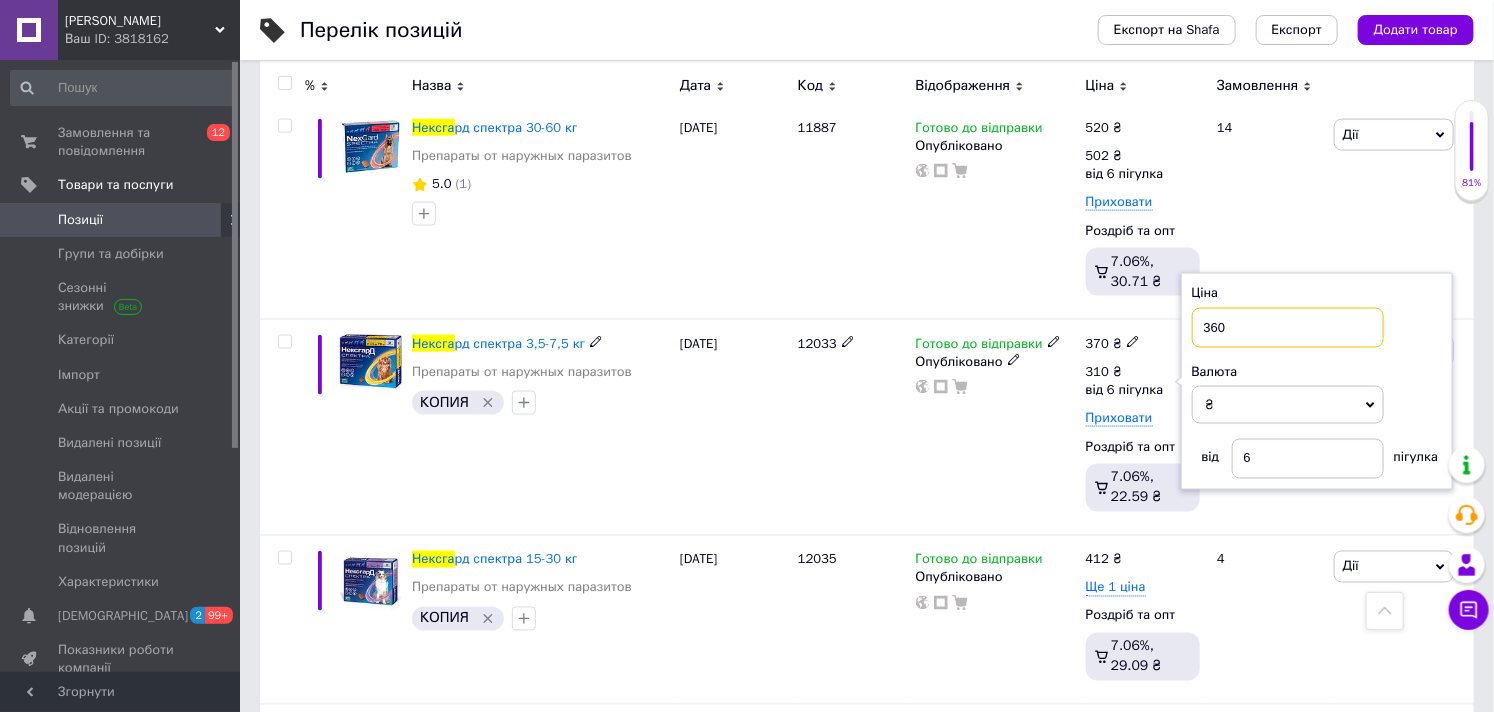 type on "360" 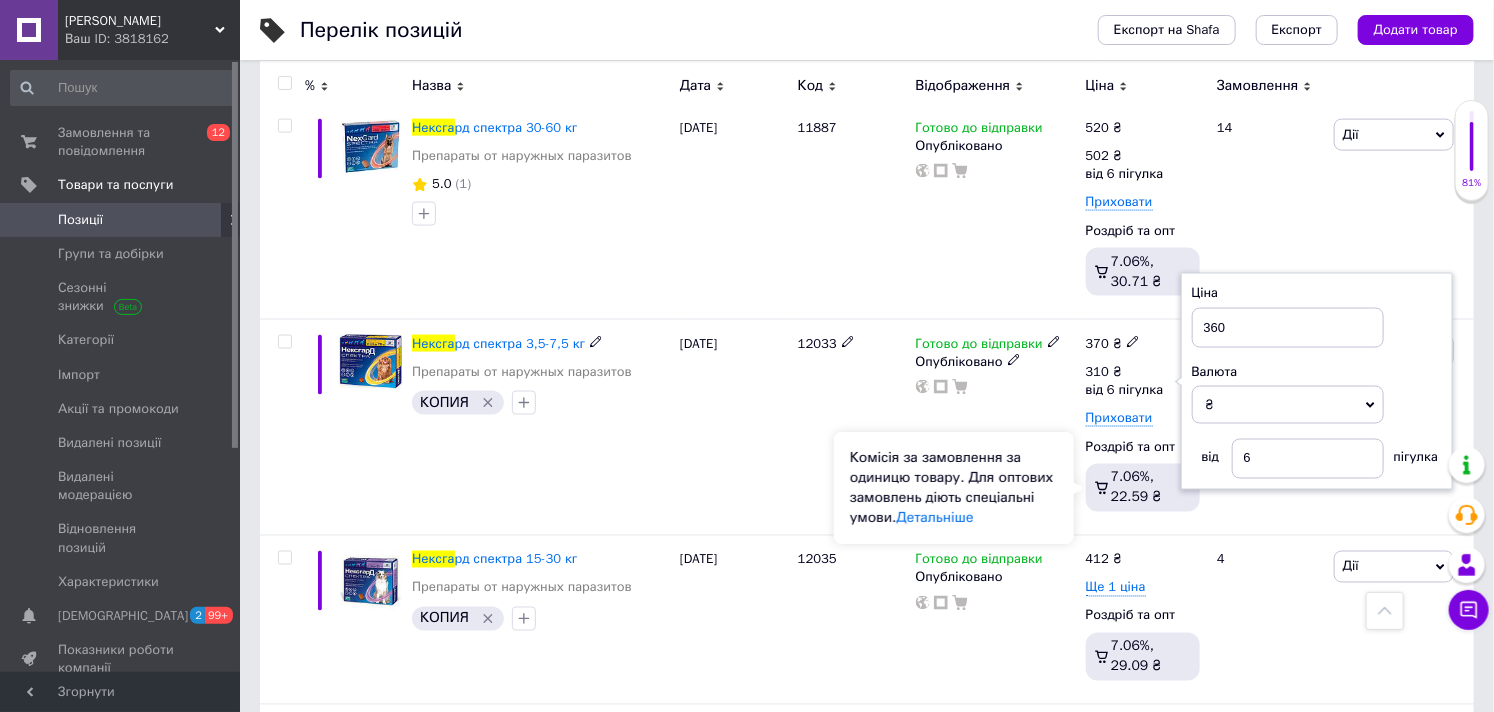 click on "Комісія за замовлення за одиницю товару. Для оптових замовлень діють спеціальні умови.  Детальніше" at bounding box center (954, 488) 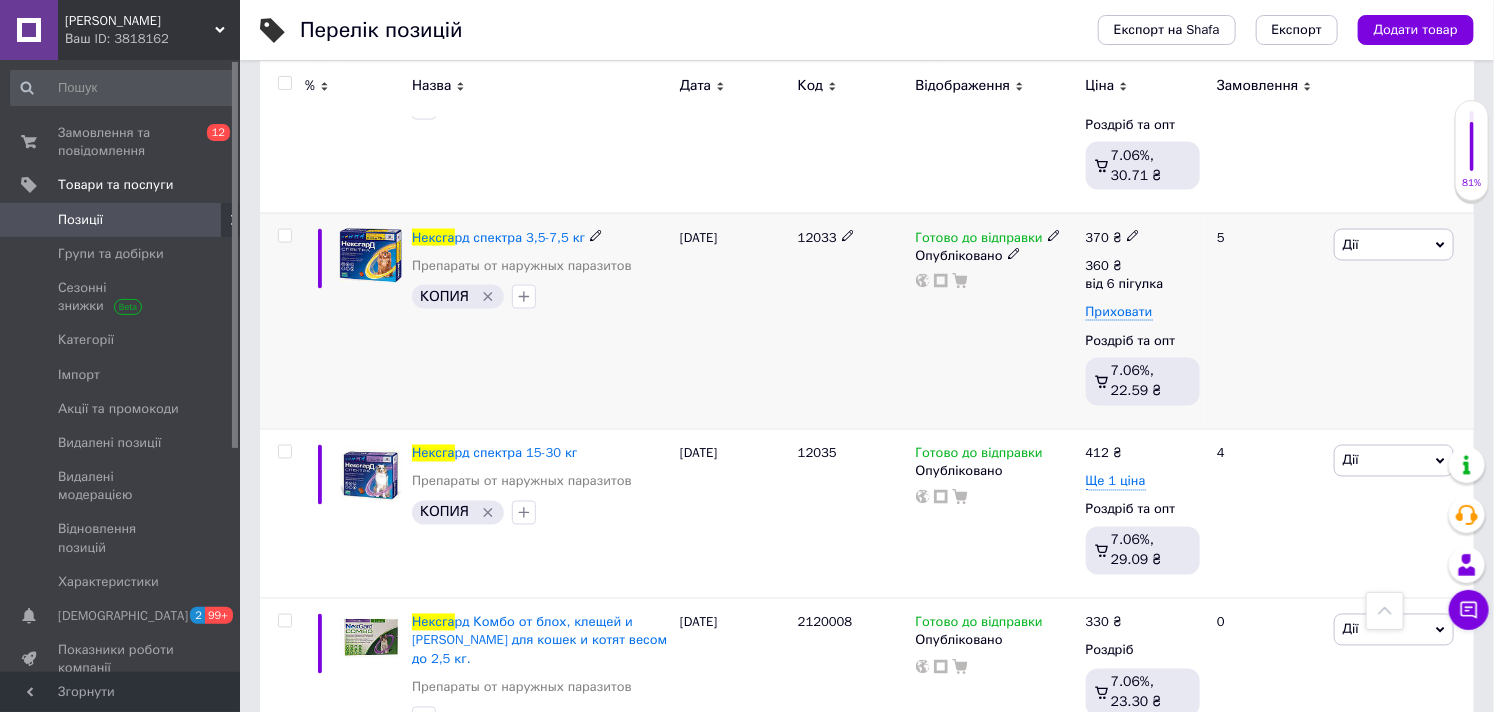 scroll, scrollTop: 1333, scrollLeft: 0, axis: vertical 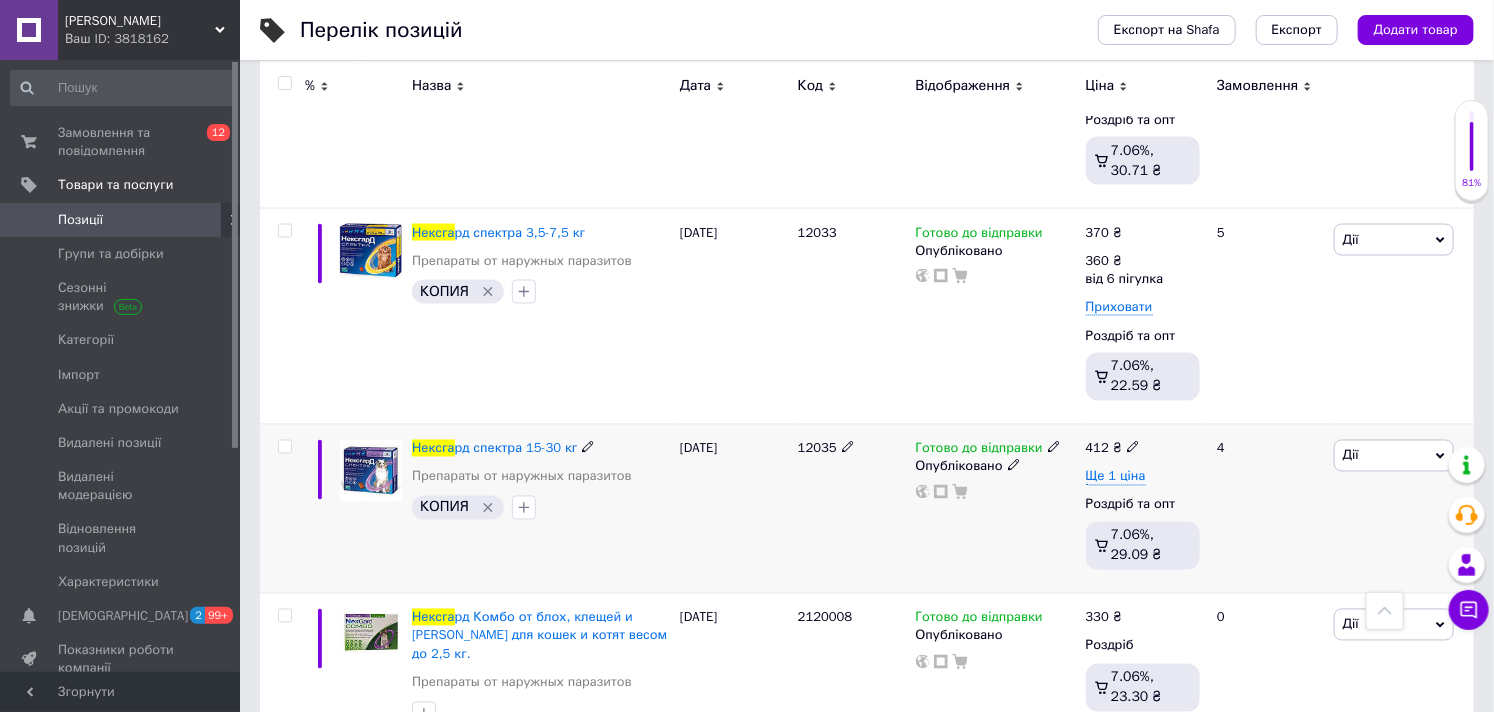 click 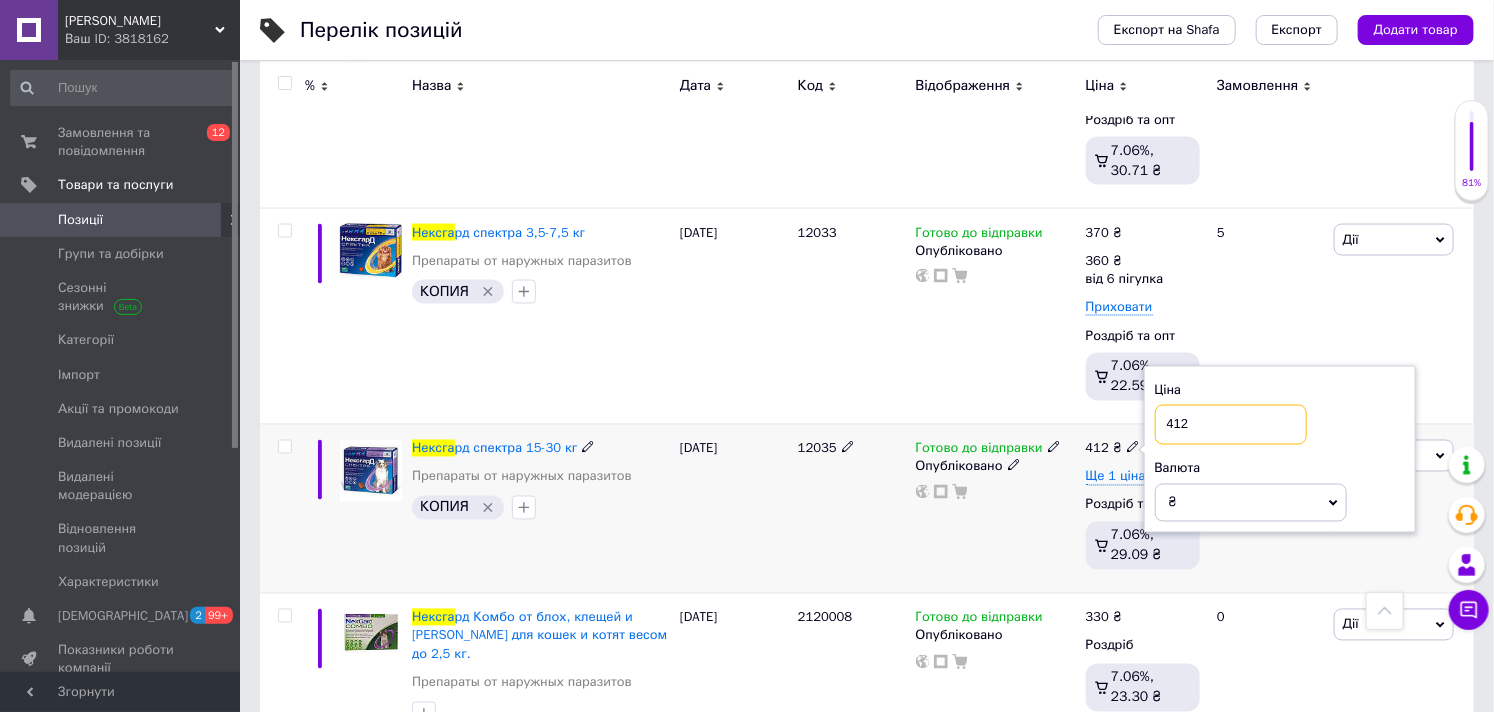 click on "412" at bounding box center [1231, 425] 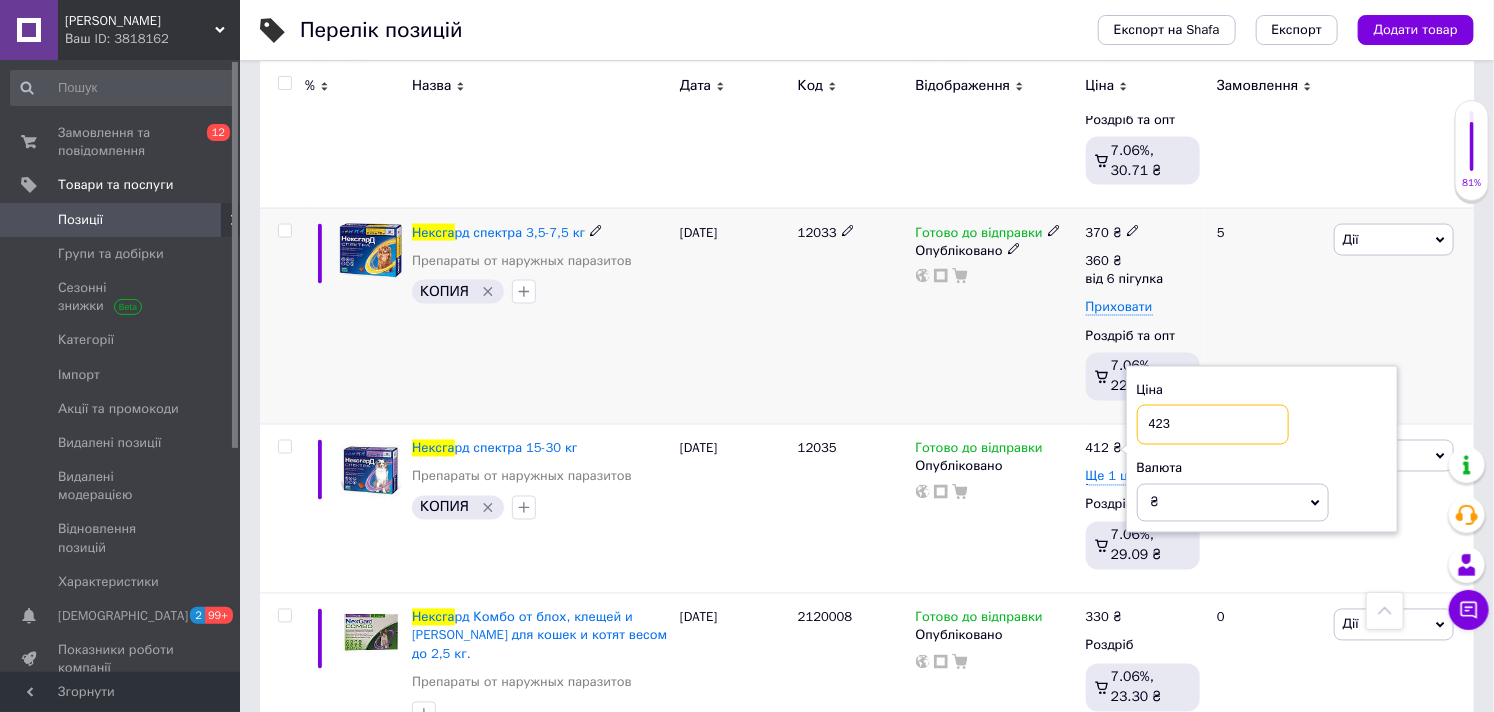 type on "423" 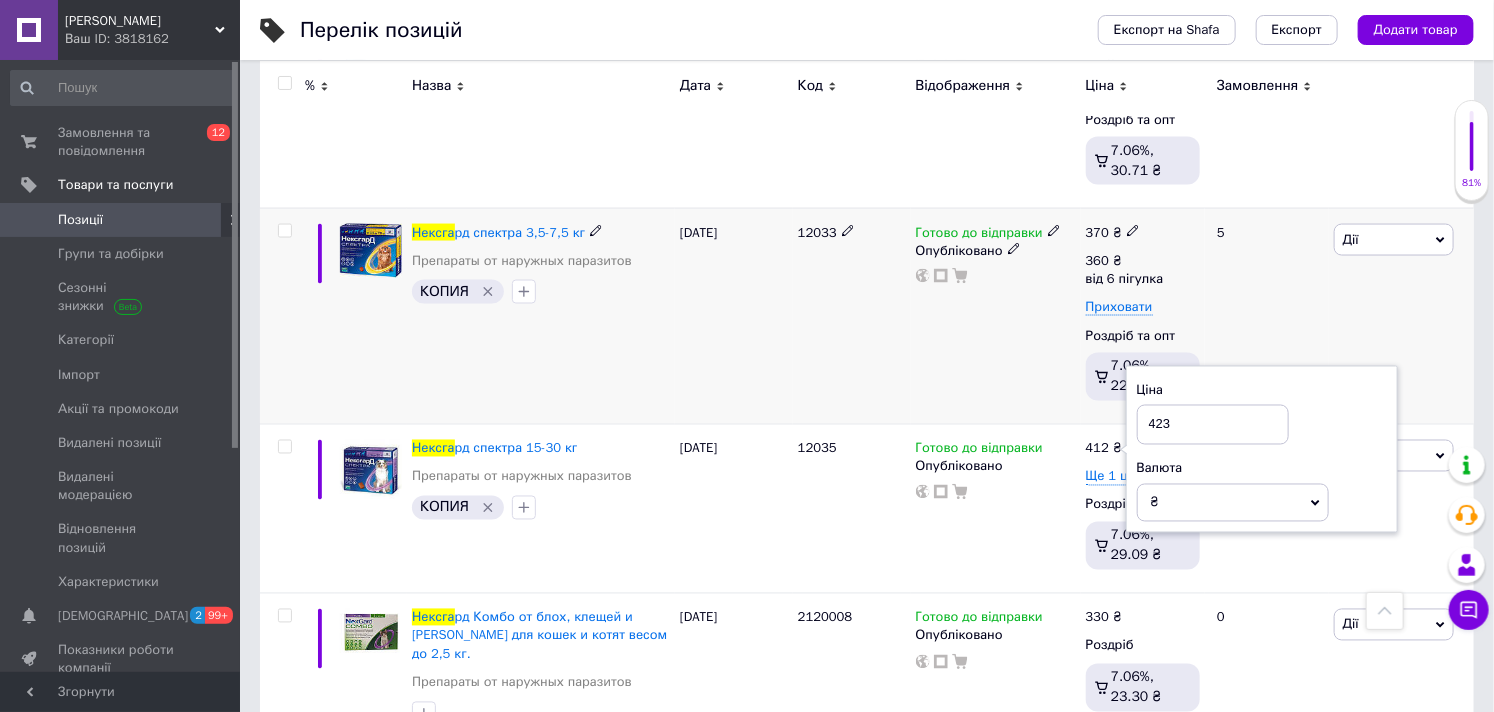 click on "10.06.2025" at bounding box center [734, 316] 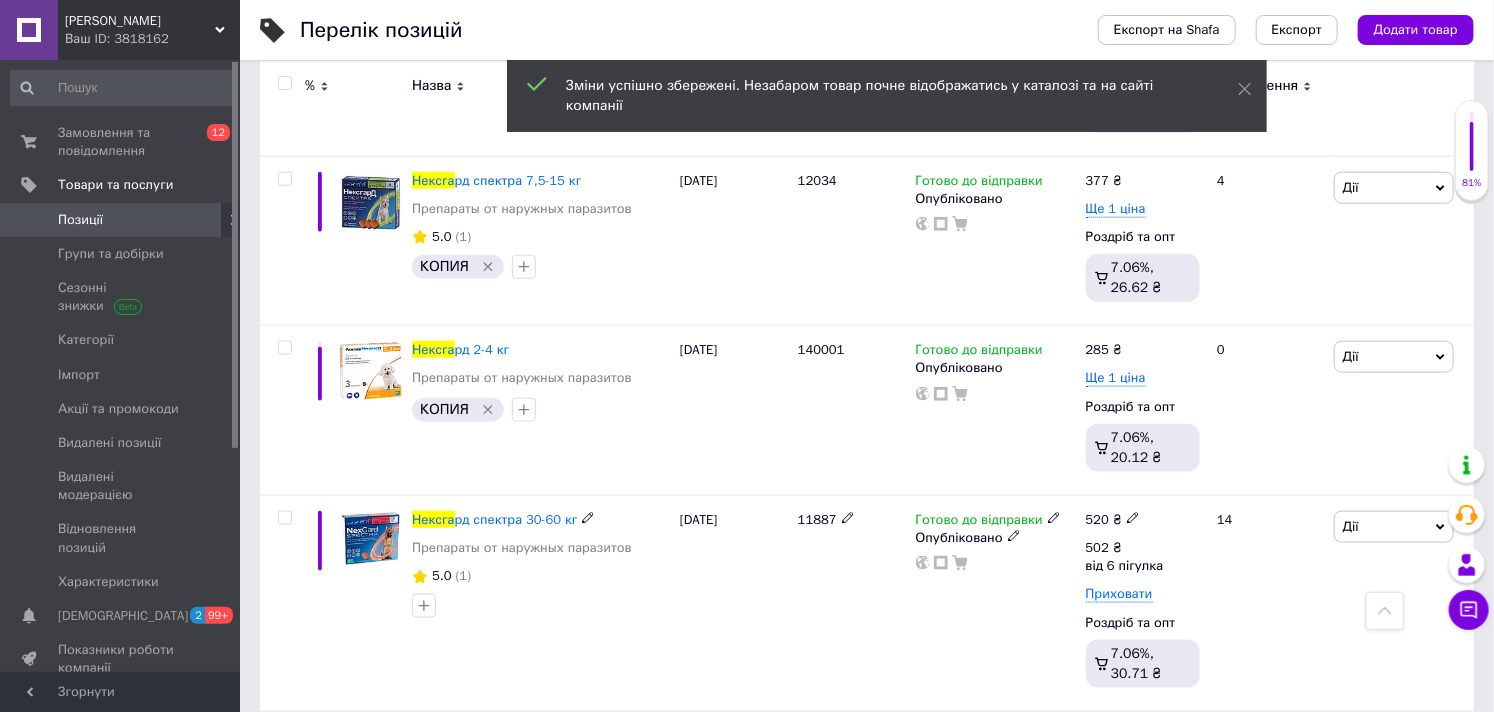 scroll, scrollTop: 777, scrollLeft: 0, axis: vertical 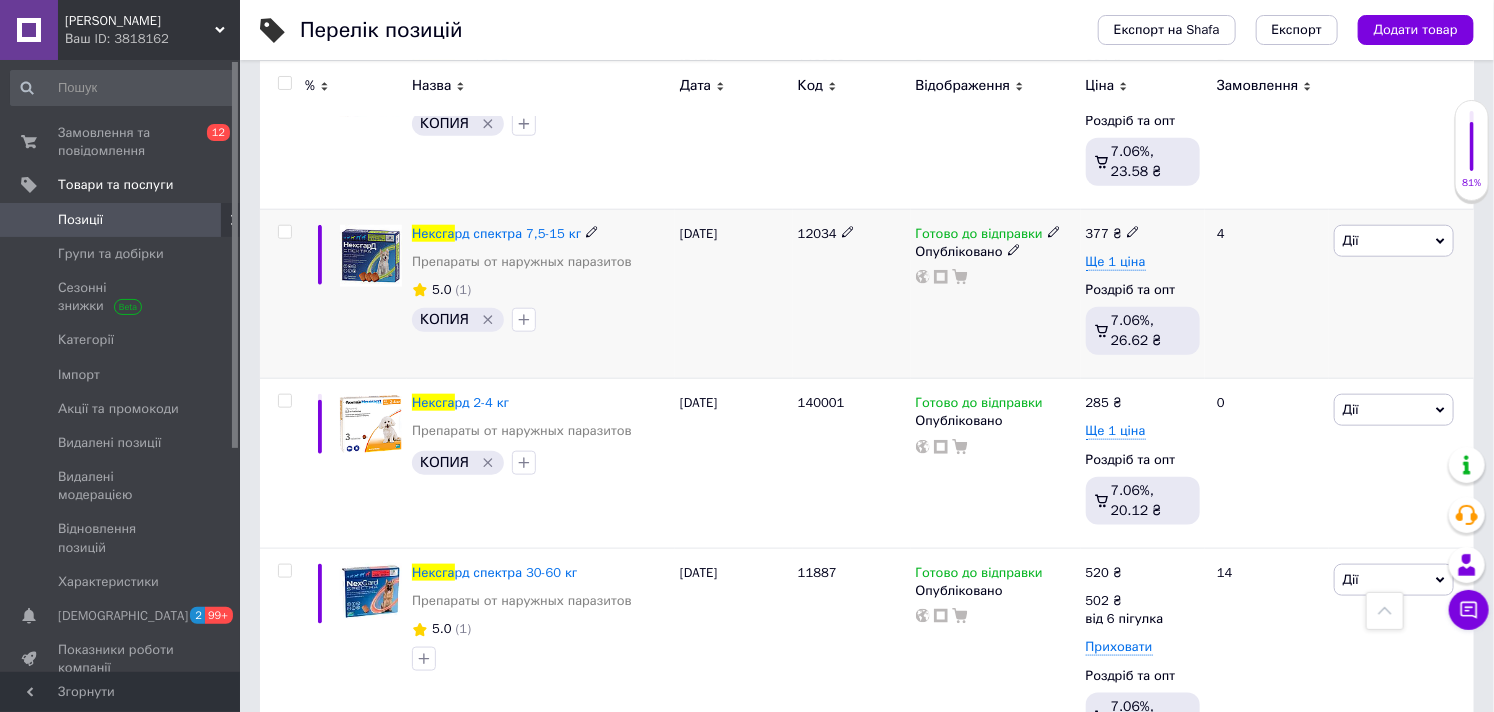 click 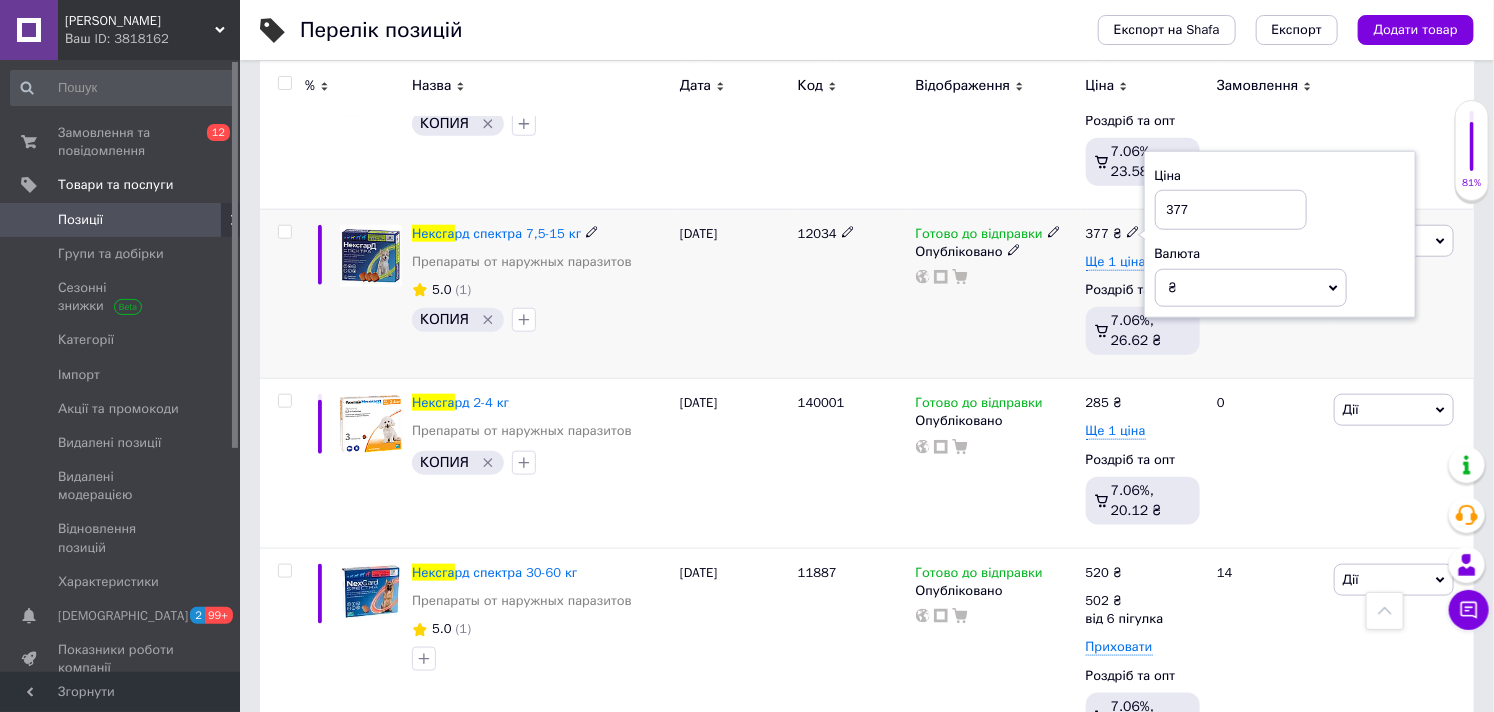 drag, startPoint x: 1214, startPoint y: 213, endPoint x: 1130, endPoint y: 216, distance: 84.05355 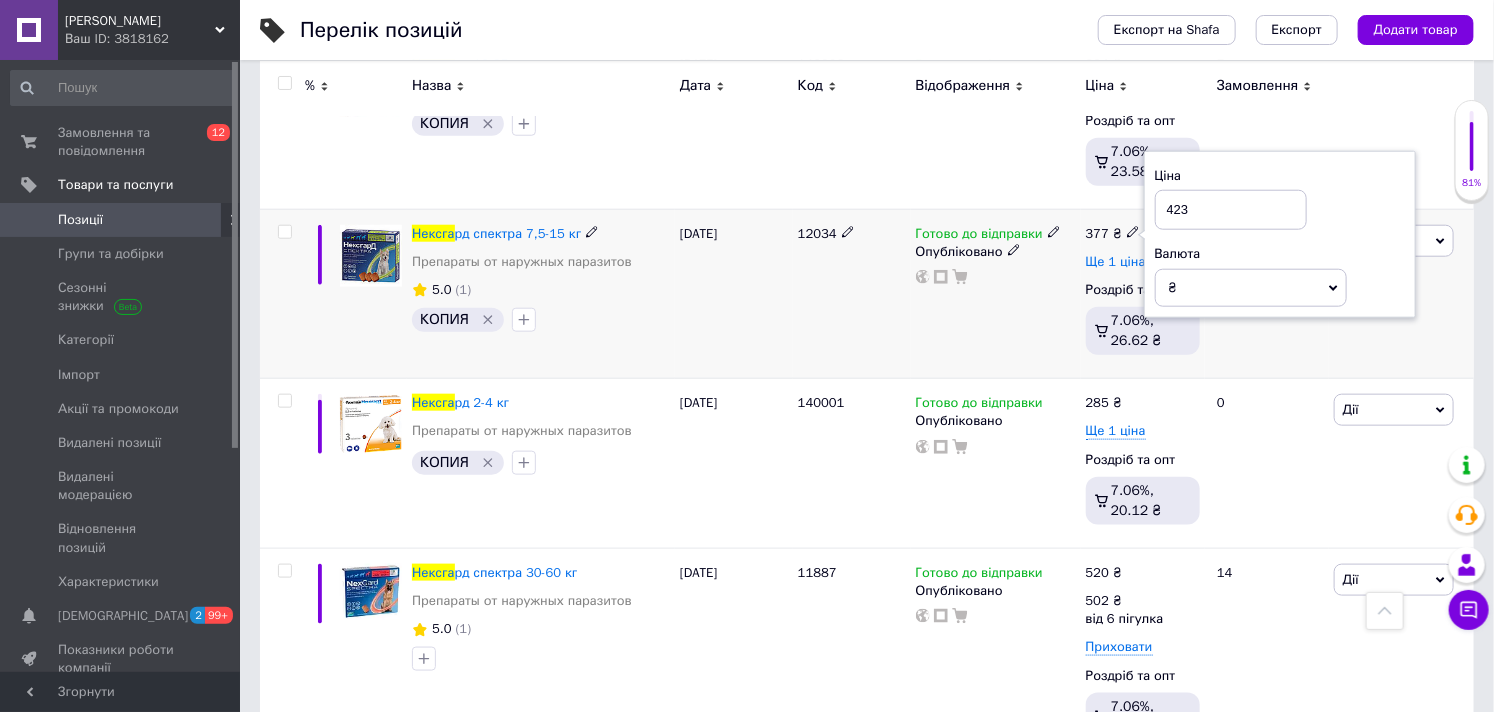 type on "423" 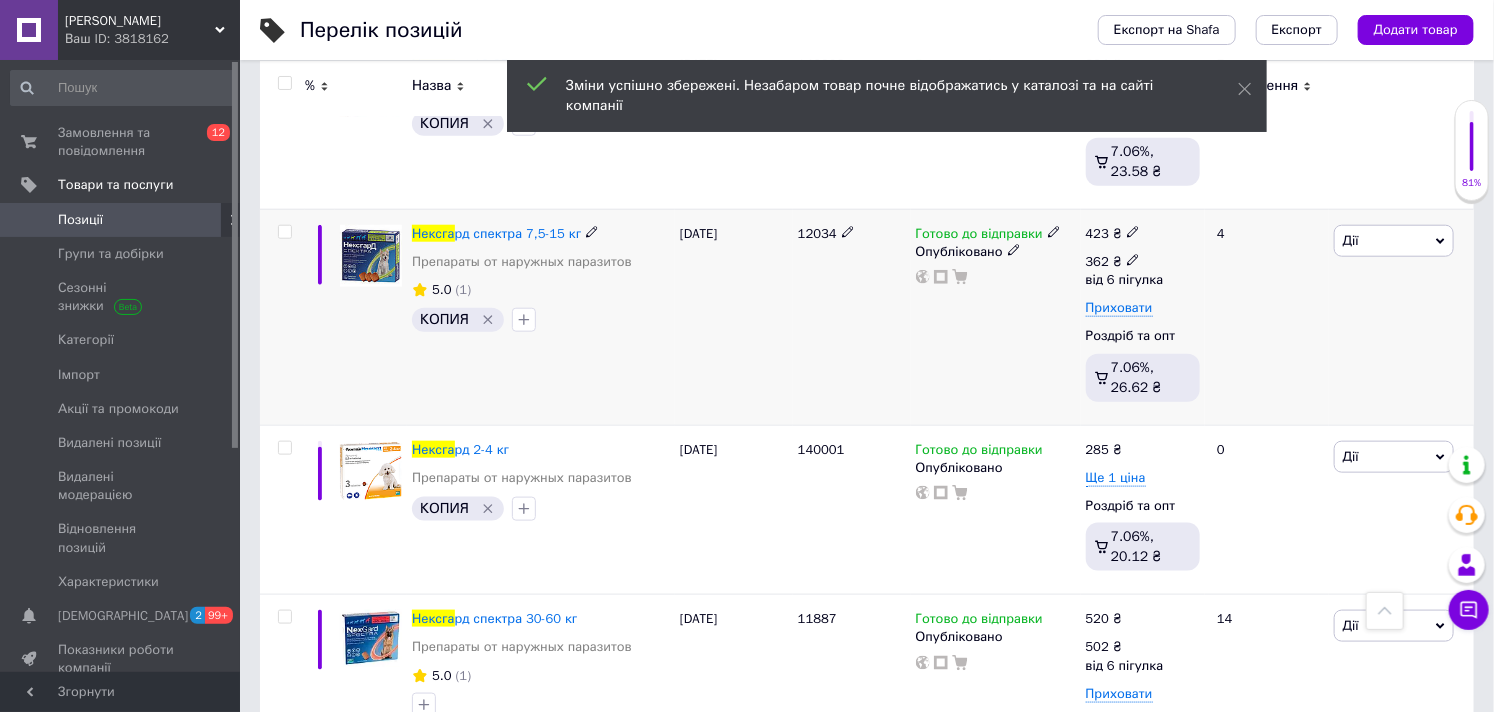 click 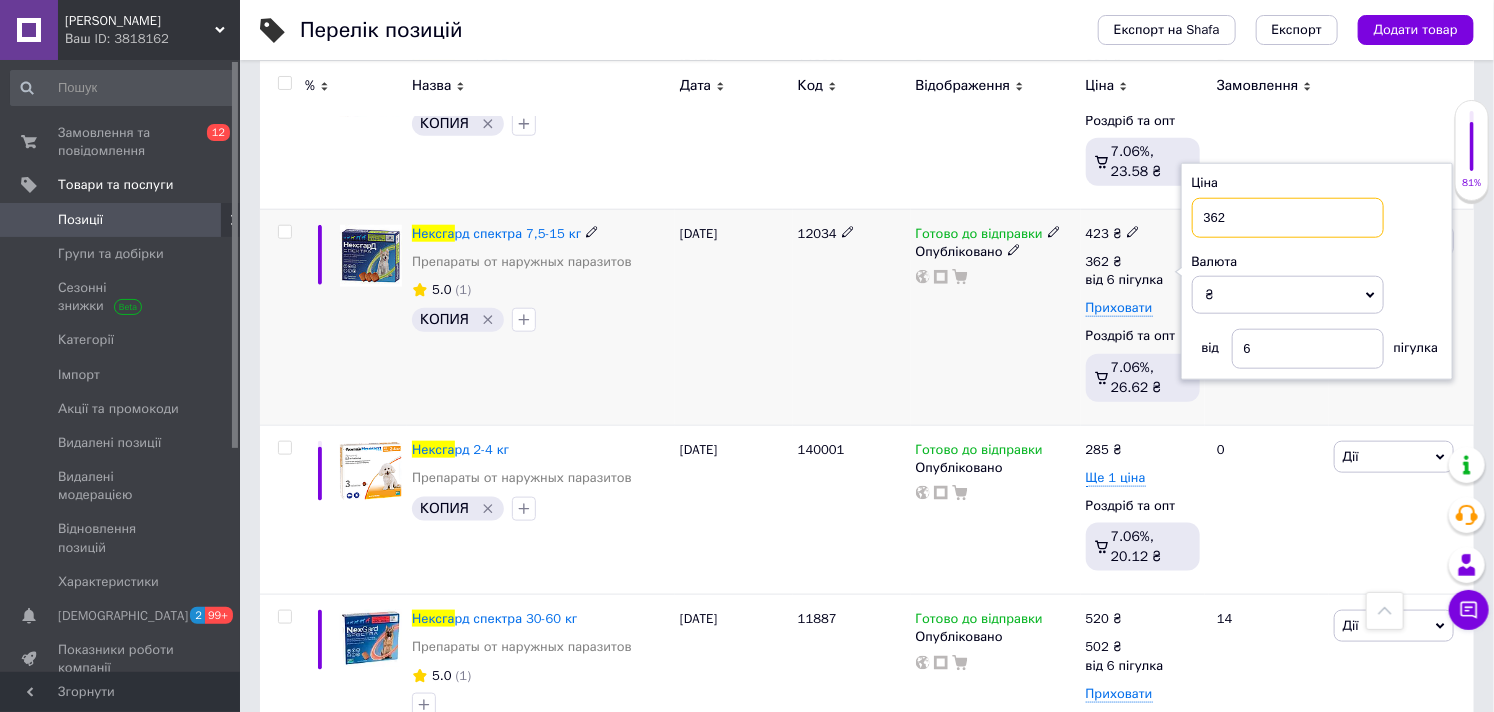 drag, startPoint x: 1243, startPoint y: 220, endPoint x: 1200, endPoint y: 218, distance: 43.046486 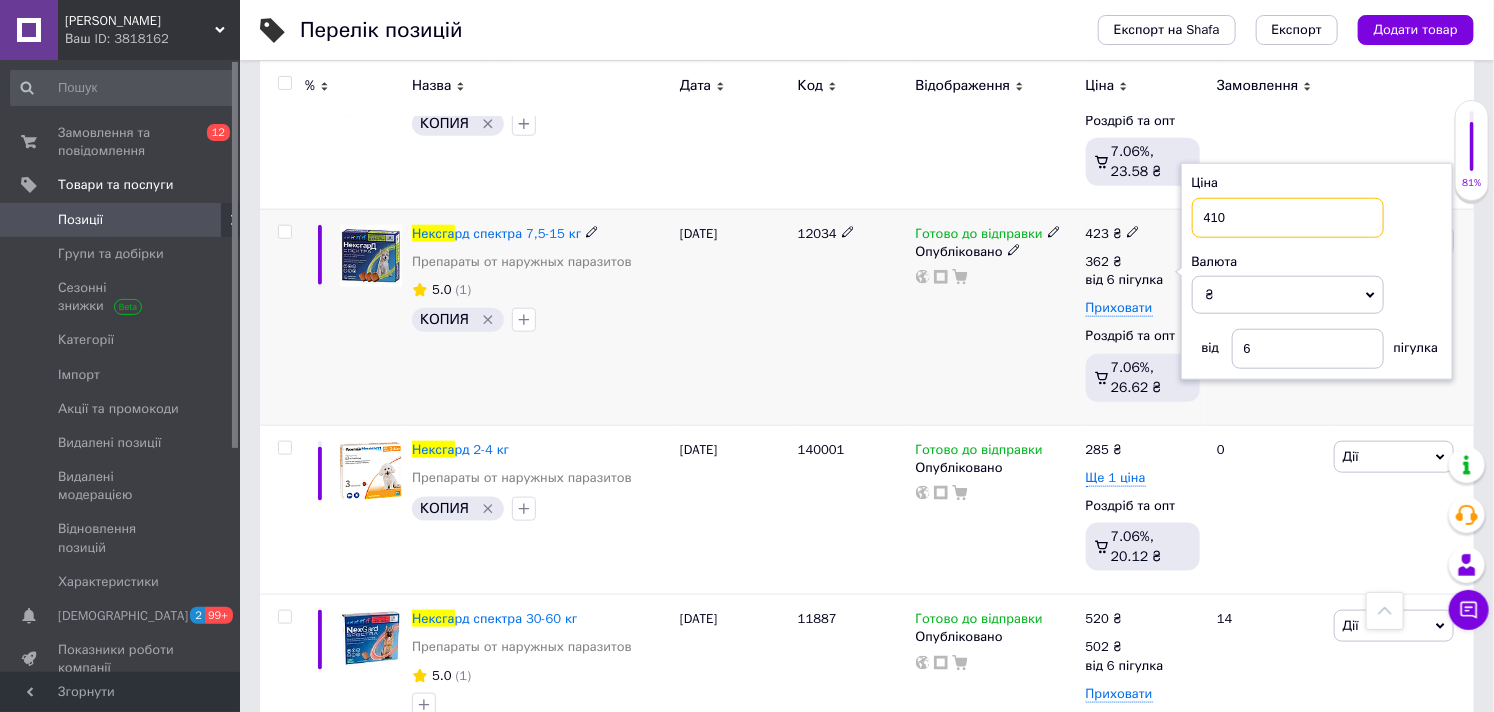 type on "410" 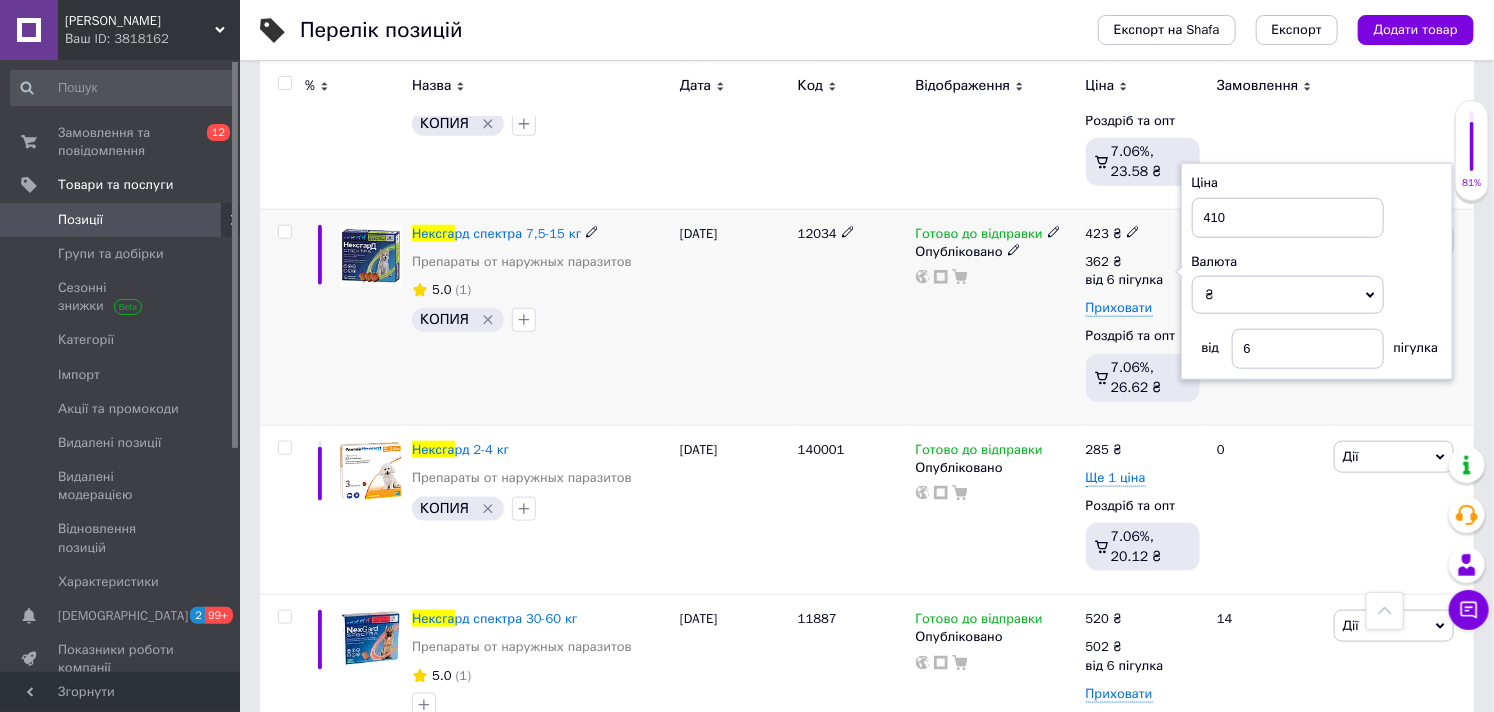 click on "Готово до відправки Опубліковано" at bounding box center [996, 317] 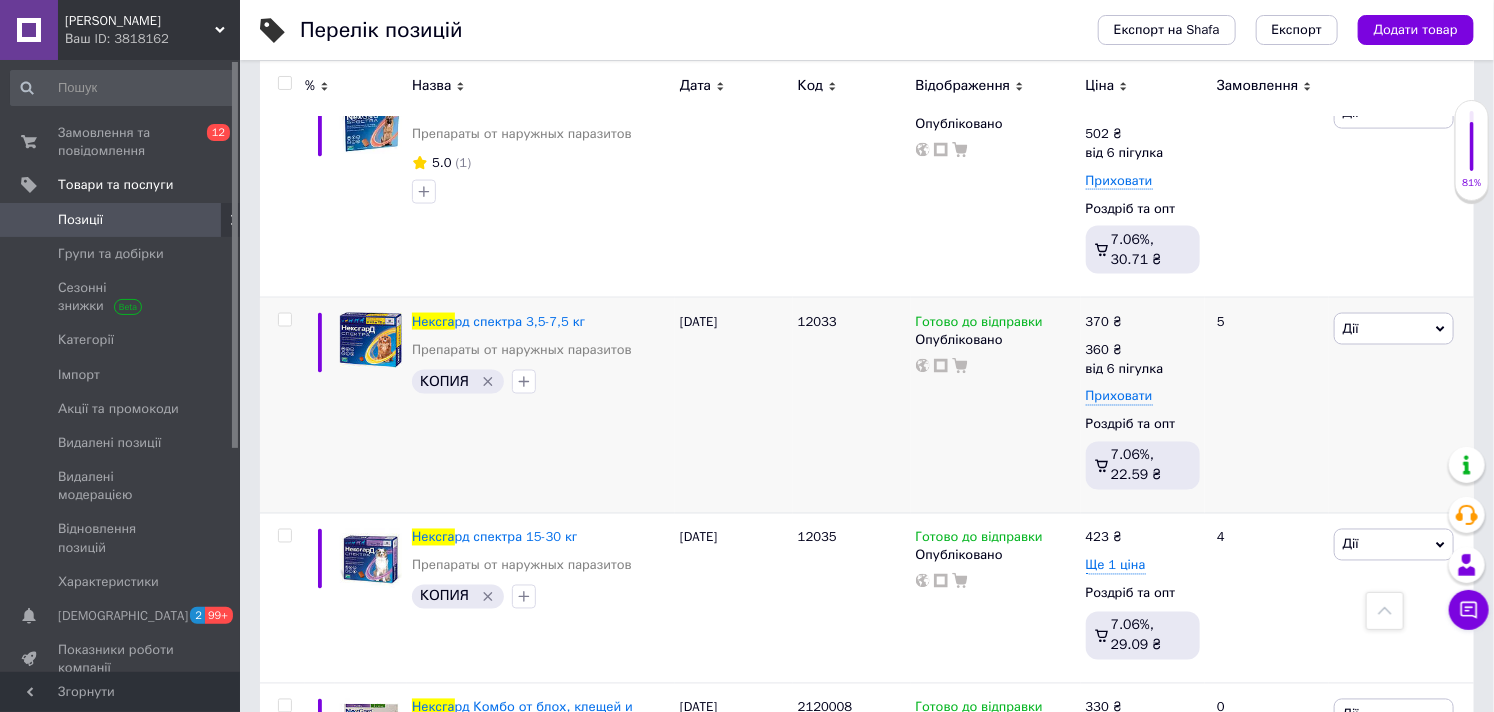 scroll, scrollTop: 1333, scrollLeft: 0, axis: vertical 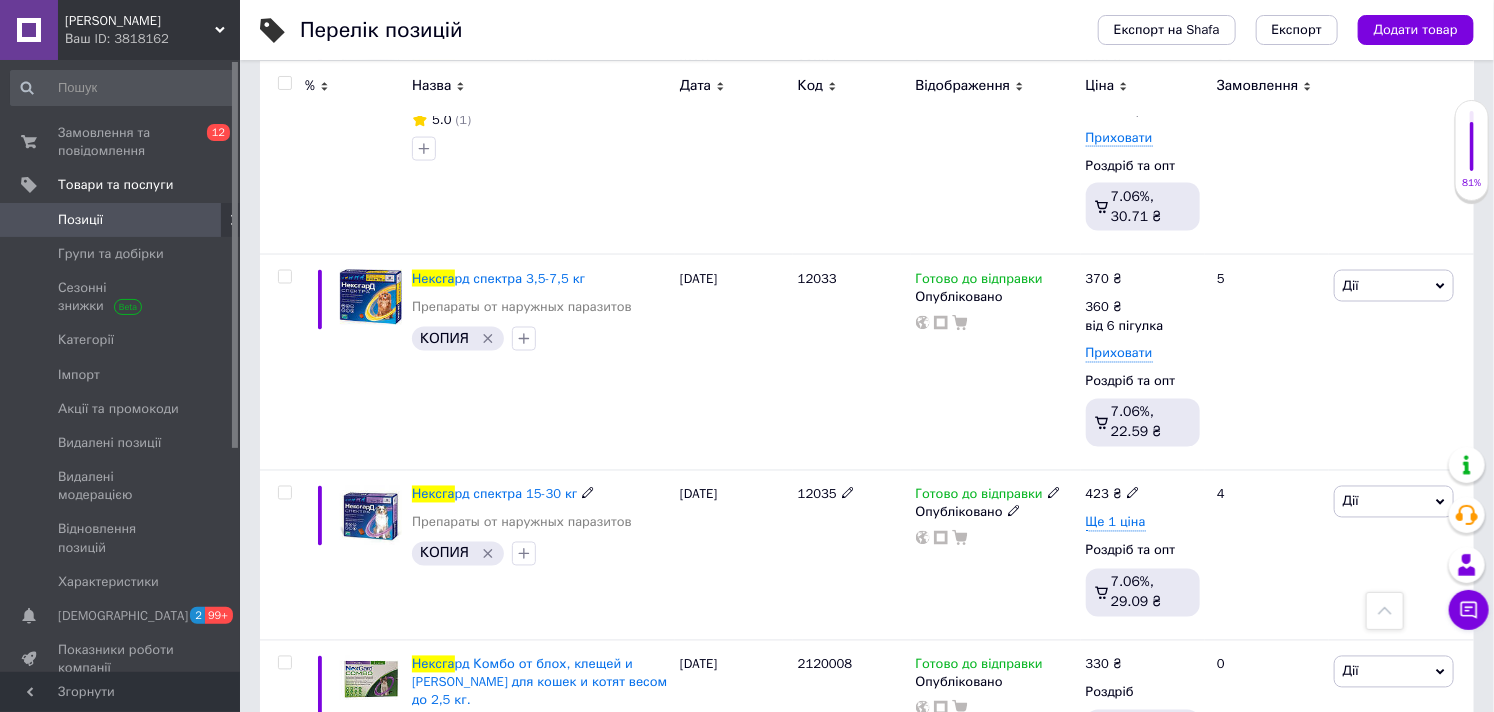 click 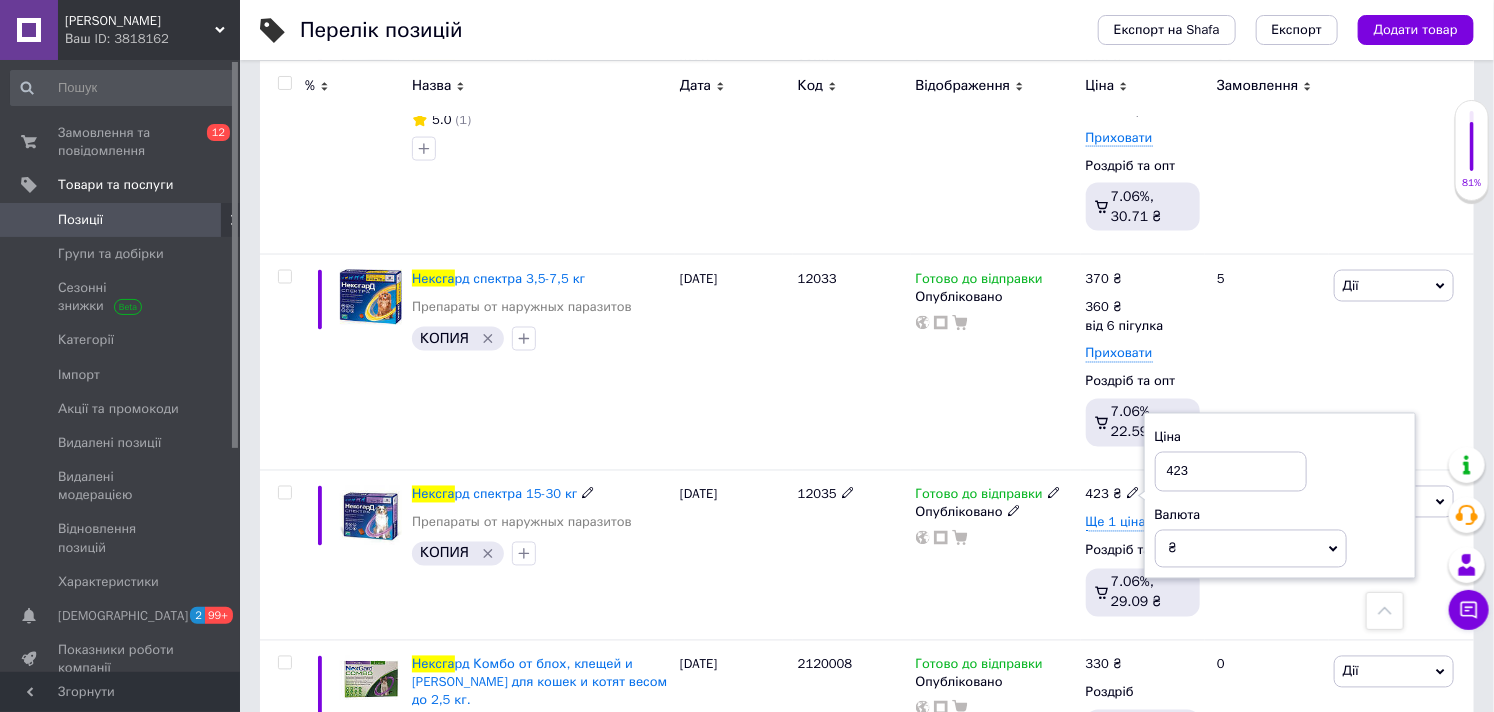 drag, startPoint x: 1193, startPoint y: 471, endPoint x: 1156, endPoint y: 468, distance: 37.12142 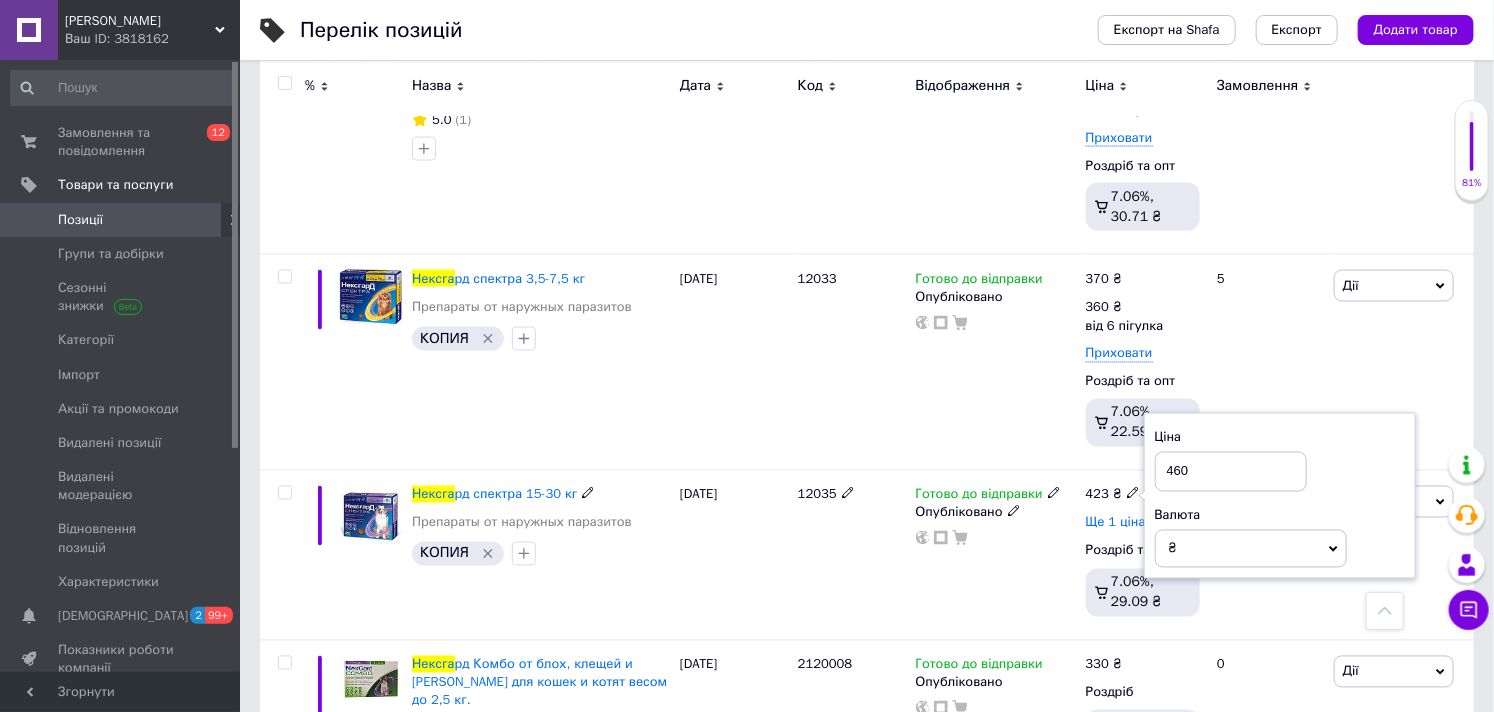 type on "460" 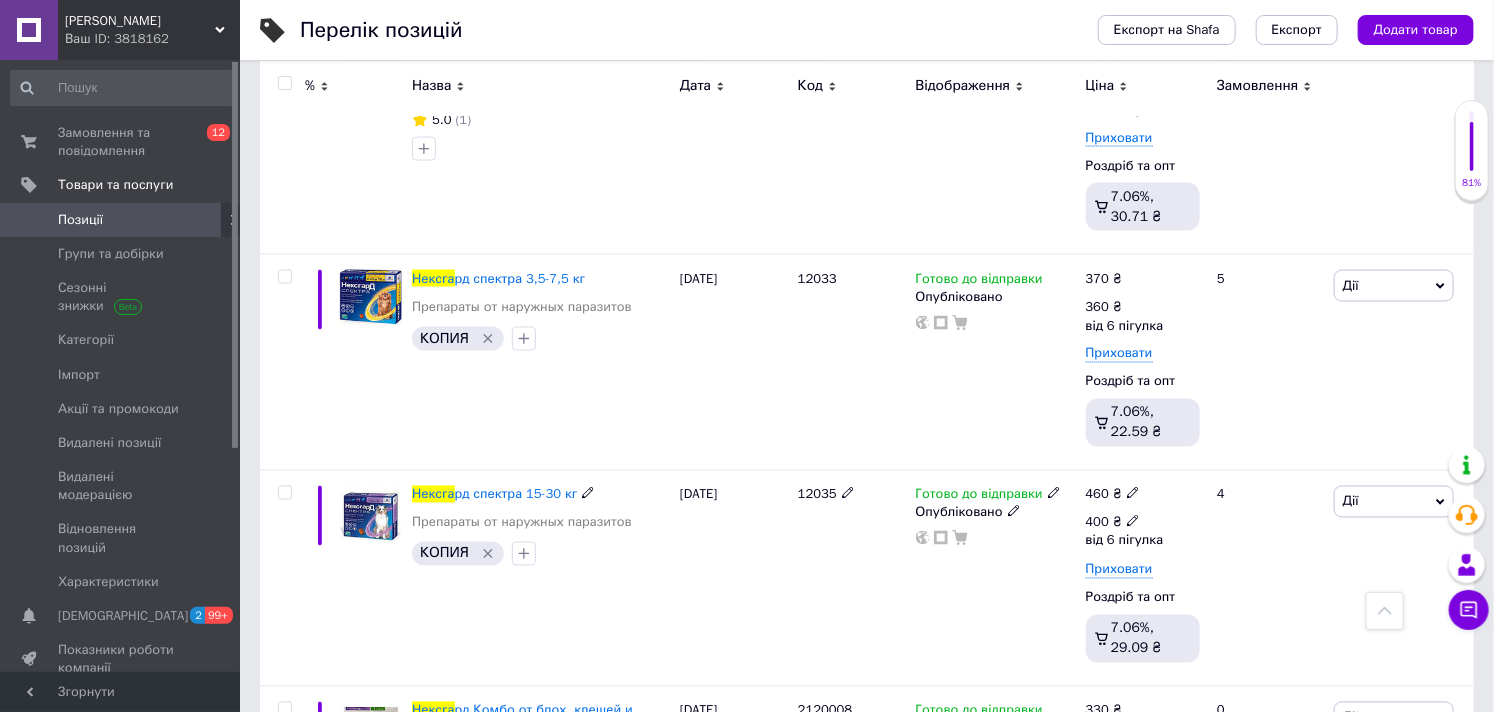 click 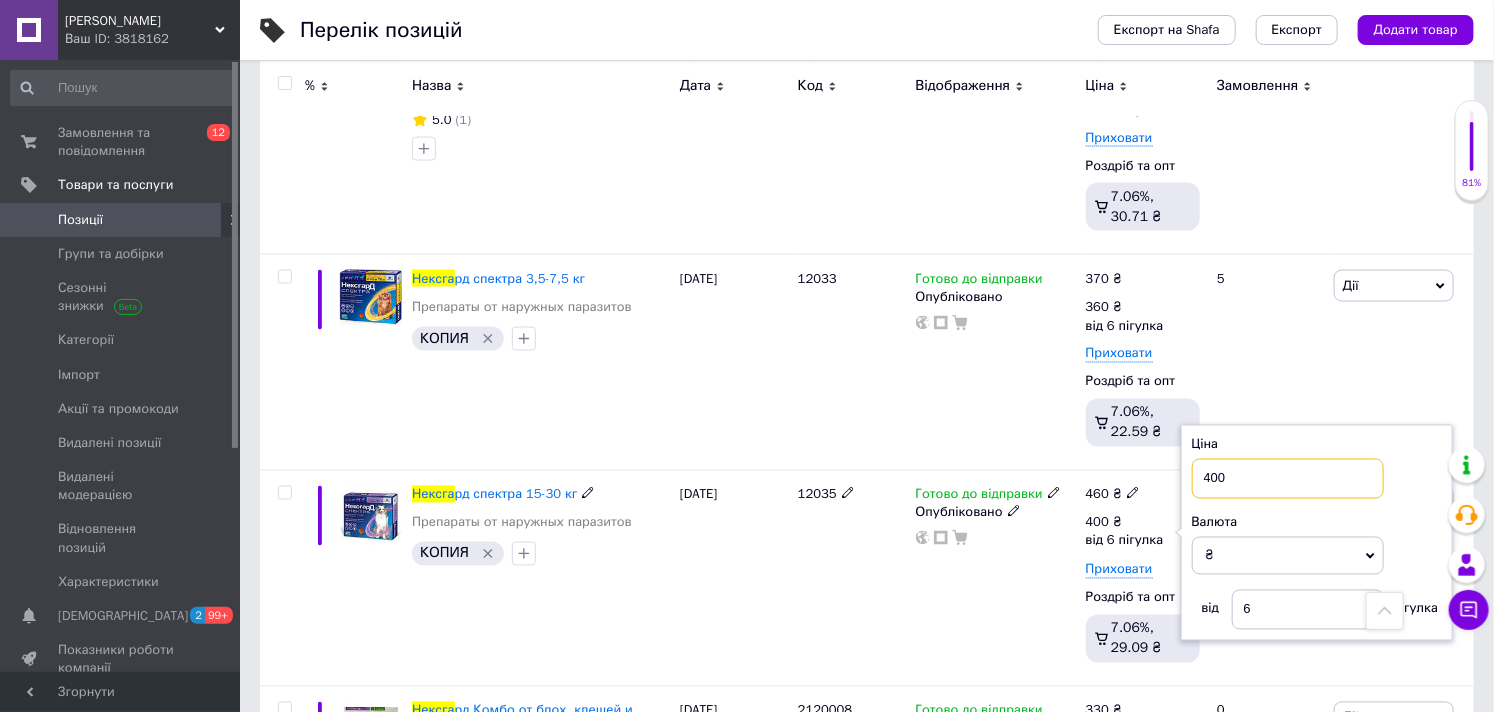 drag, startPoint x: 1230, startPoint y: 486, endPoint x: 1191, endPoint y: 485, distance: 39.012817 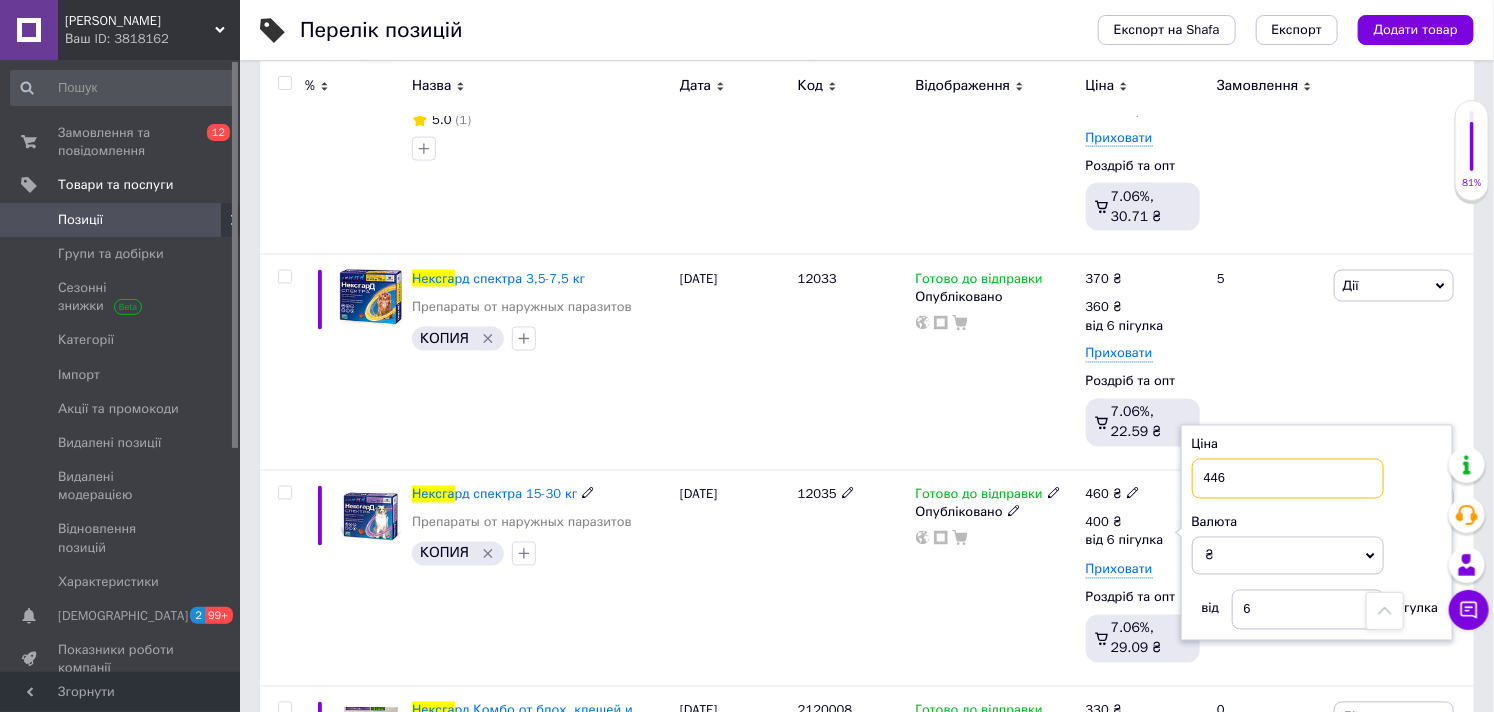 type on "446" 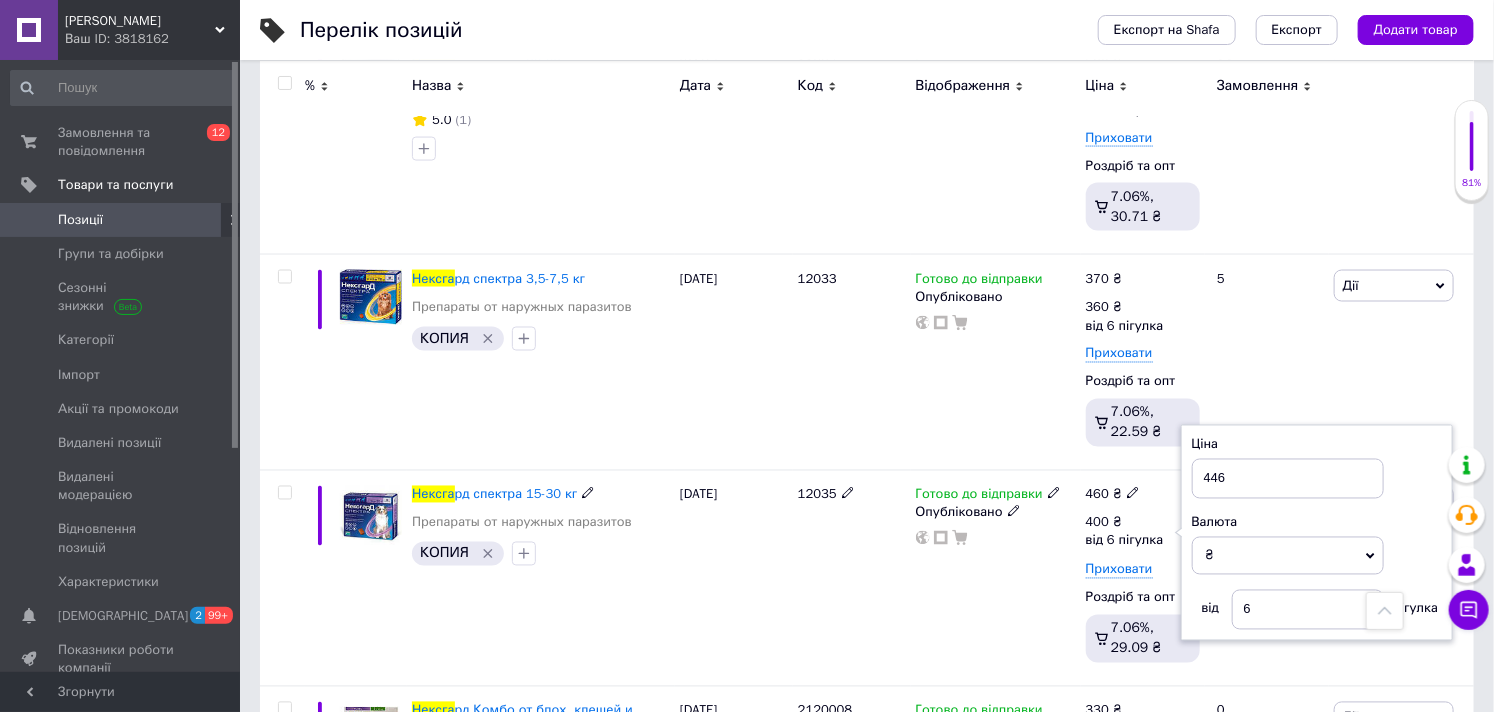 click on "12035" at bounding box center [852, 579] 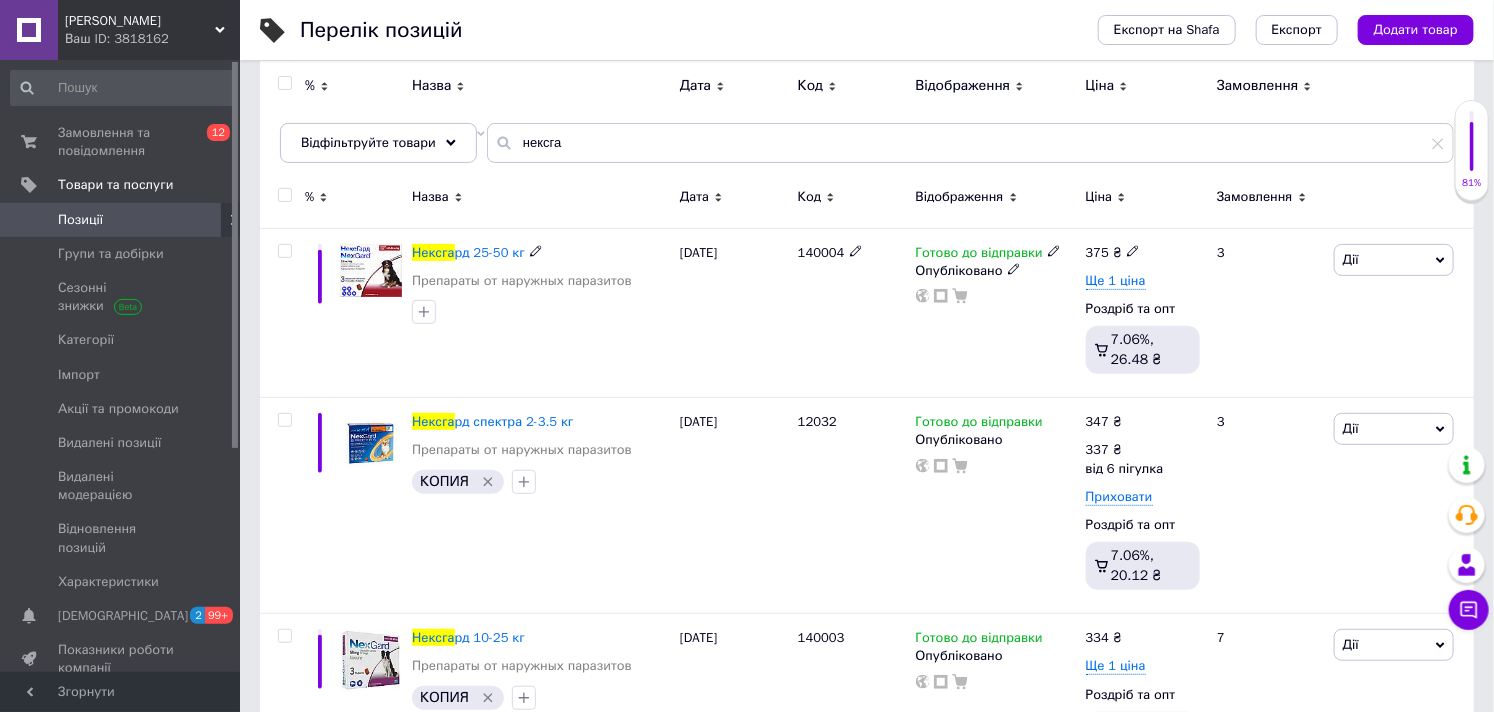 scroll, scrollTop: 0, scrollLeft: 0, axis: both 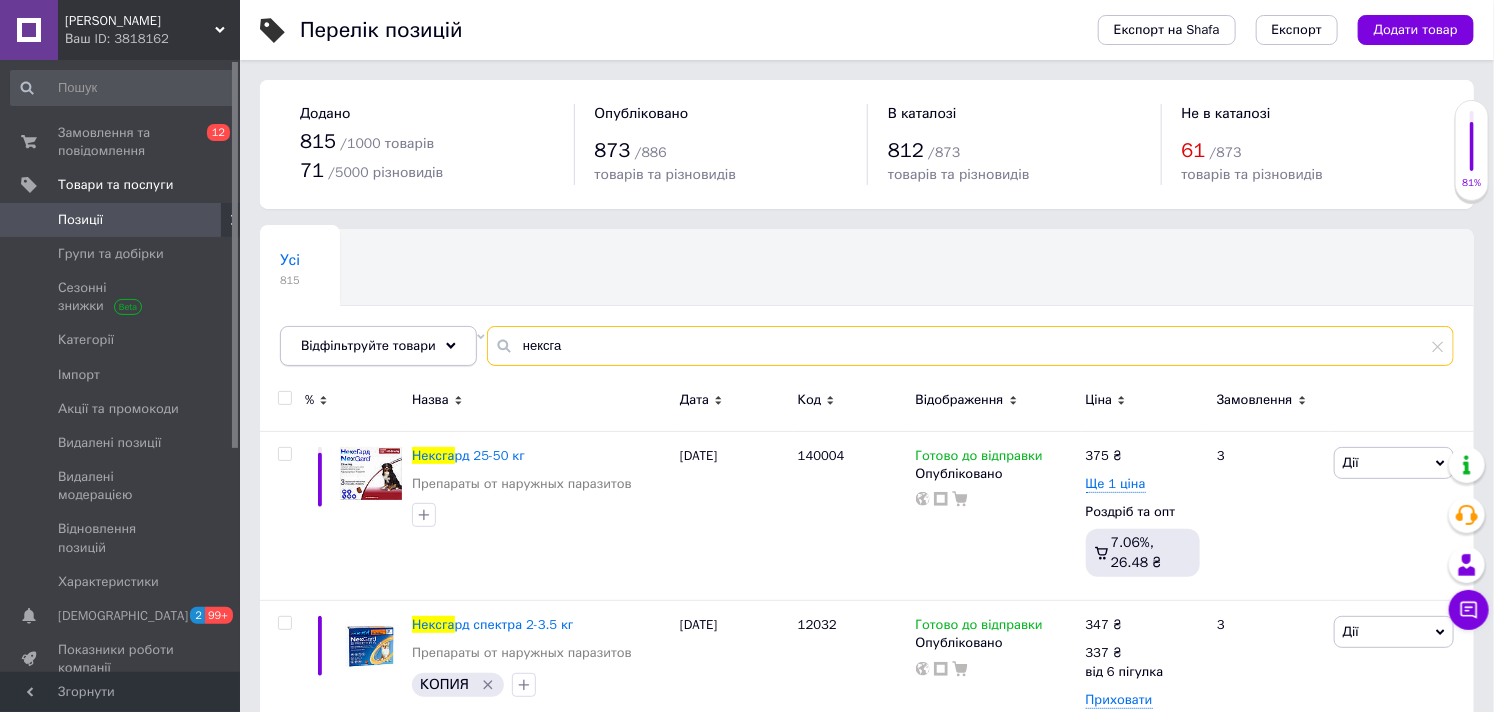 drag, startPoint x: 593, startPoint y: 336, endPoint x: 445, endPoint y: 336, distance: 148 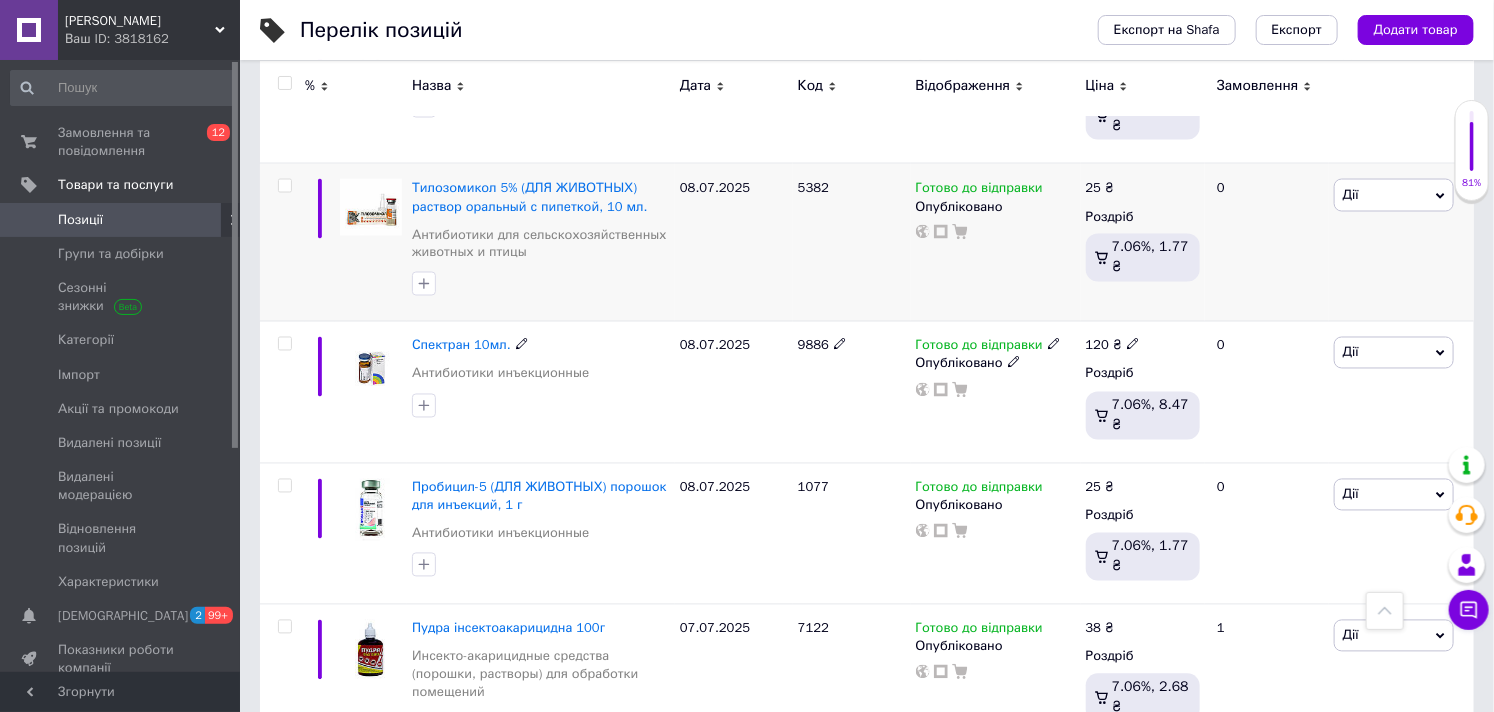 scroll, scrollTop: 1444, scrollLeft: 0, axis: vertical 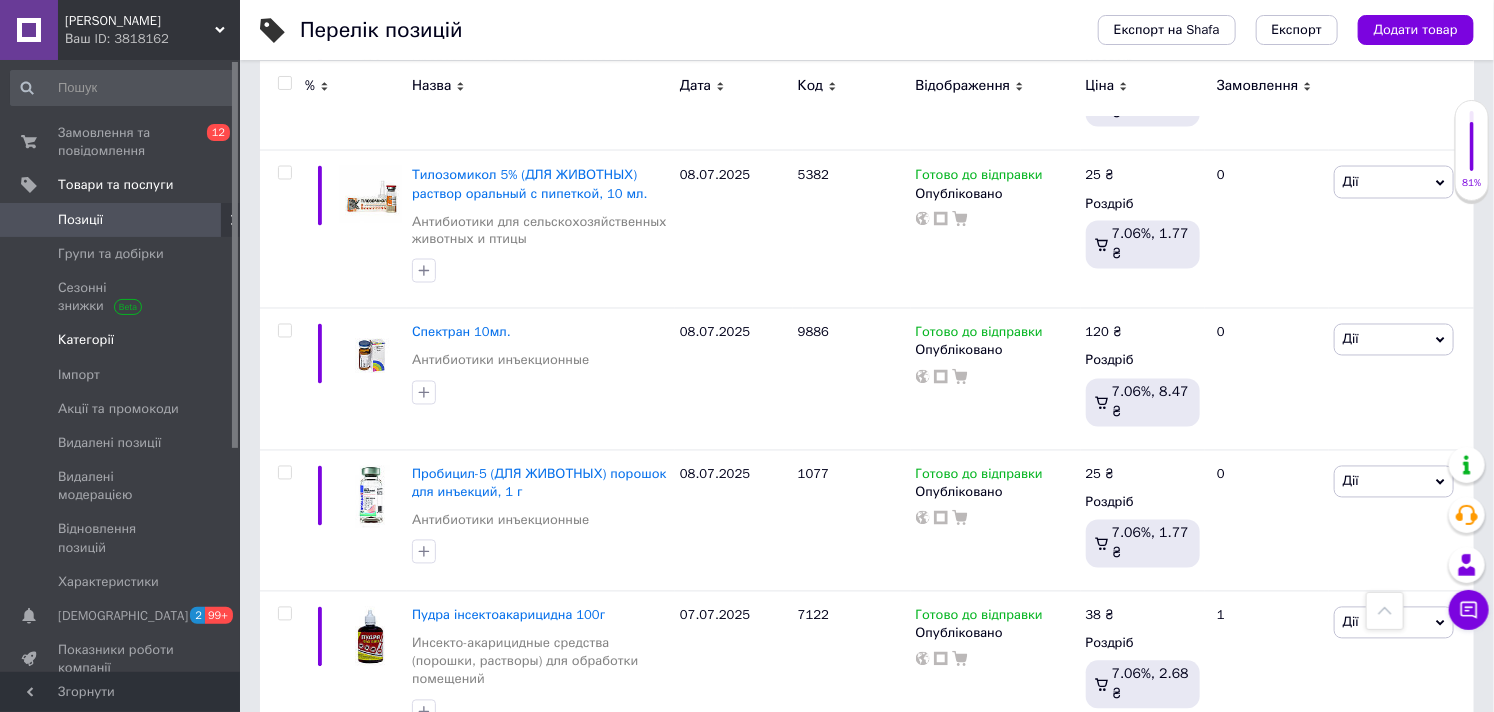 type 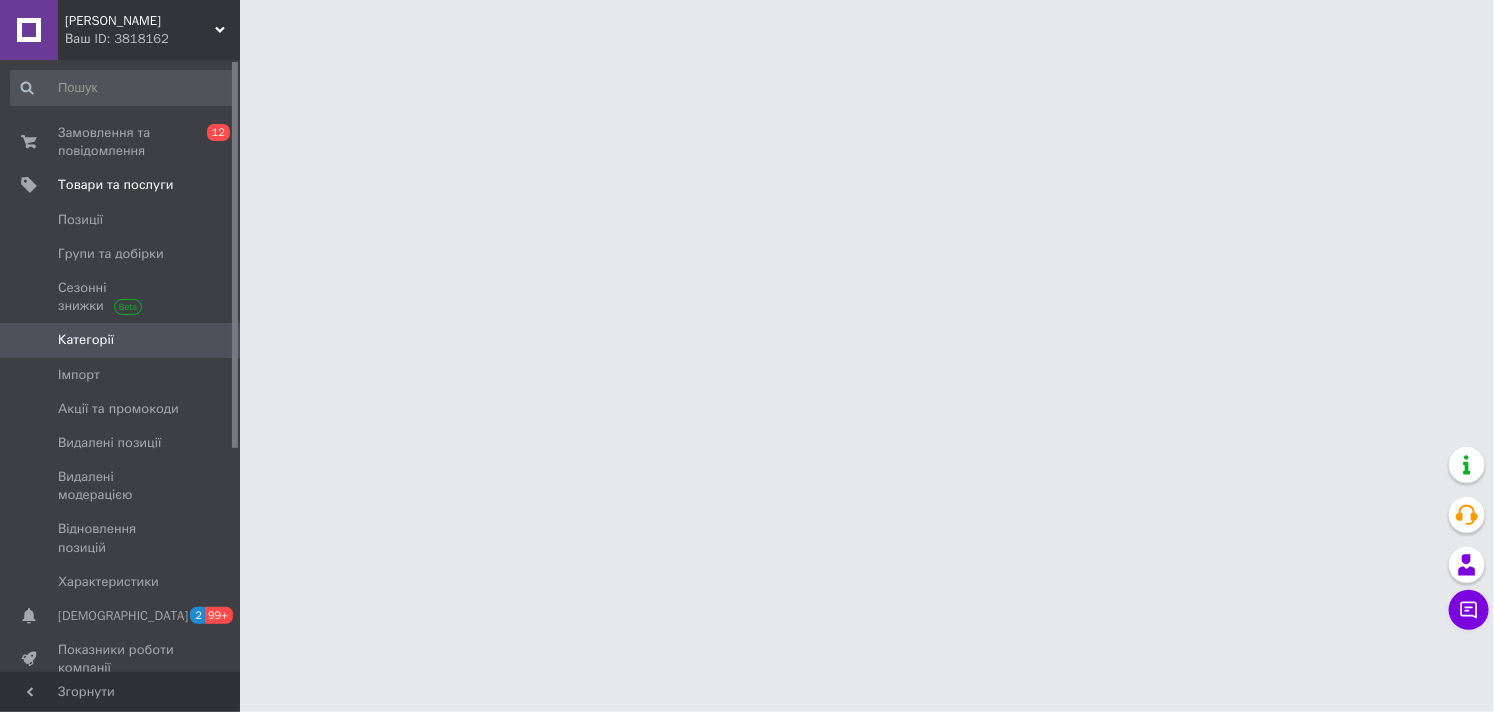 scroll, scrollTop: 0, scrollLeft: 0, axis: both 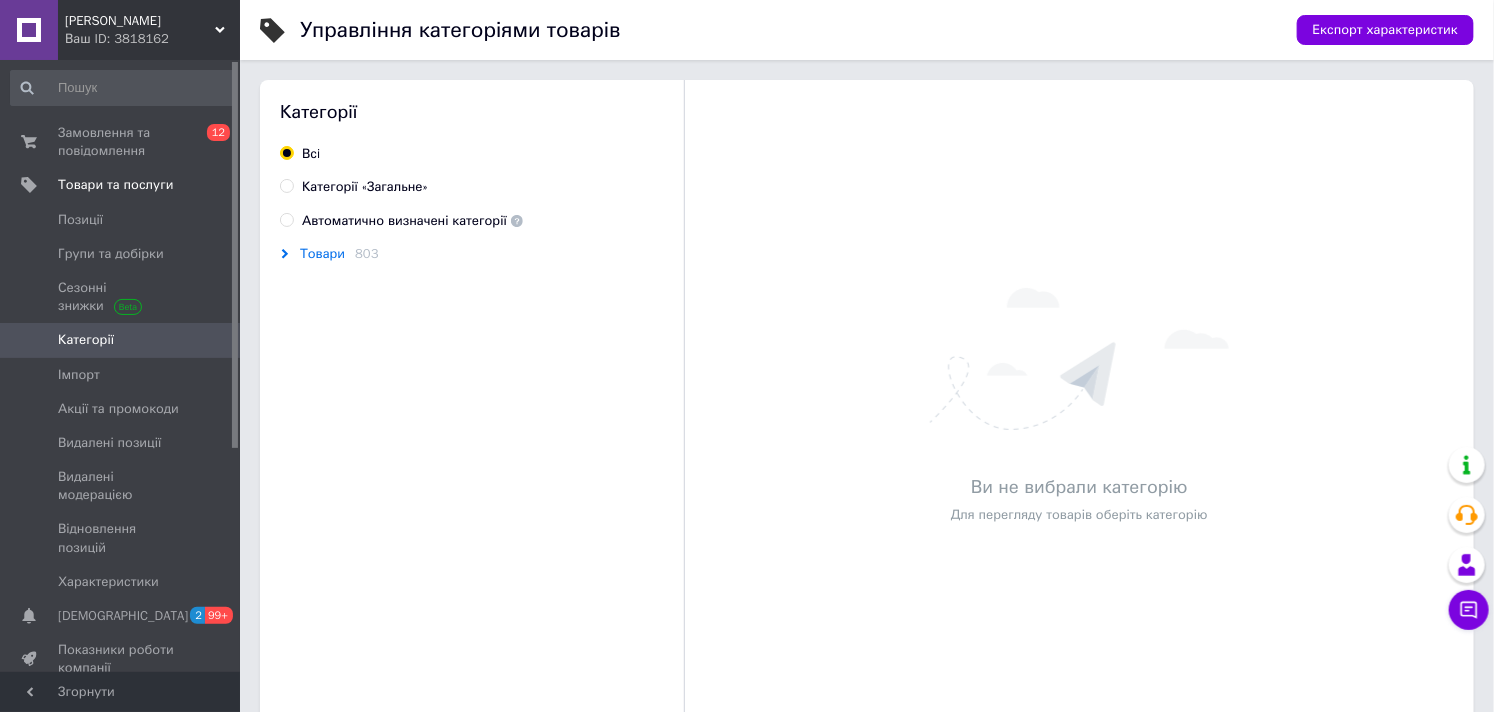 click on "Товари" at bounding box center [322, 254] 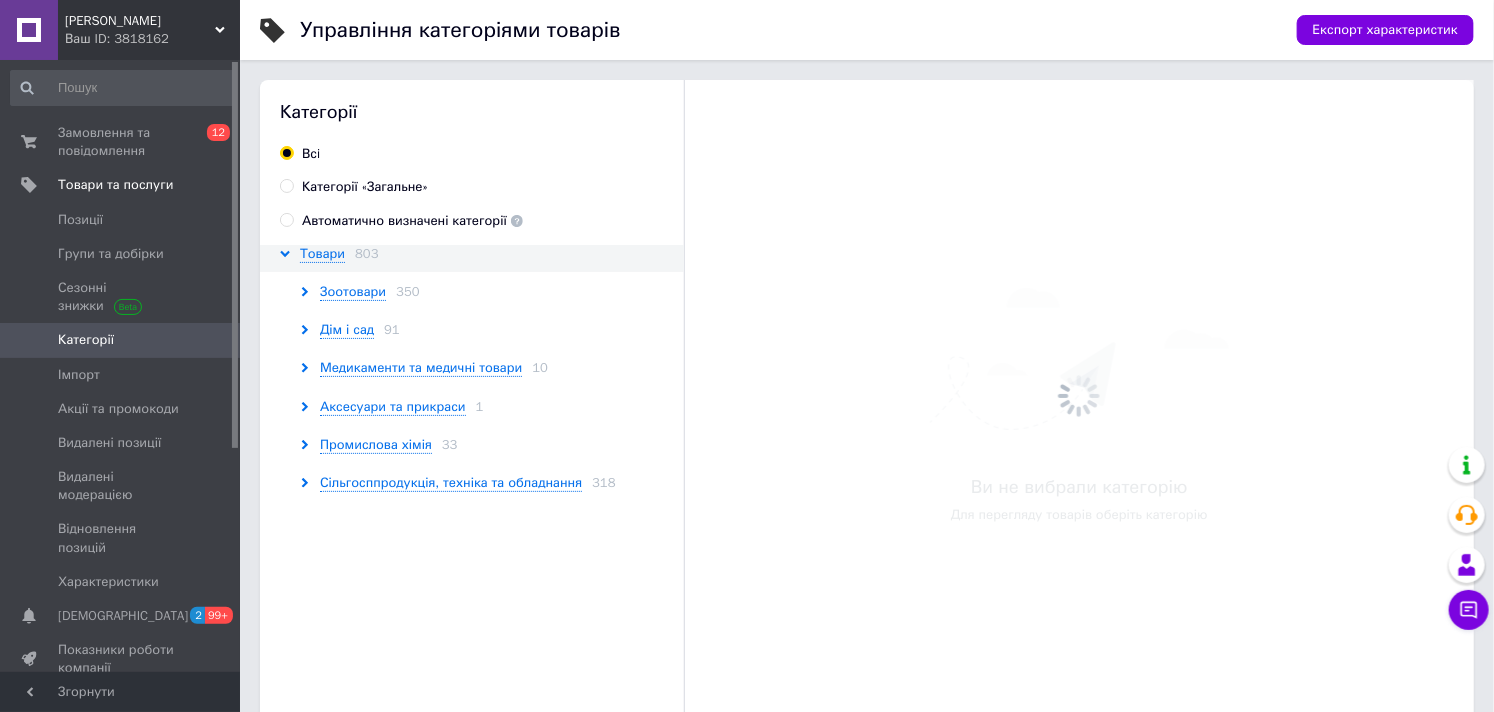 click on "Автоматично визначені категорії" at bounding box center (412, 221) 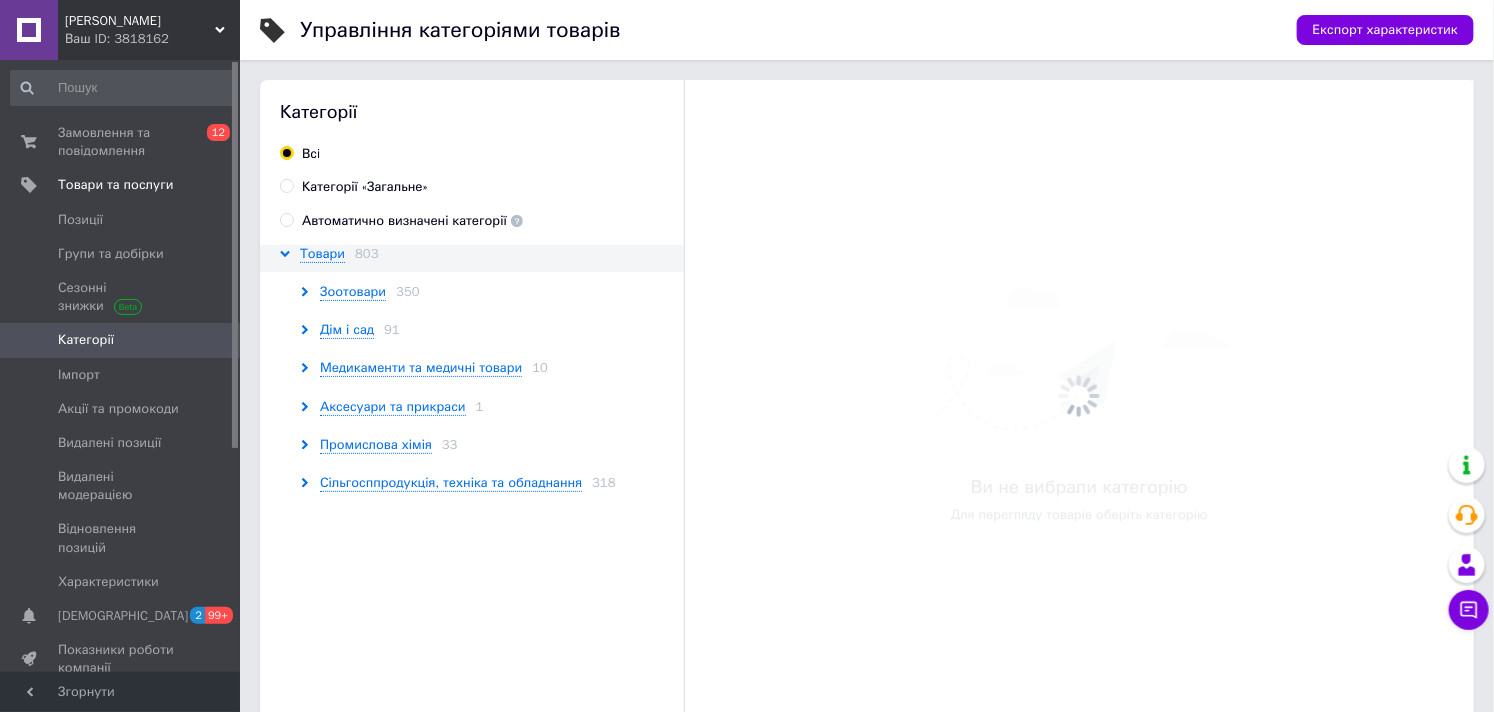 click on "Автоматично визначені категорії" at bounding box center [286, 219] 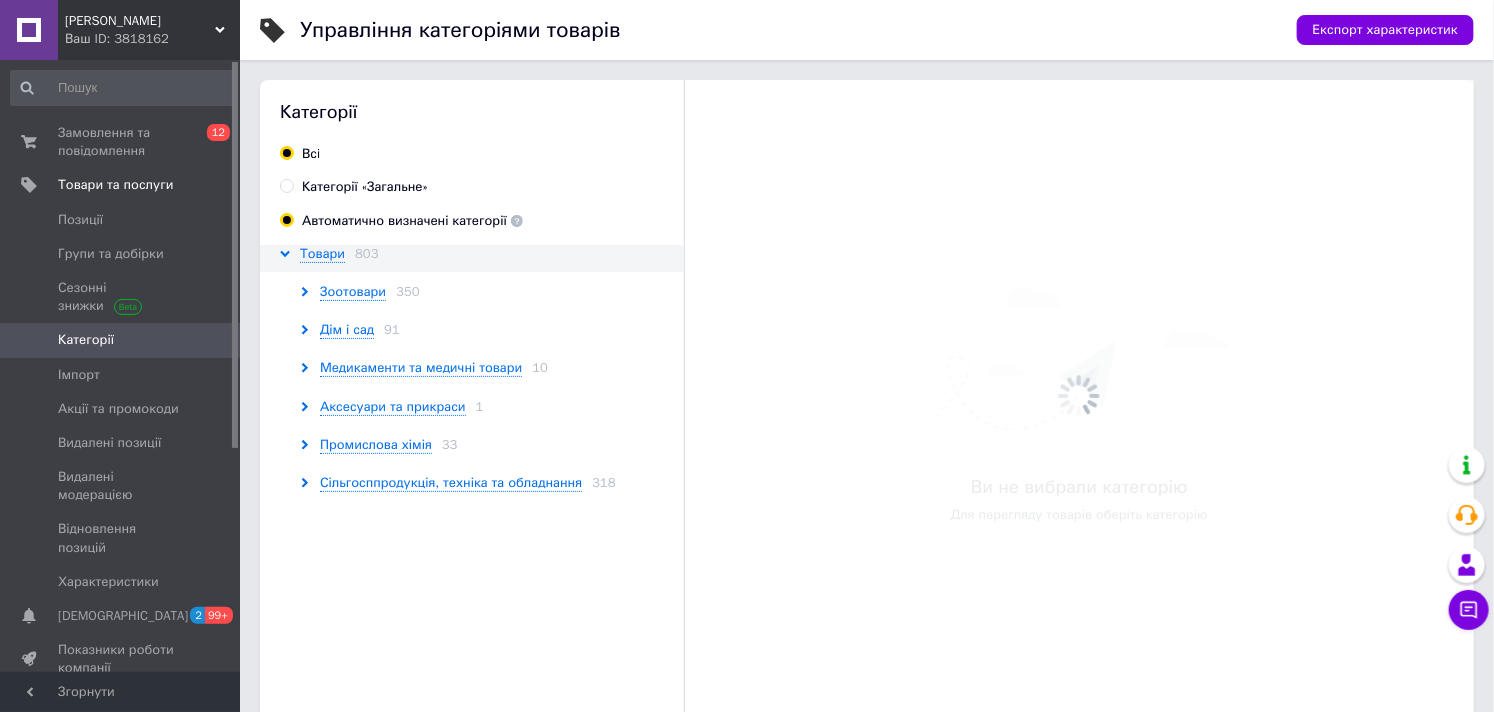 radio on "true" 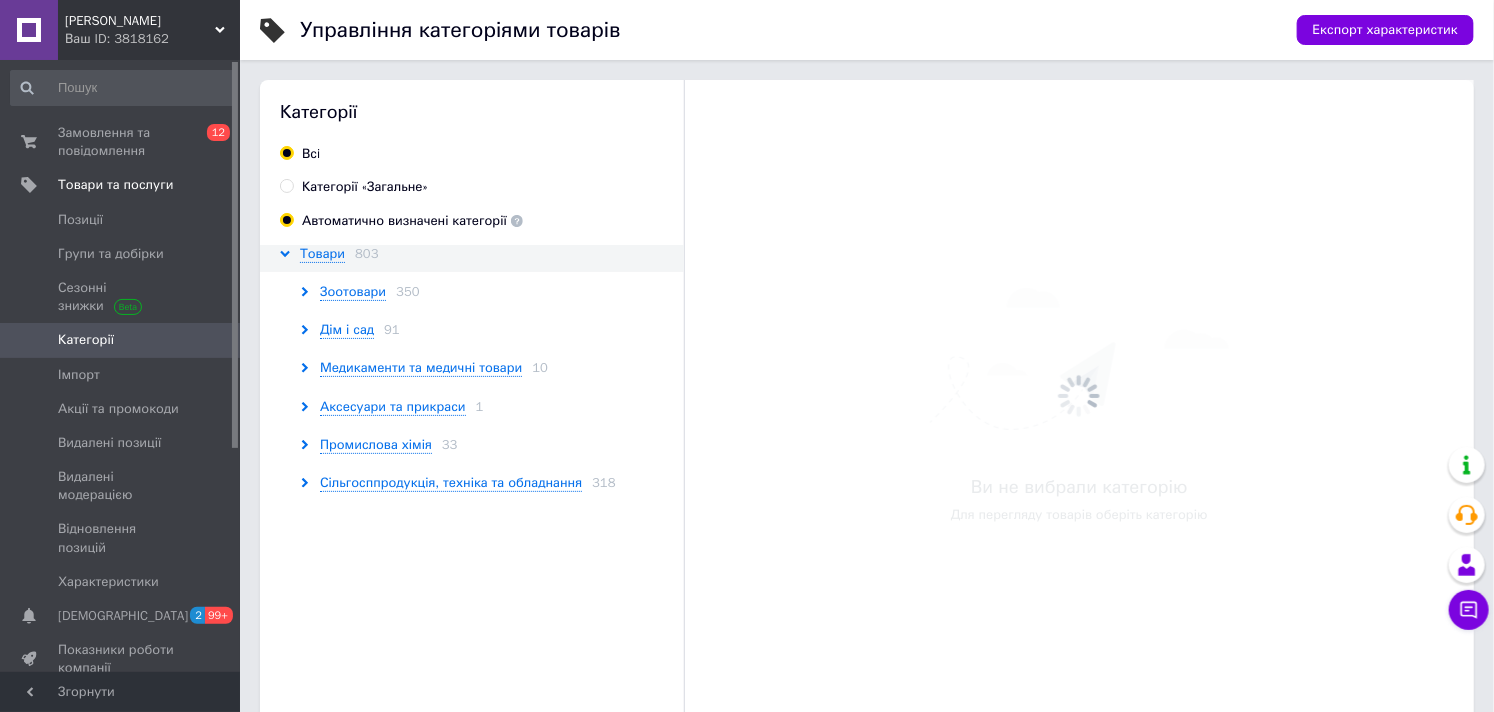 radio on "false" 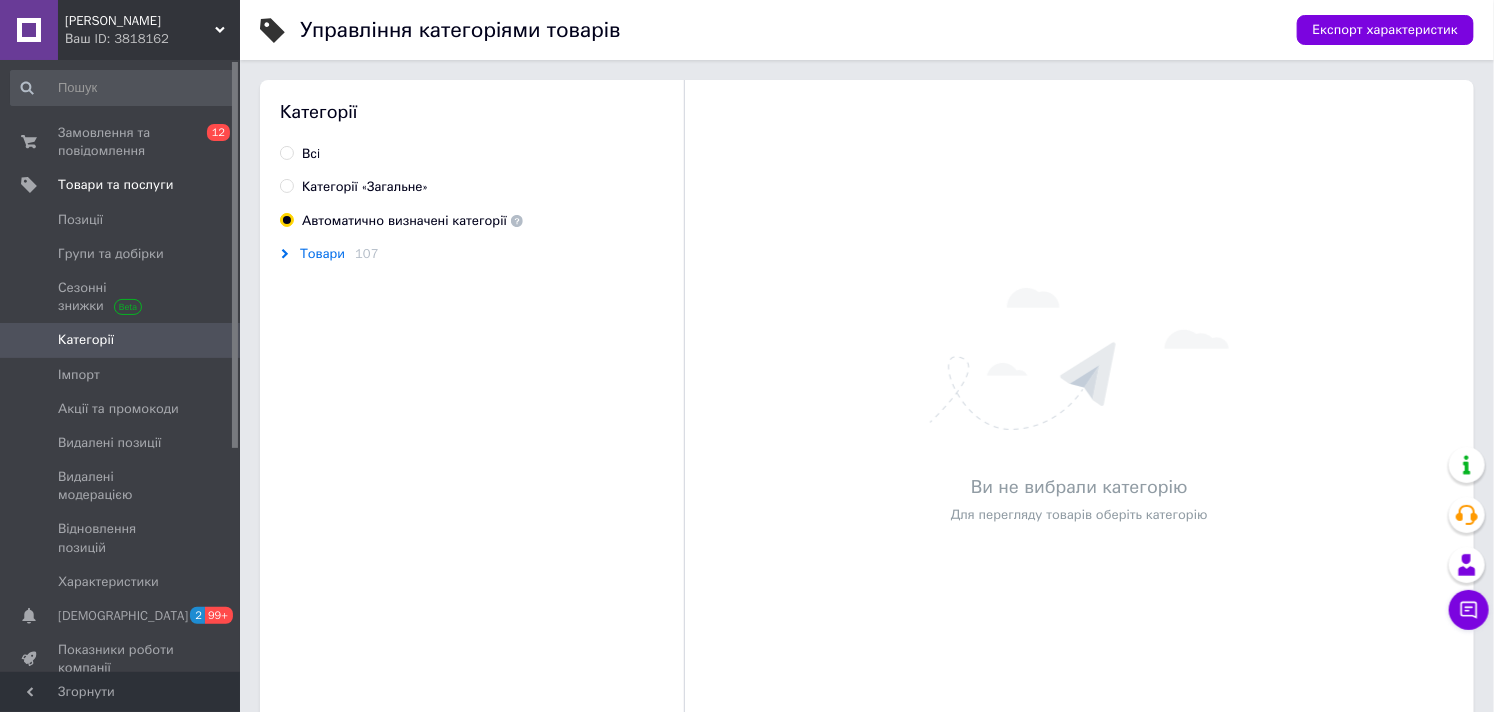 click on "Товари" at bounding box center [322, 254] 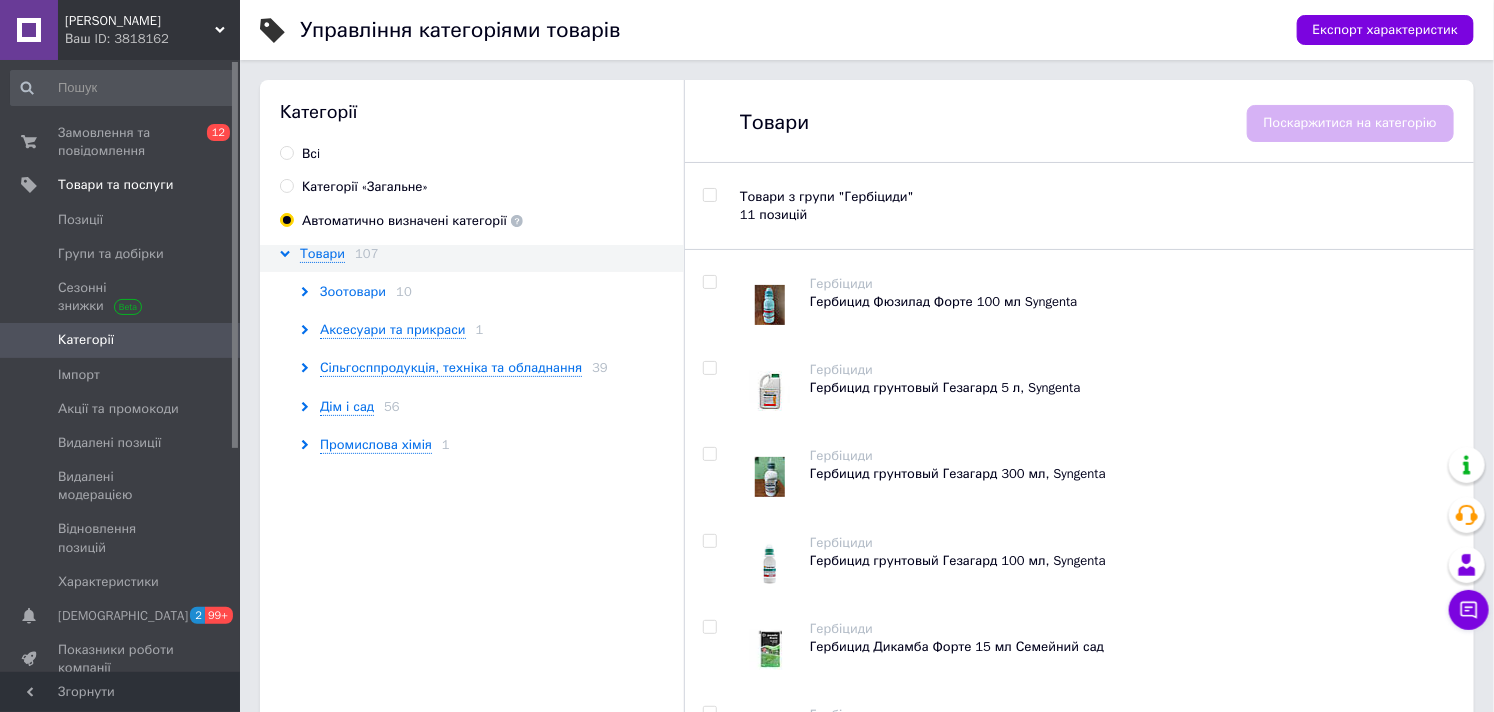 click on "Зоотовари" at bounding box center [353, 292] 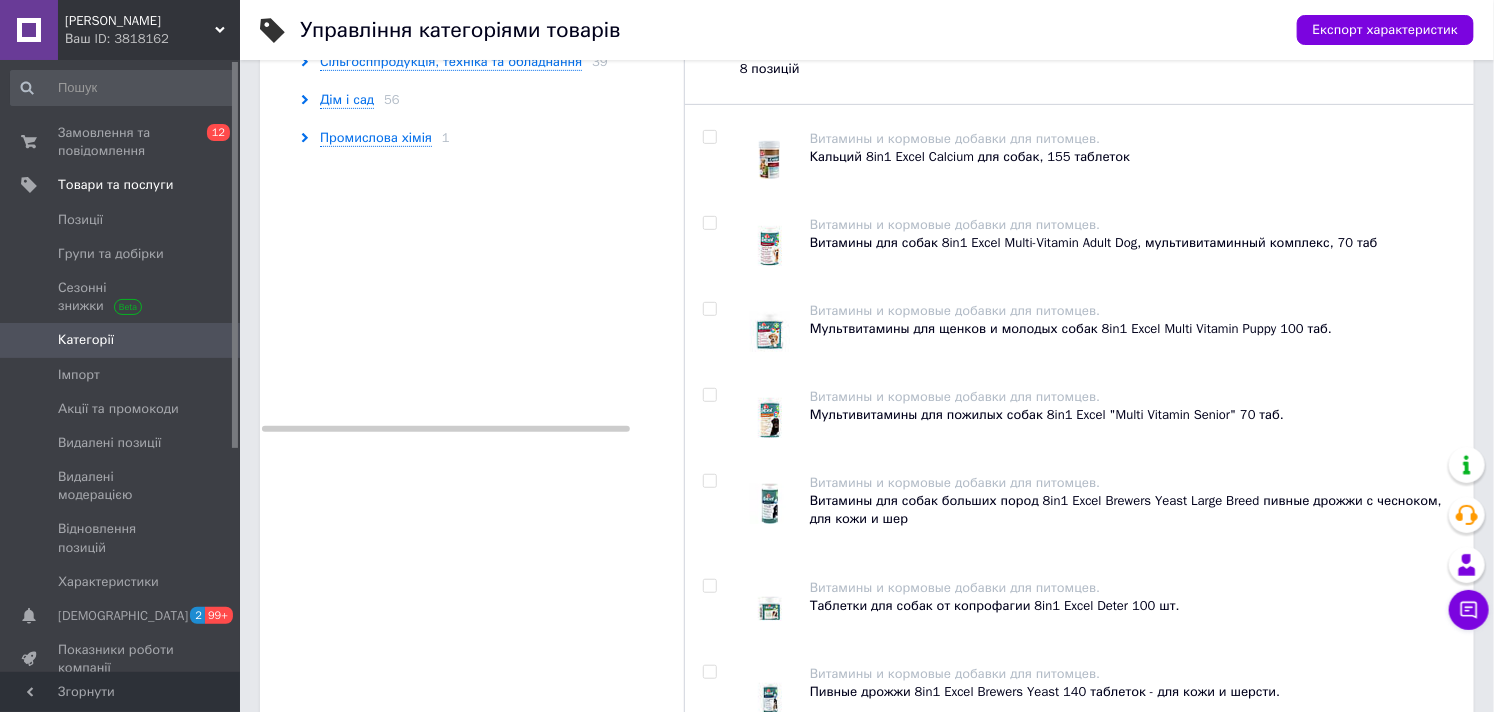 scroll, scrollTop: 168, scrollLeft: 0, axis: vertical 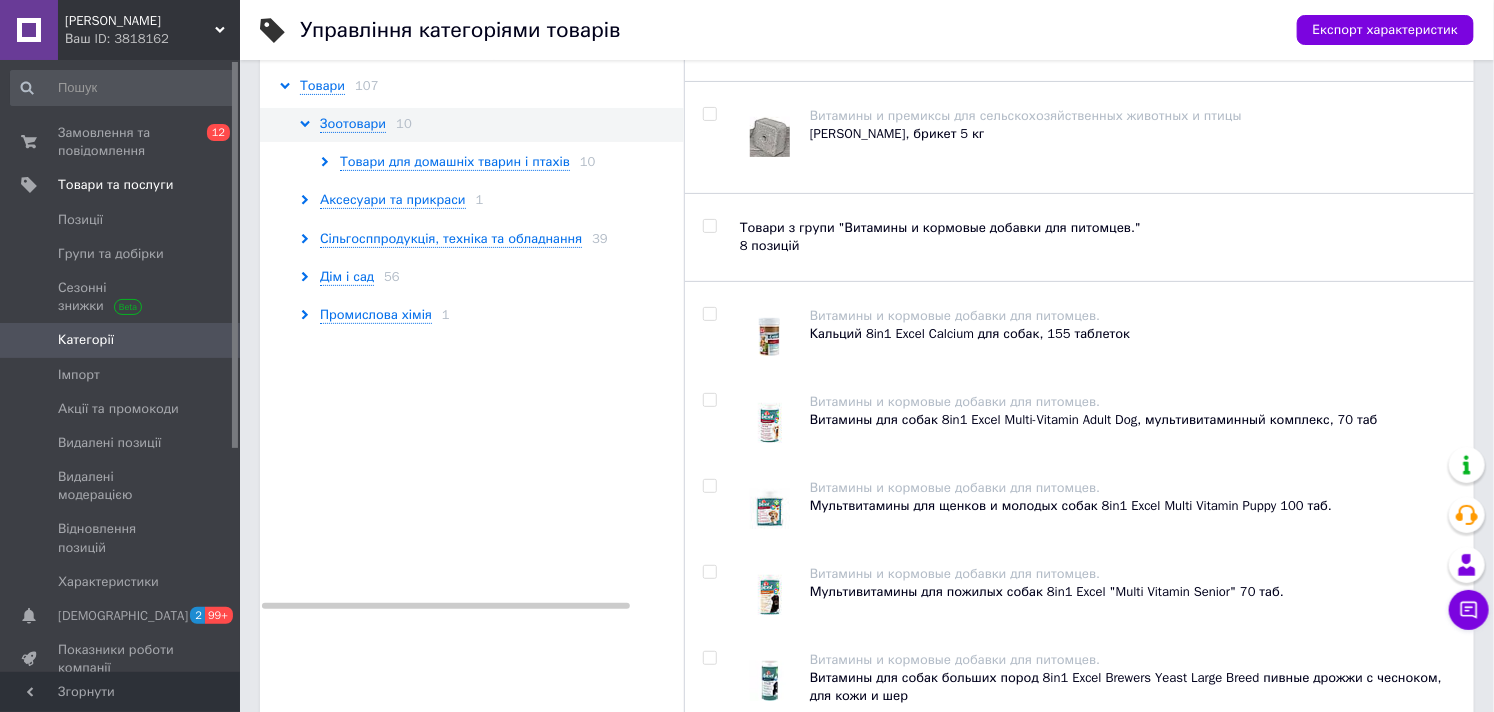click at bounding box center [709, 314] 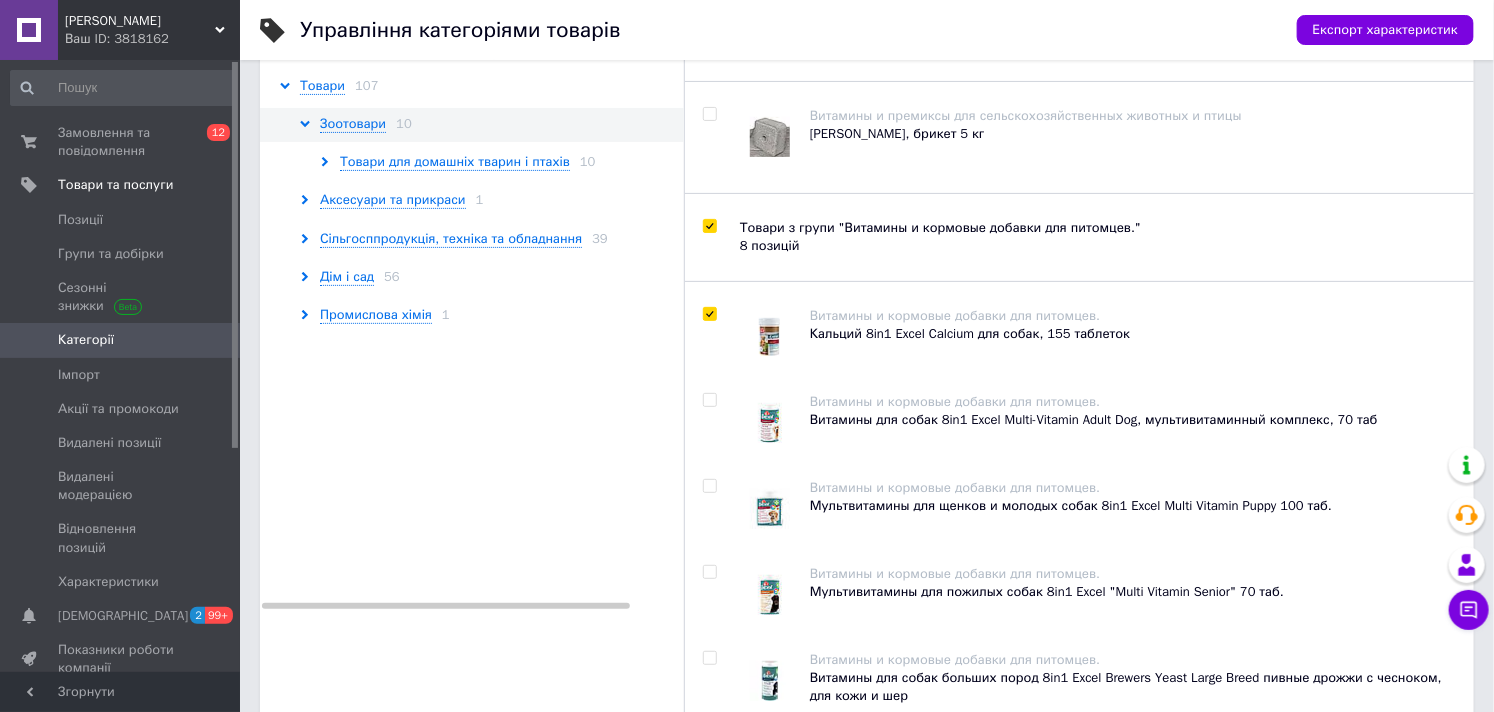 checkbox on "true" 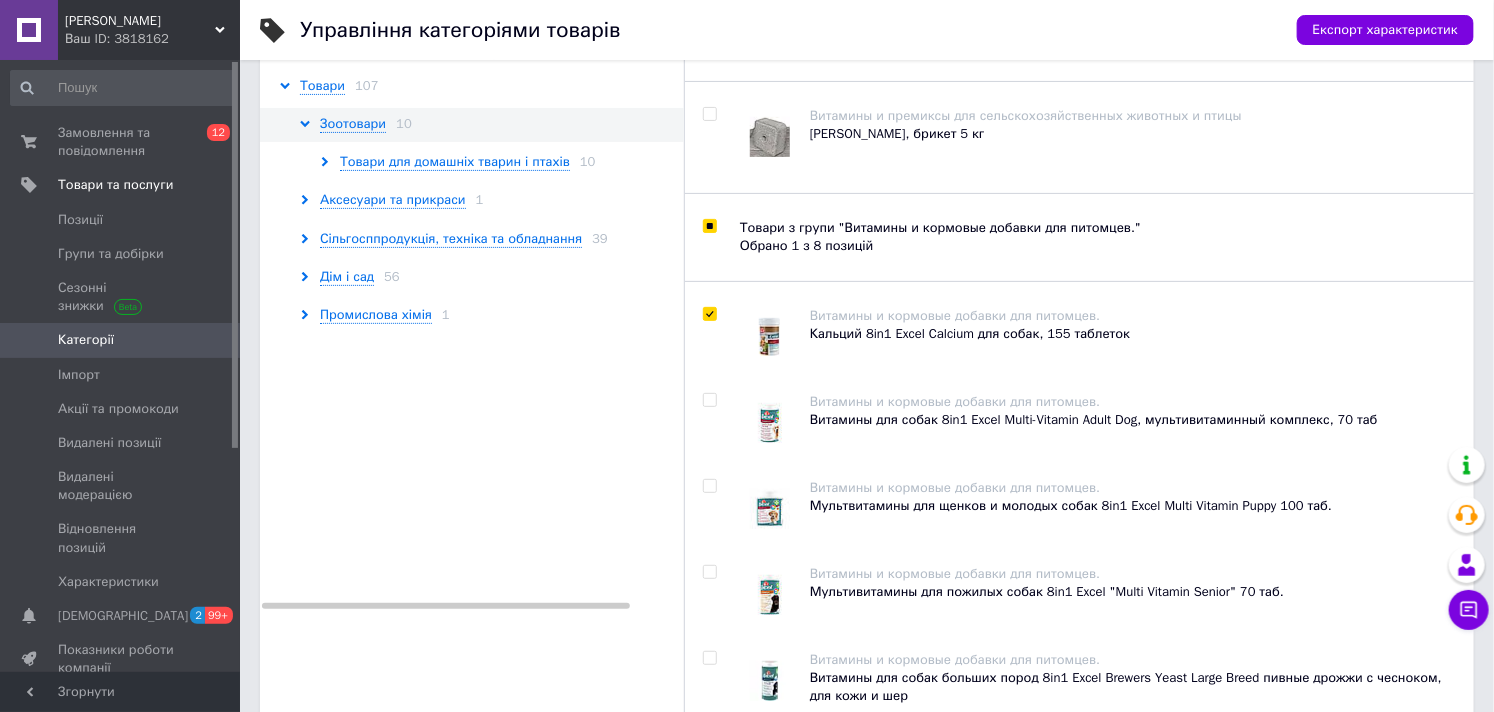click at bounding box center (709, 400) 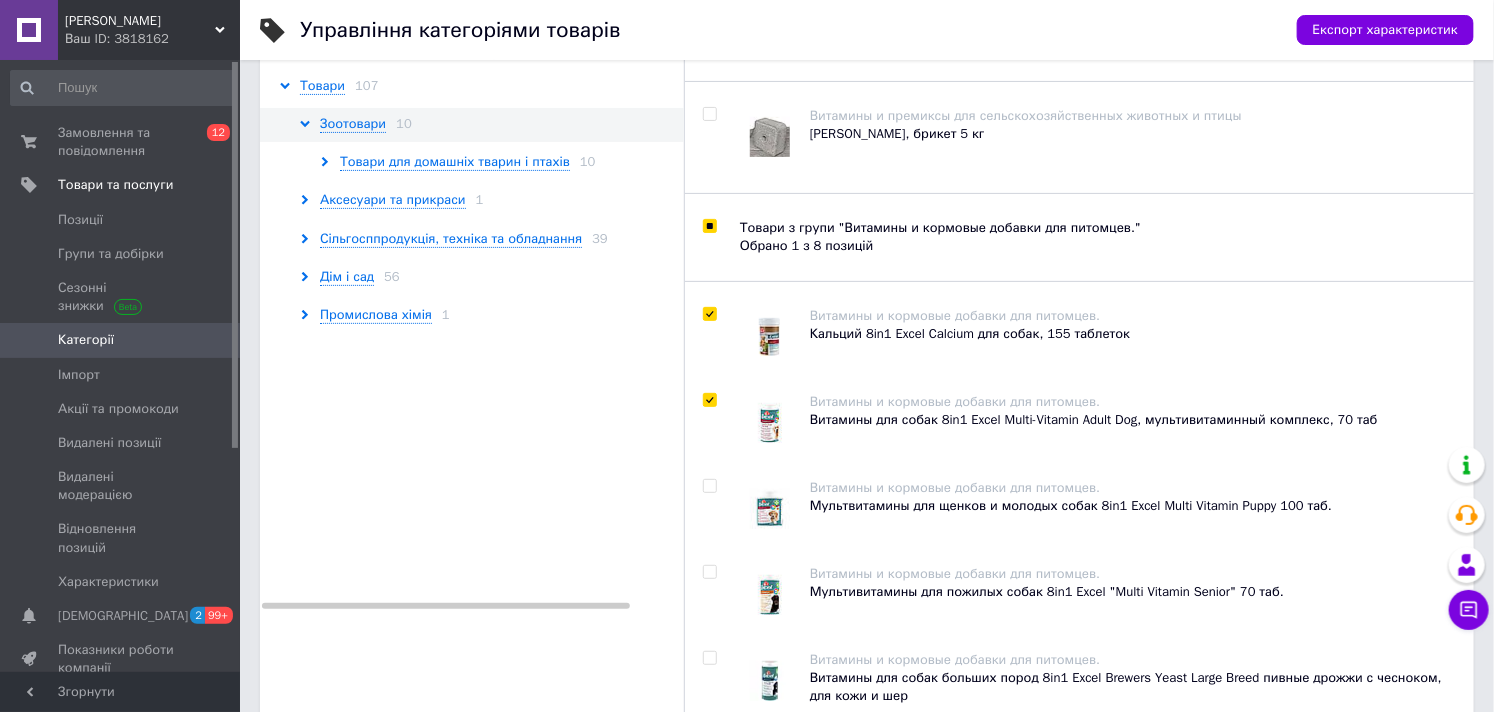 checkbox on "true" 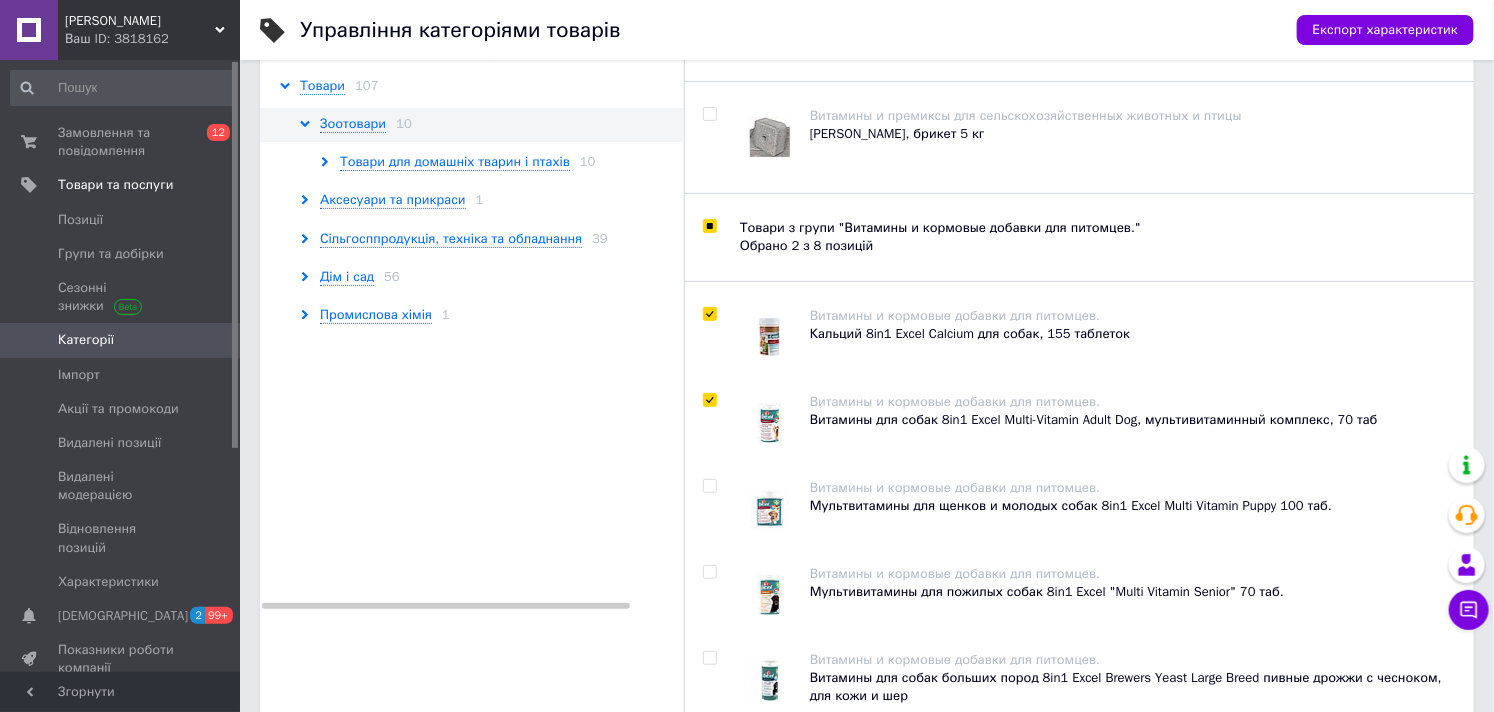 click at bounding box center (709, 486) 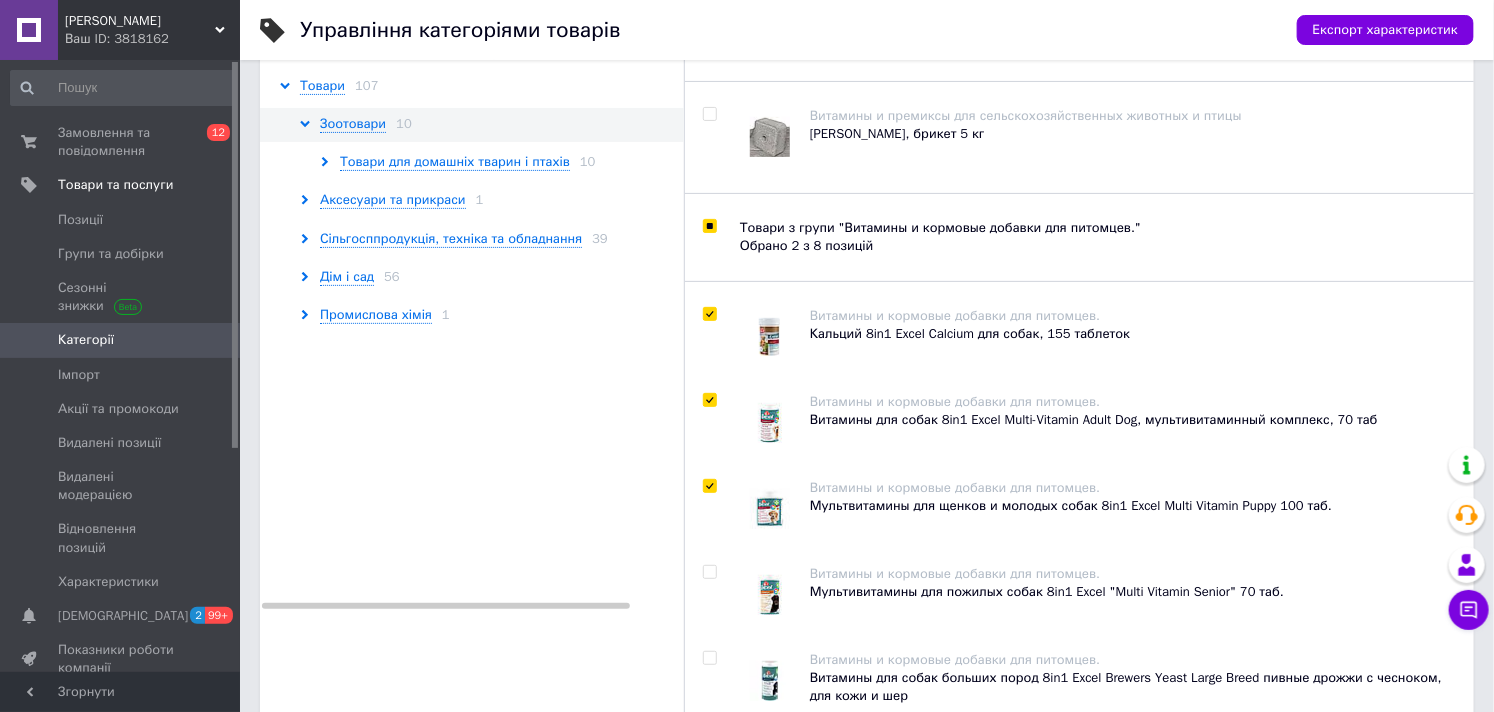 checkbox on "true" 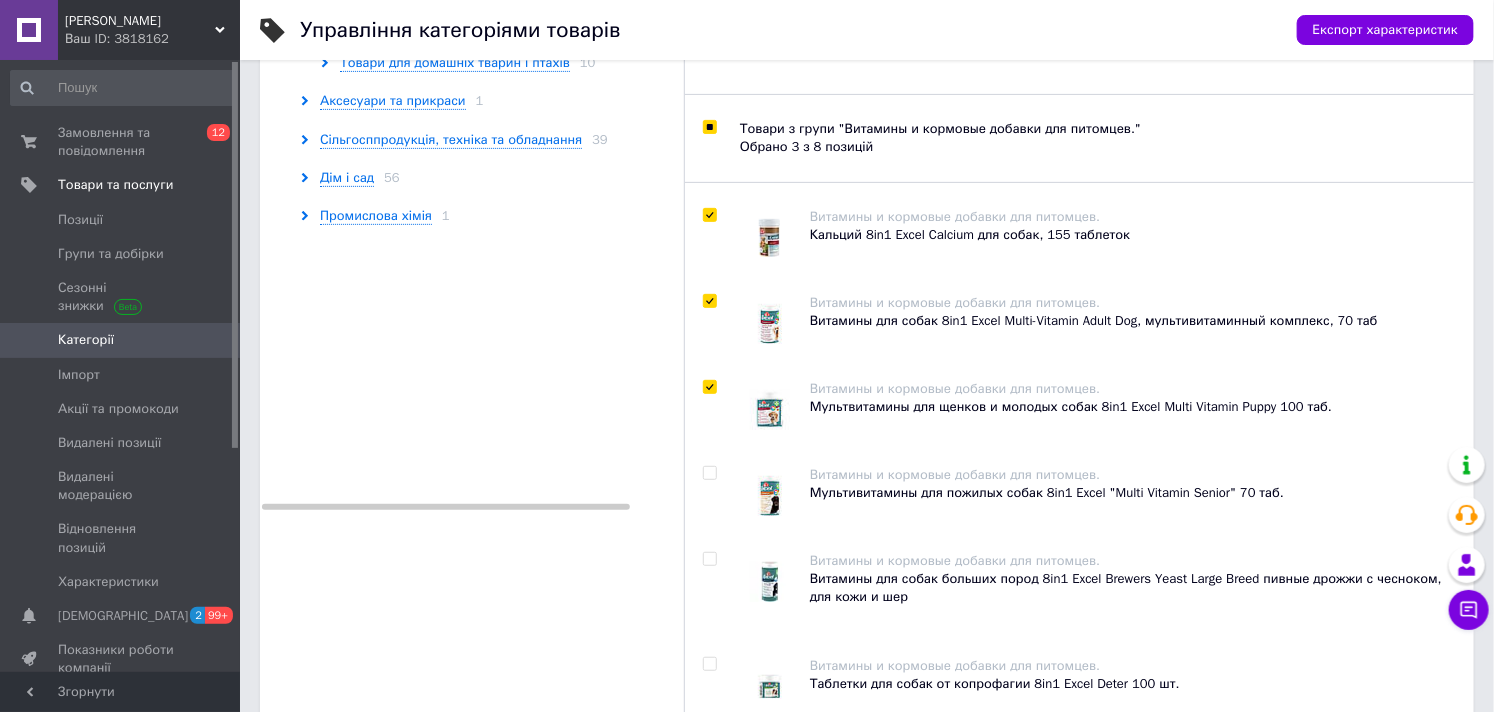 scroll, scrollTop: 502, scrollLeft: 0, axis: vertical 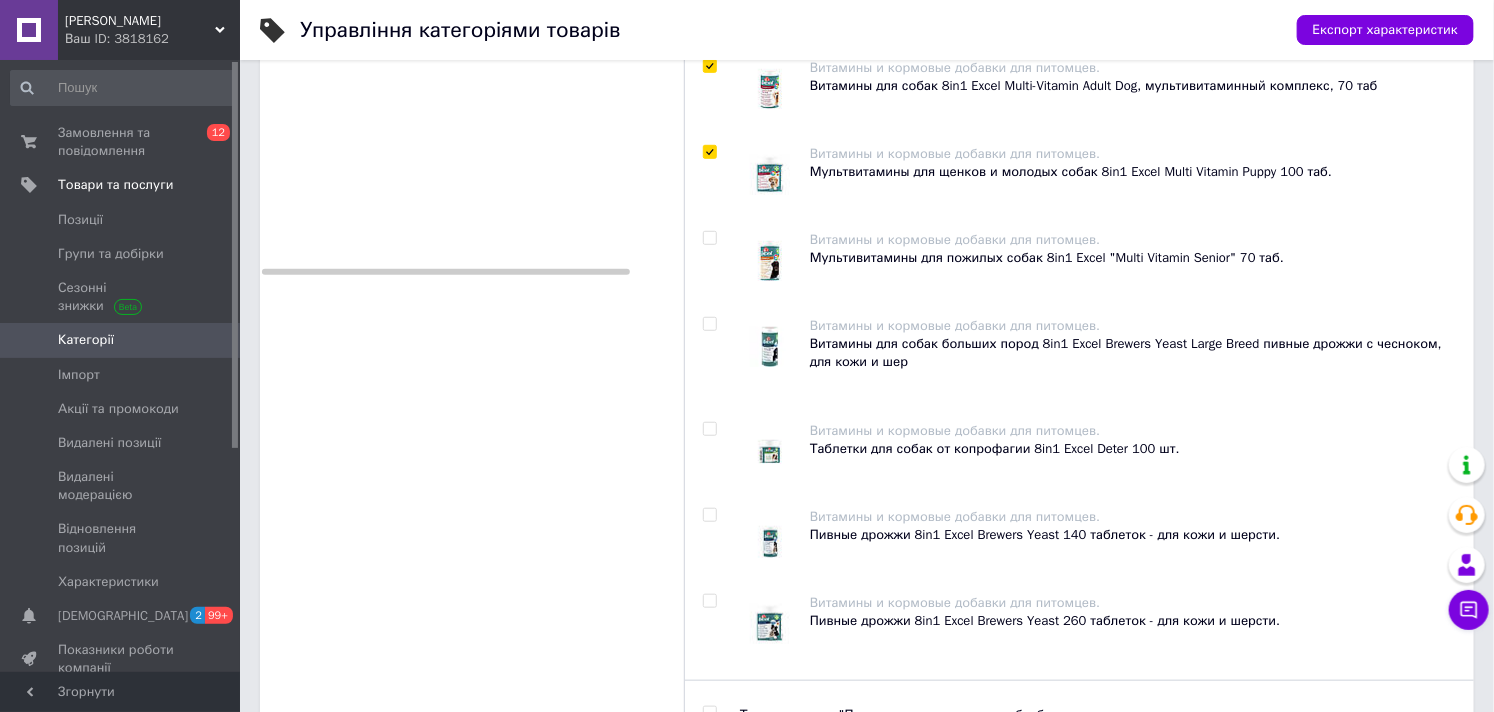 click at bounding box center [709, 238] 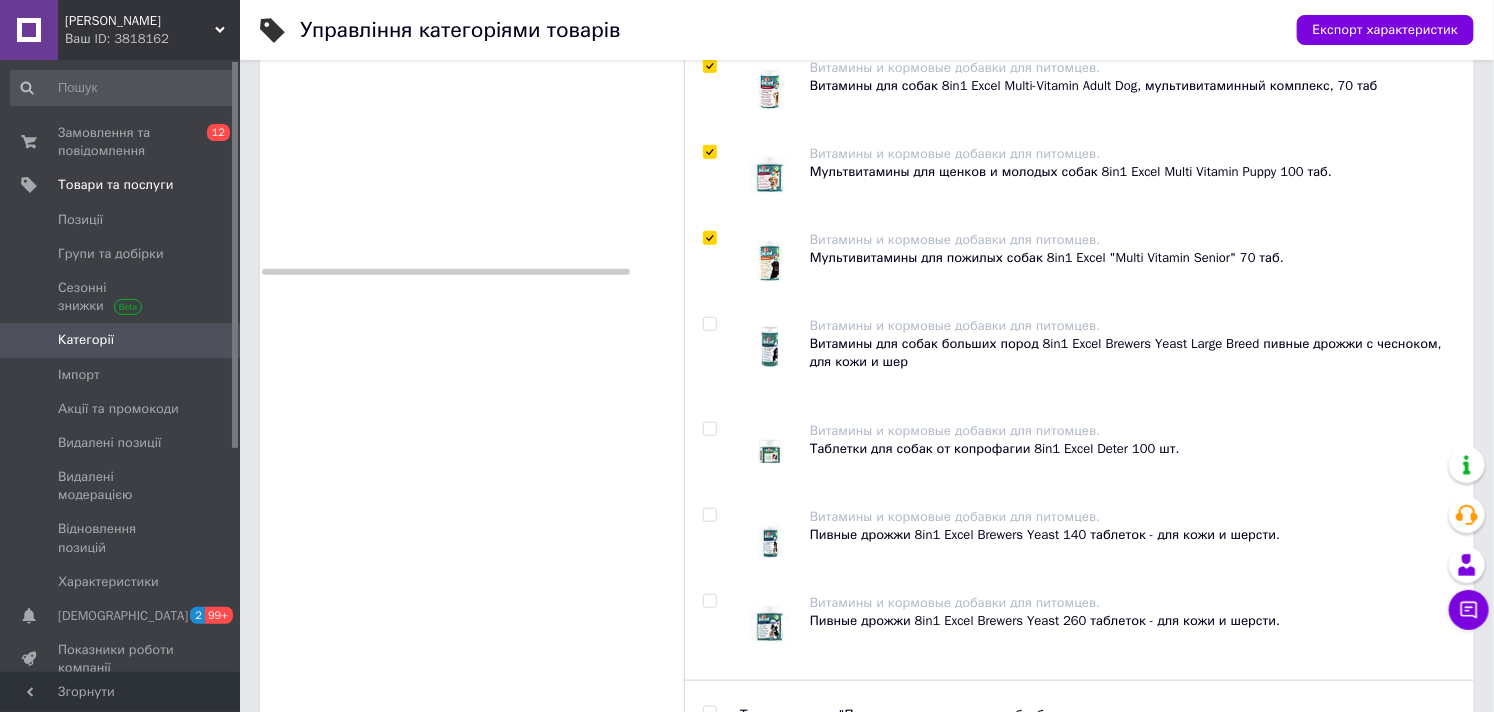 checkbox on "true" 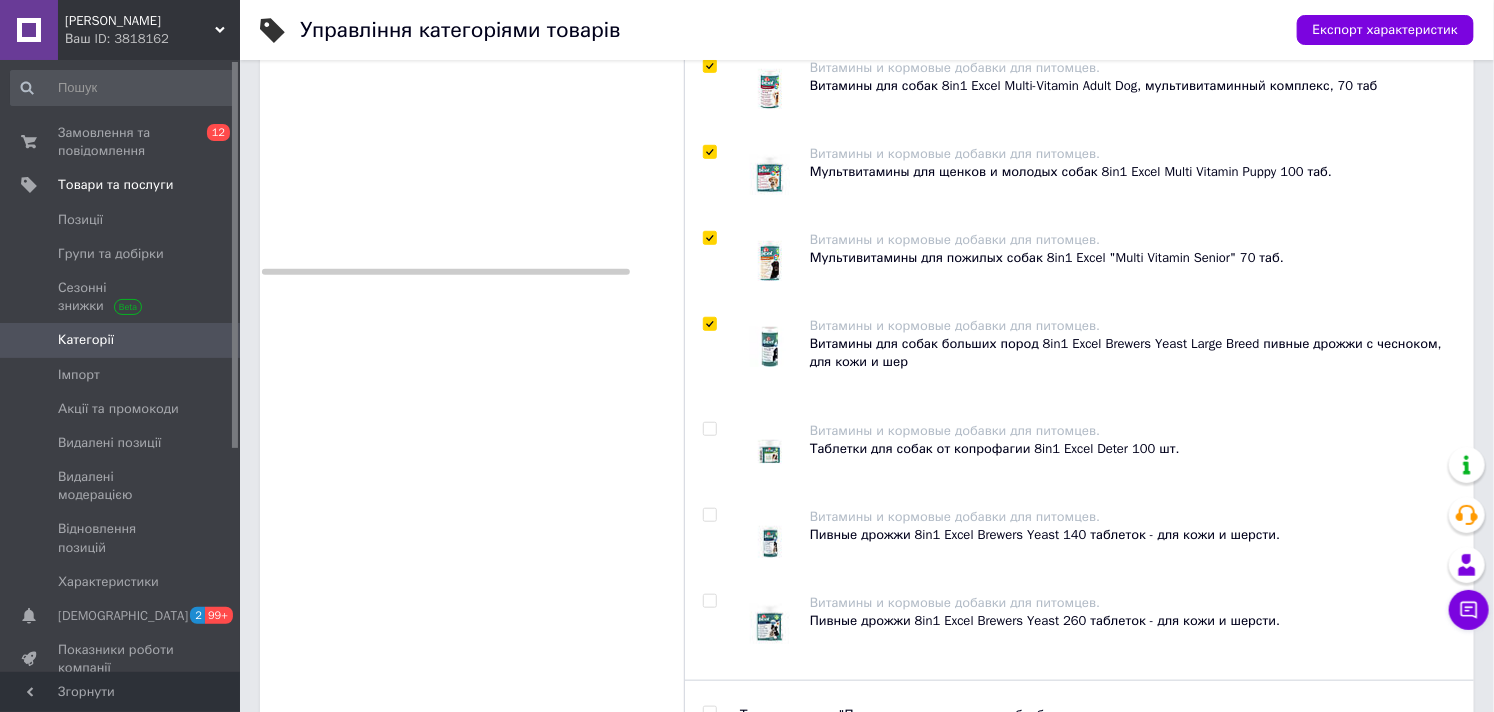 checkbox on "true" 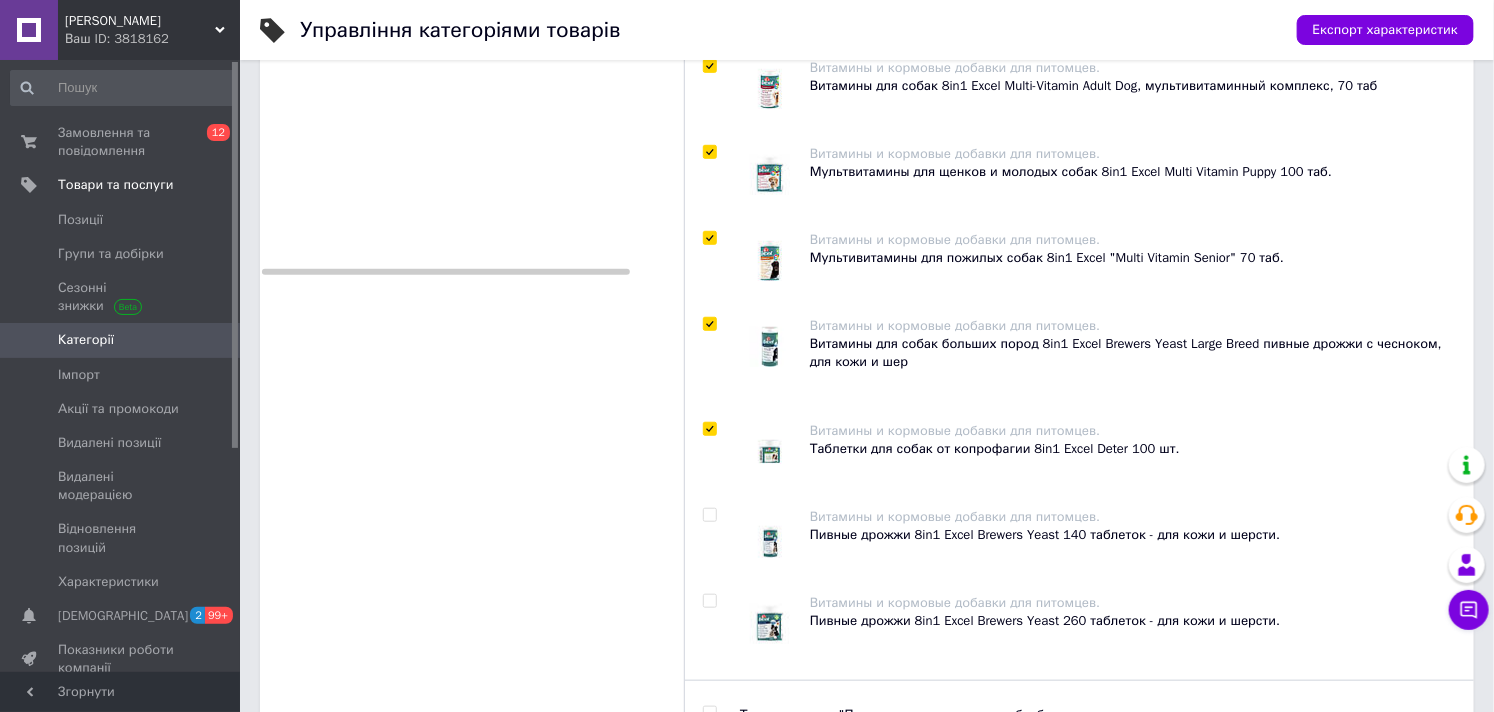 checkbox on "true" 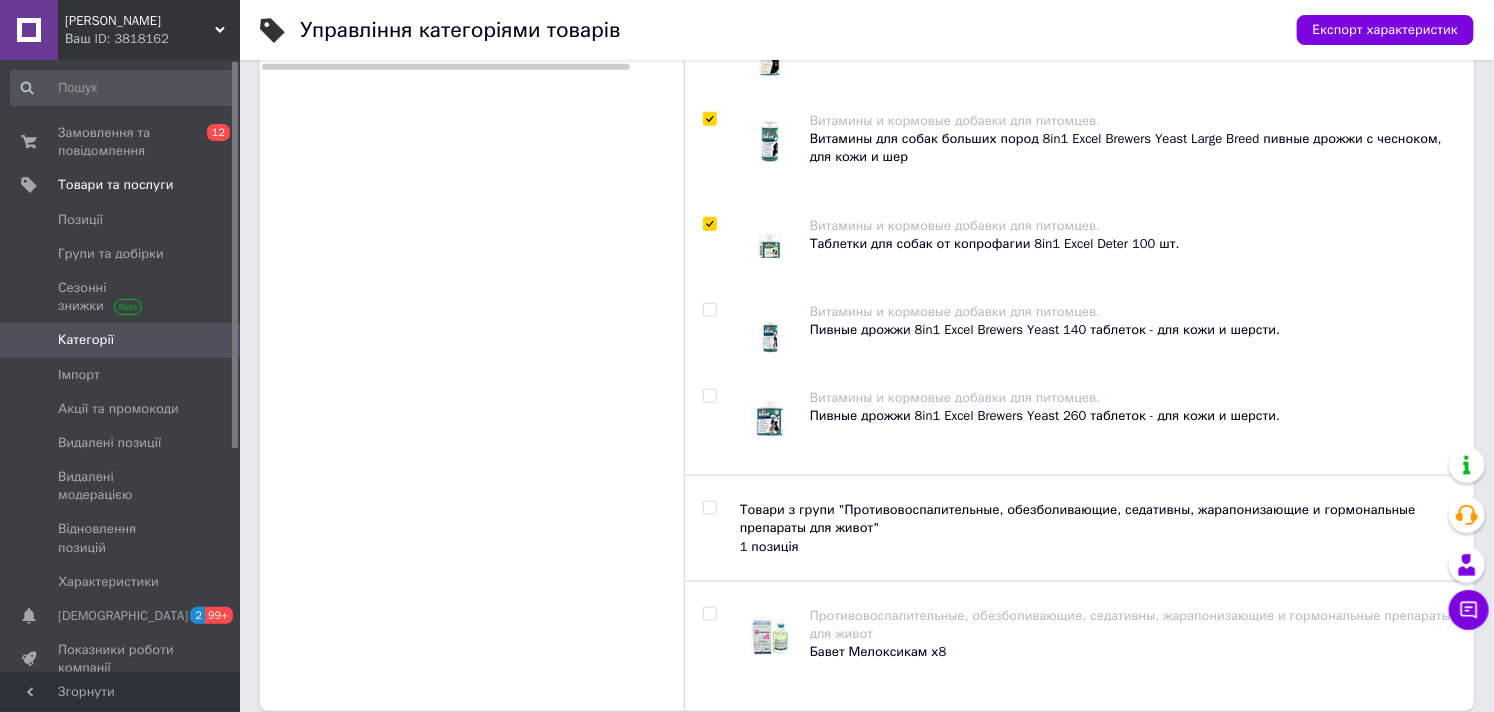 scroll, scrollTop: 724, scrollLeft: 0, axis: vertical 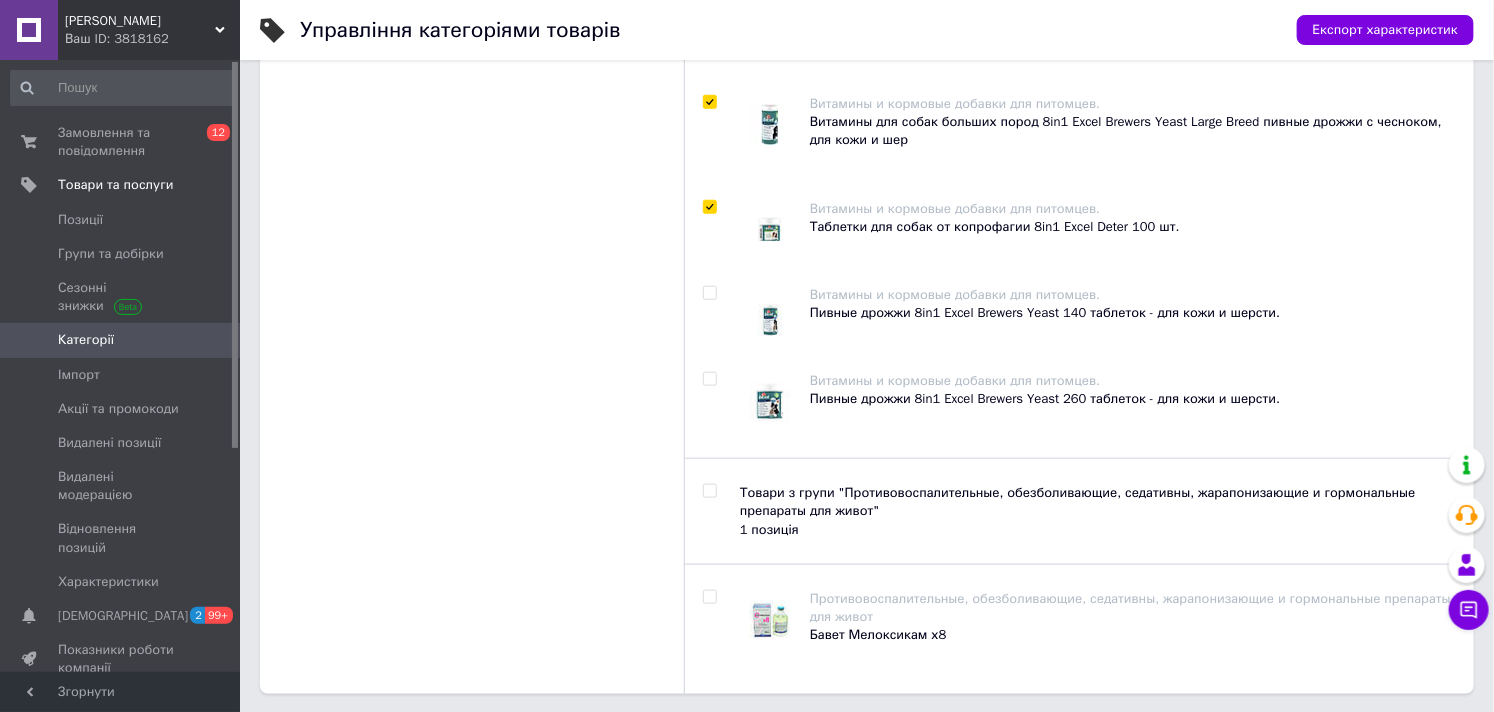 click at bounding box center (709, 379) 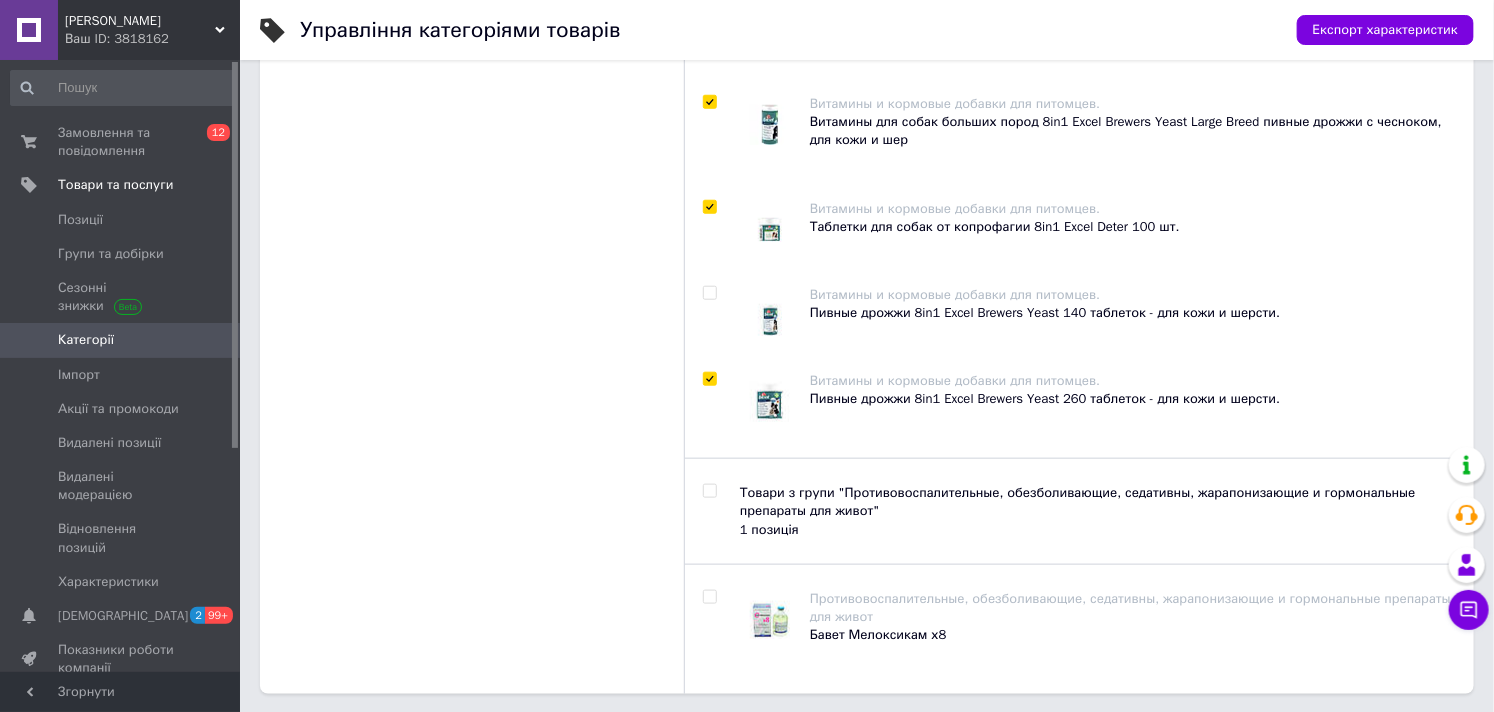 checkbox on "true" 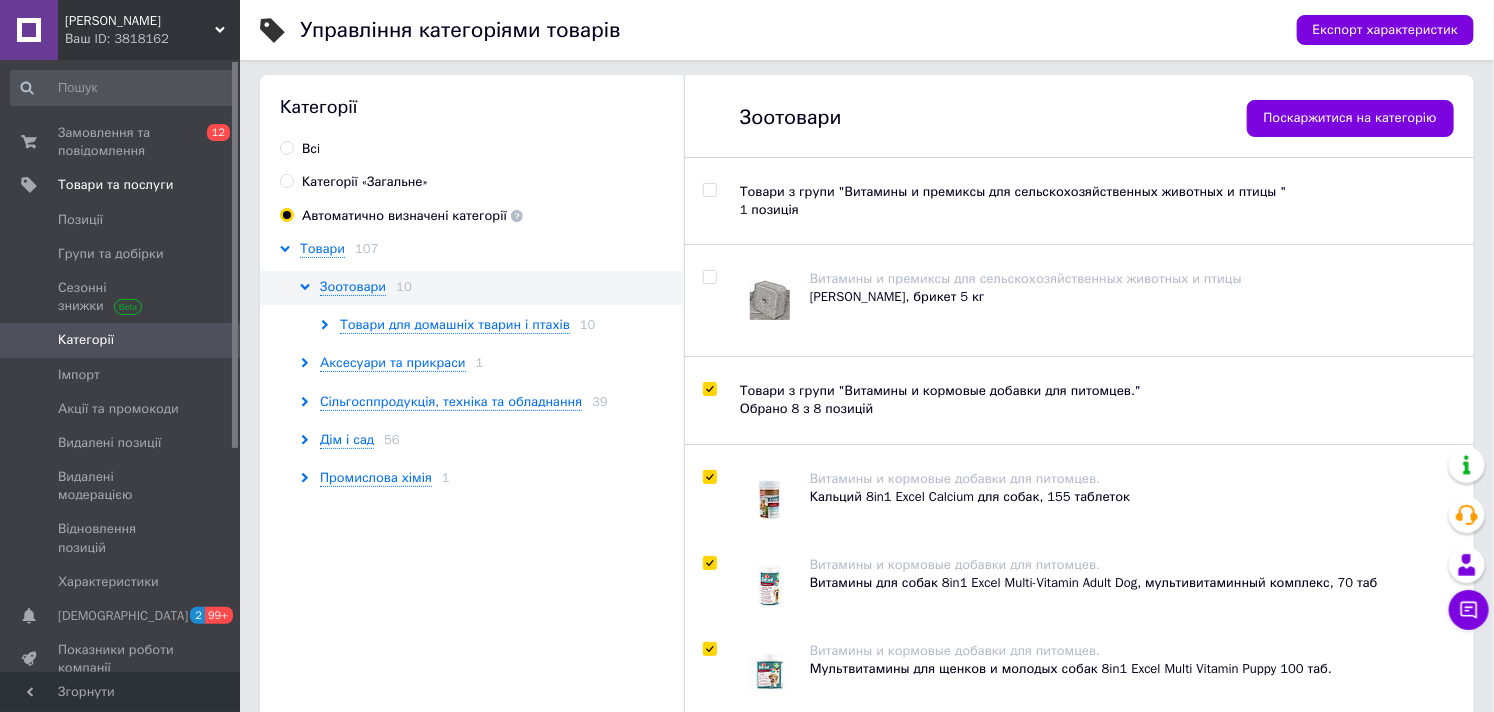scroll, scrollTop: 0, scrollLeft: 0, axis: both 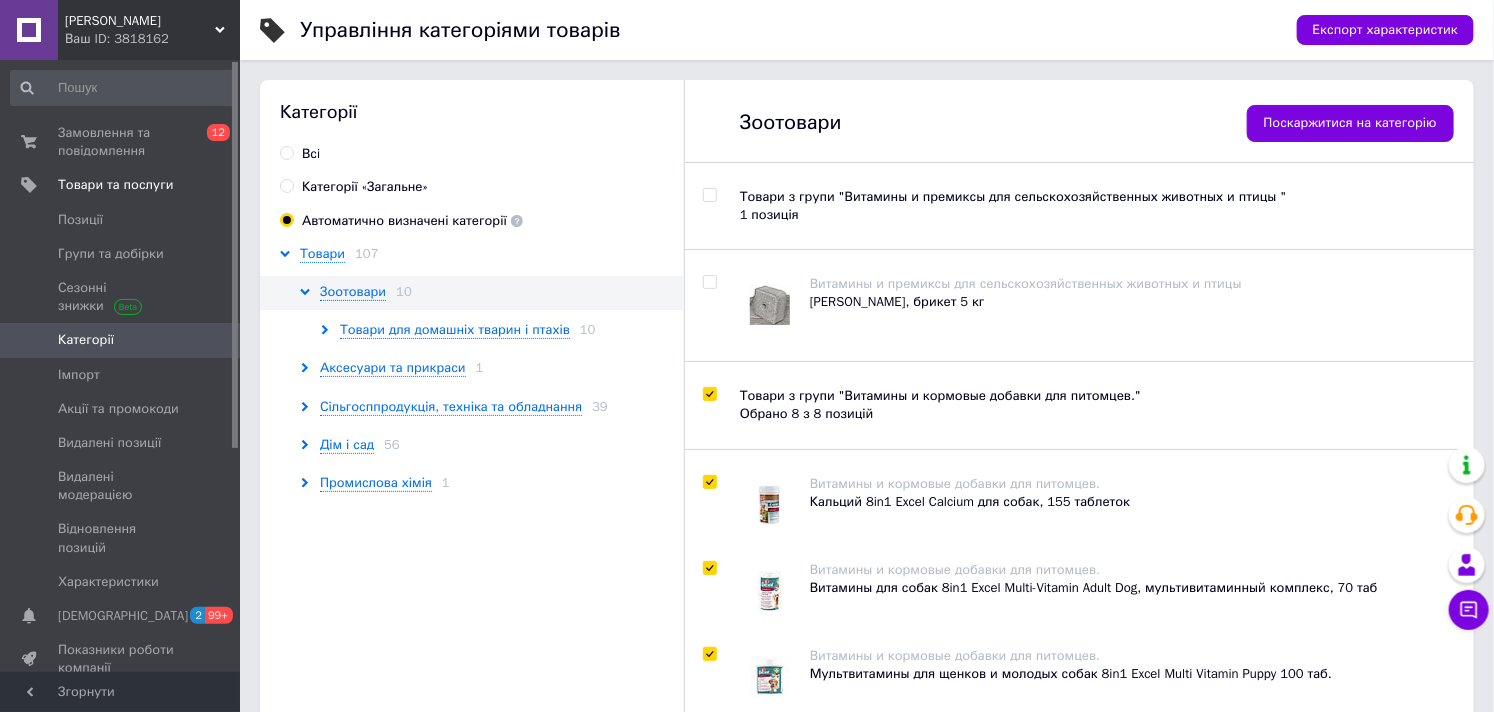 click on "Поскаржитися на категорію" at bounding box center [1350, 123] 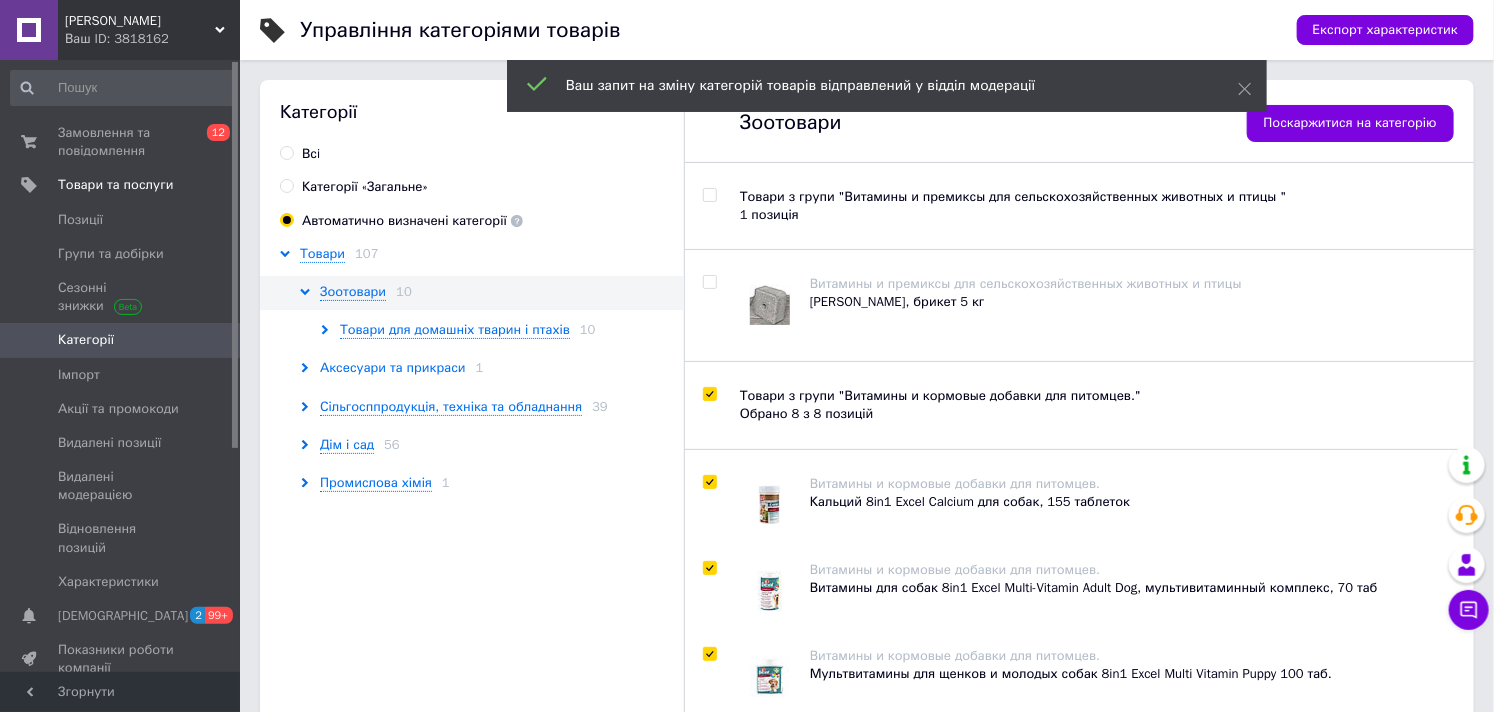 click on "Аксесуари та прикраси" at bounding box center [393, 368] 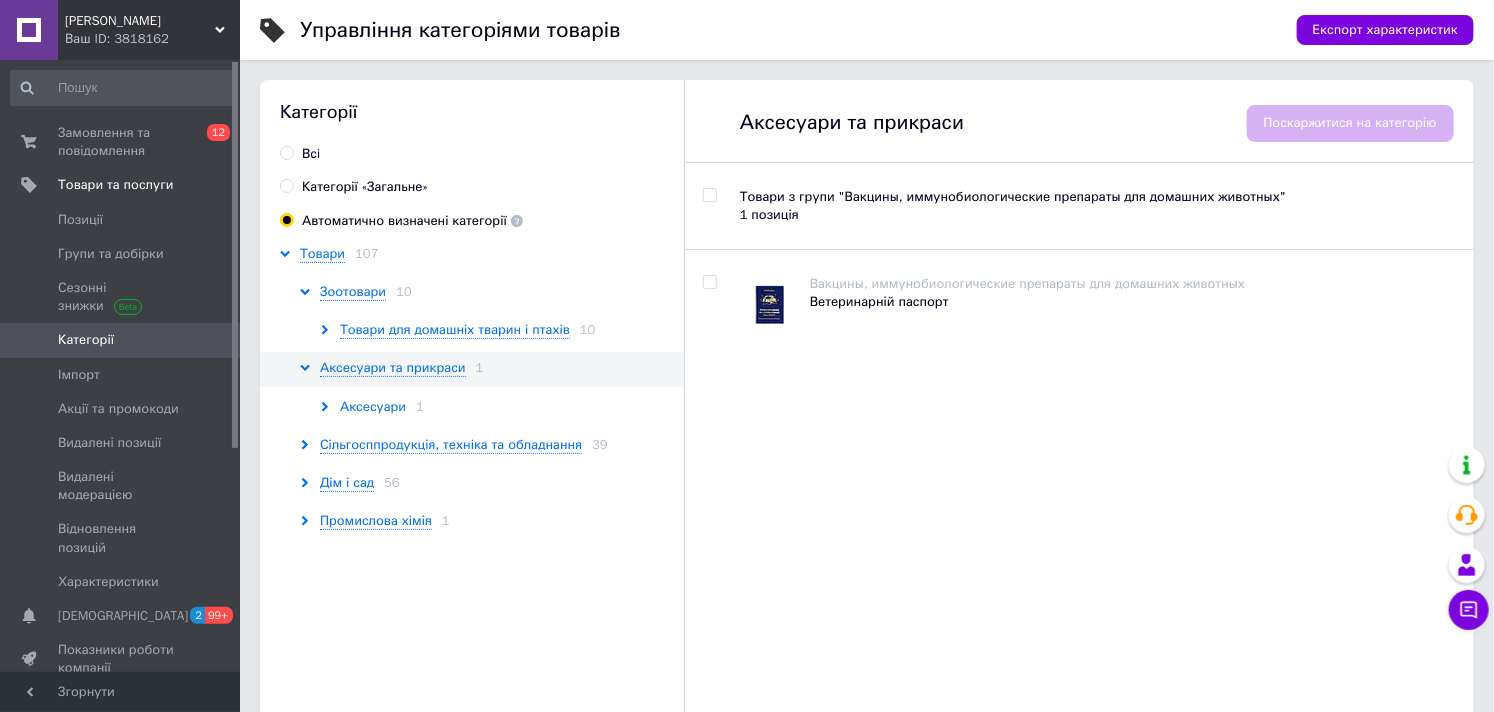 click on "Аксесуари" at bounding box center (373, 407) 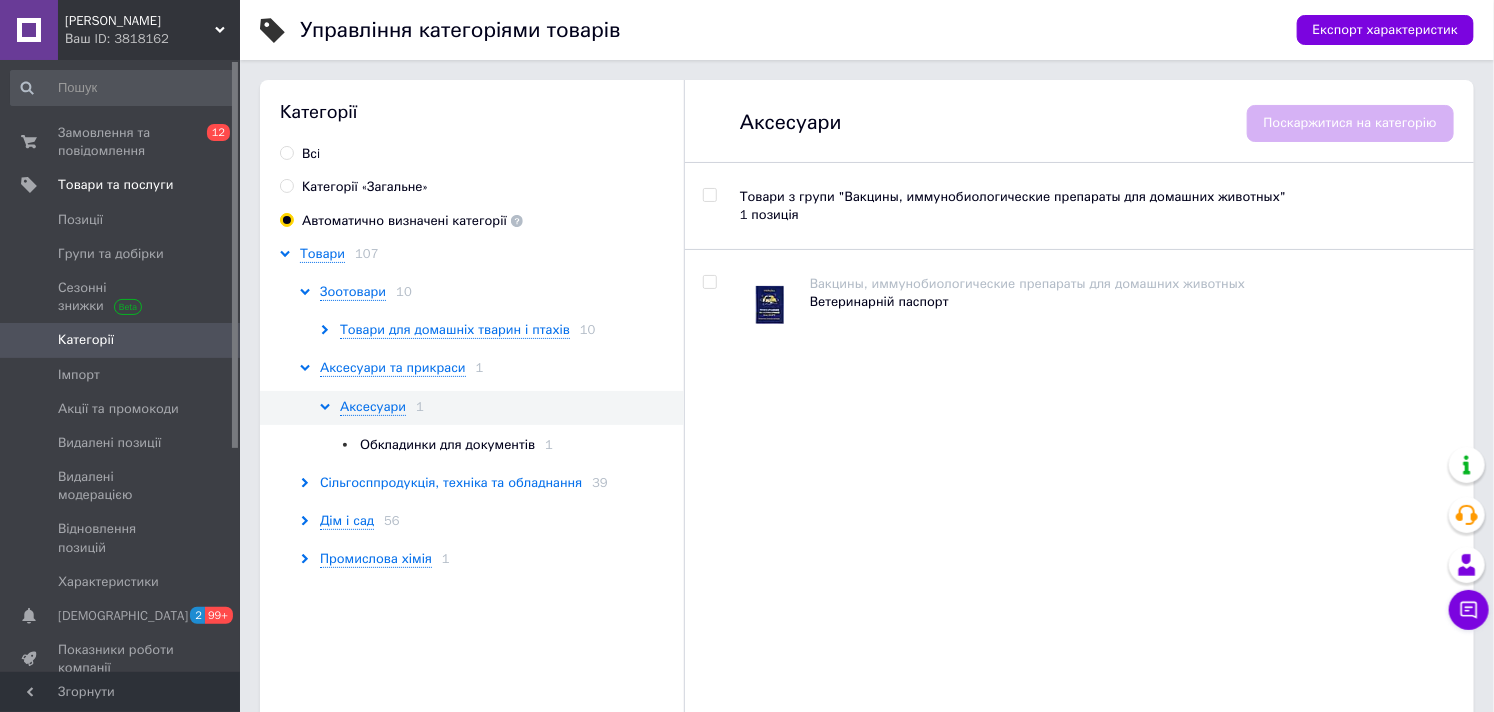 click on "Сільгосппродукція, техніка та обладнання" at bounding box center [451, 483] 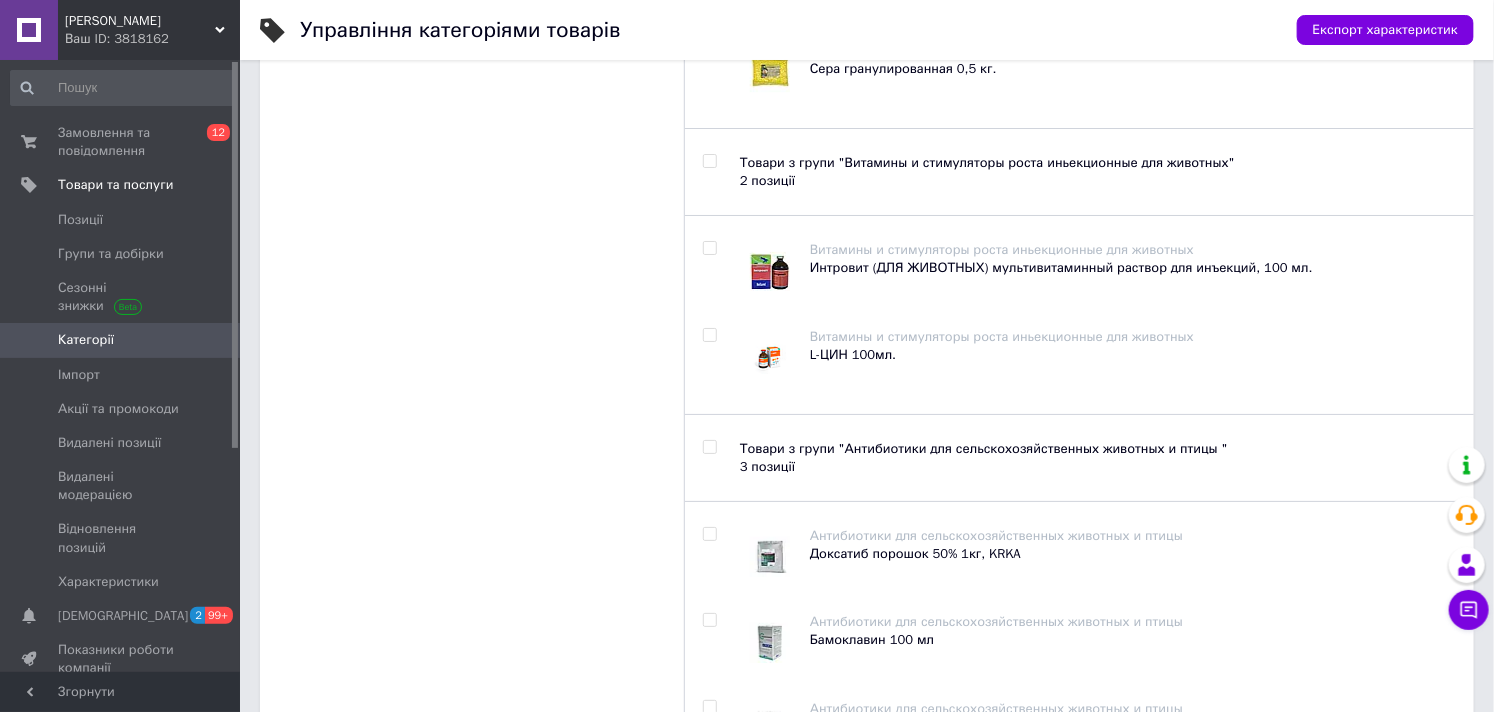 scroll, scrollTop: 3240, scrollLeft: 0, axis: vertical 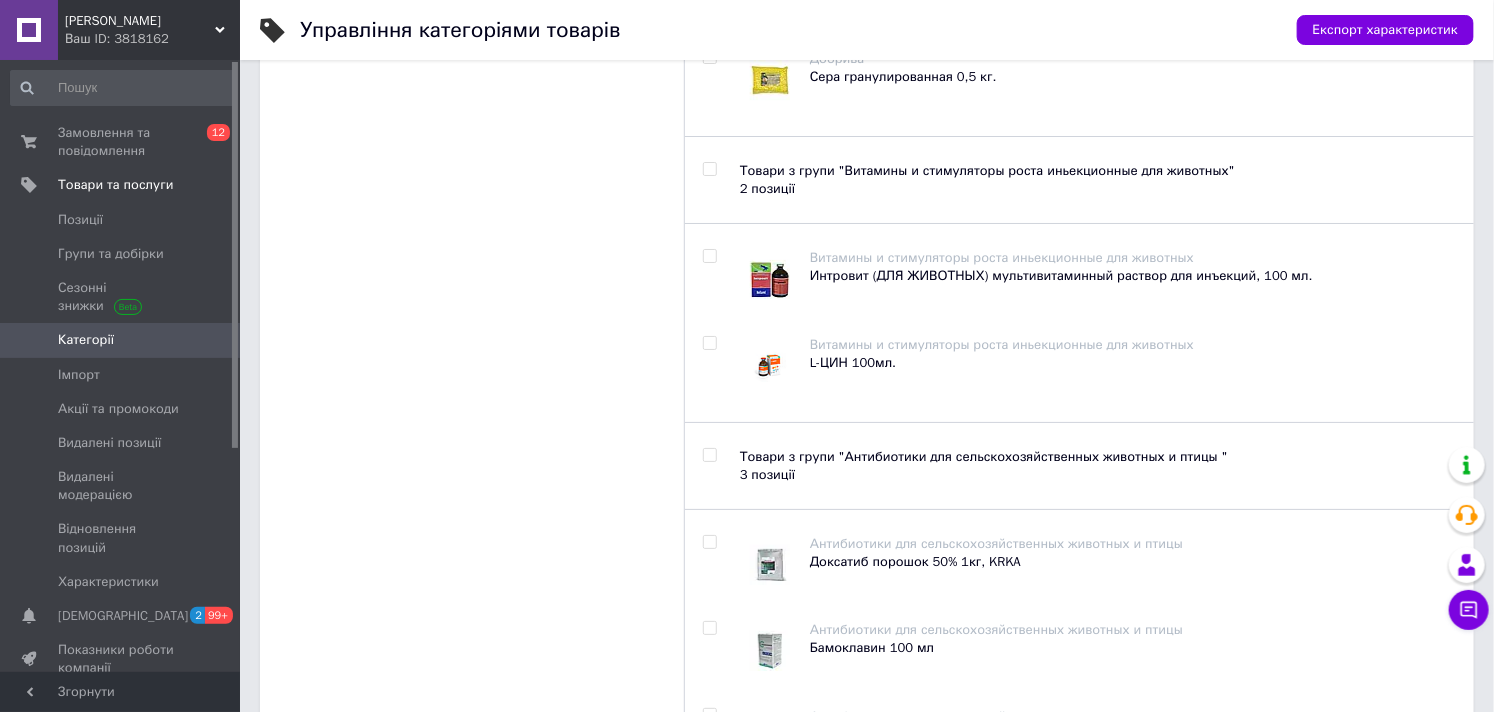 click at bounding box center [709, 256] 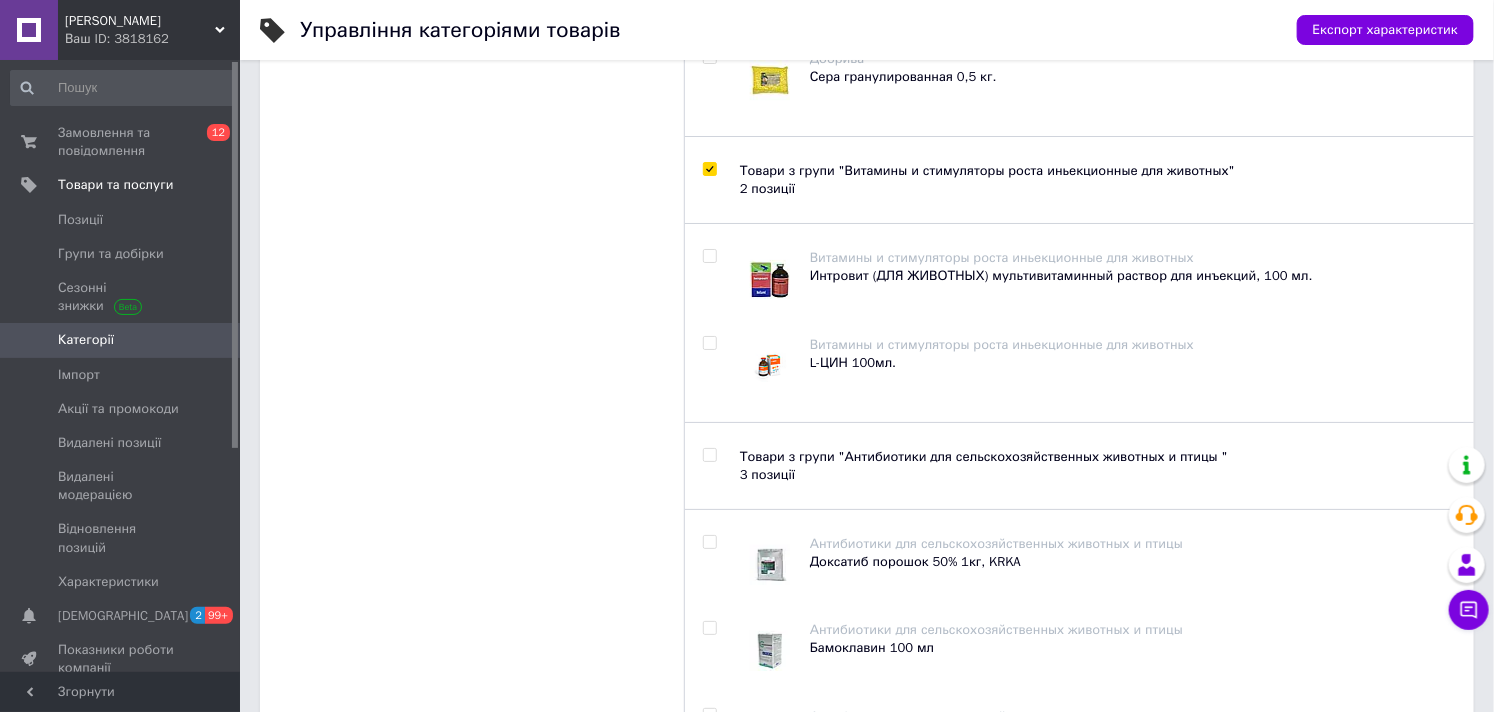 checkbox on "true" 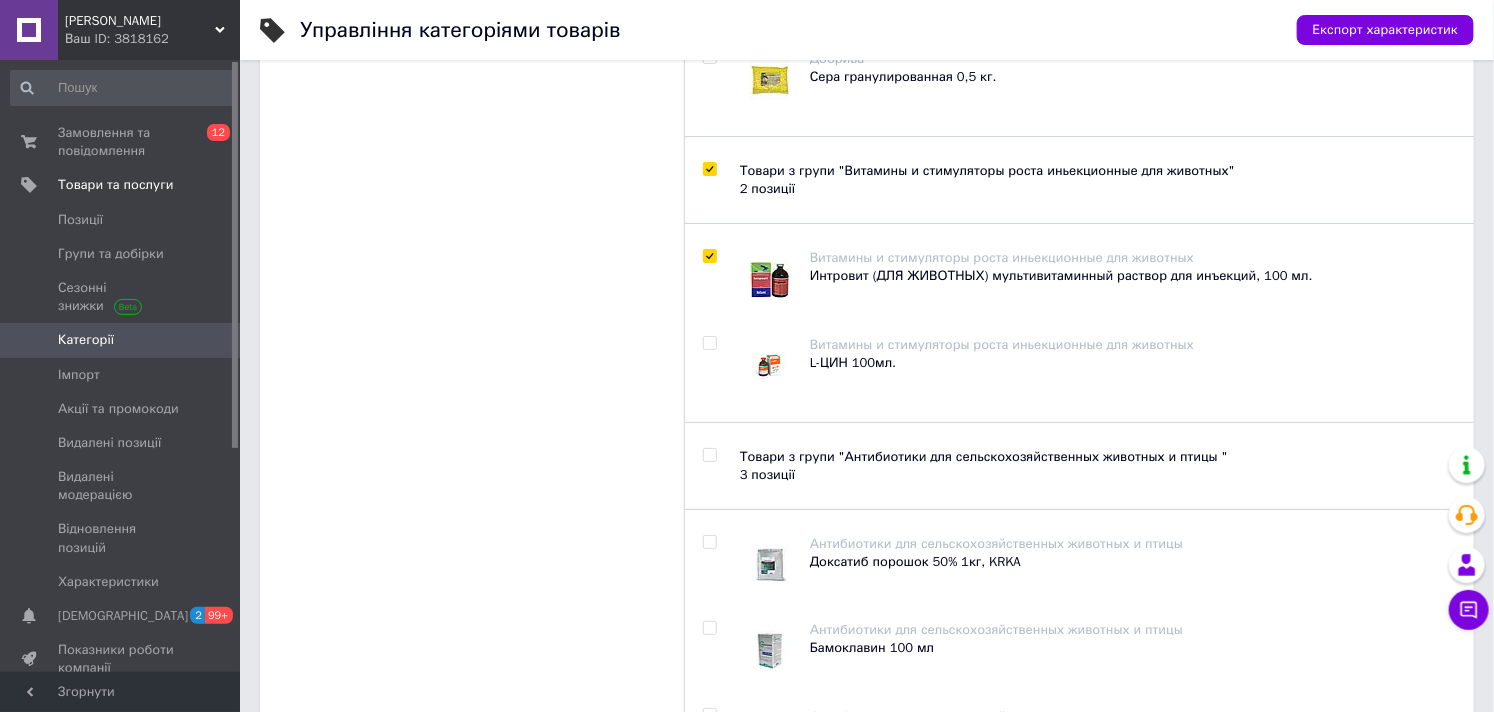 checkbox on "true" 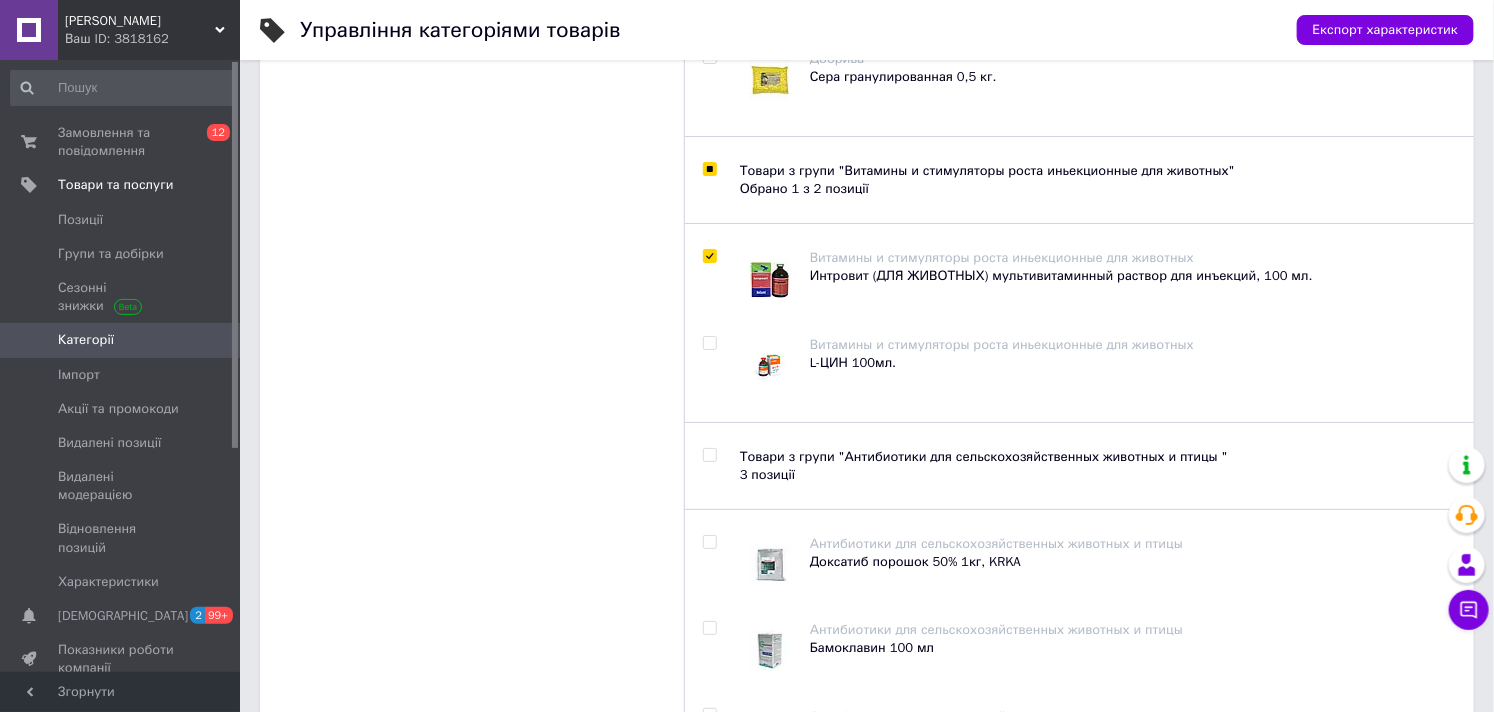 click at bounding box center [709, 343] 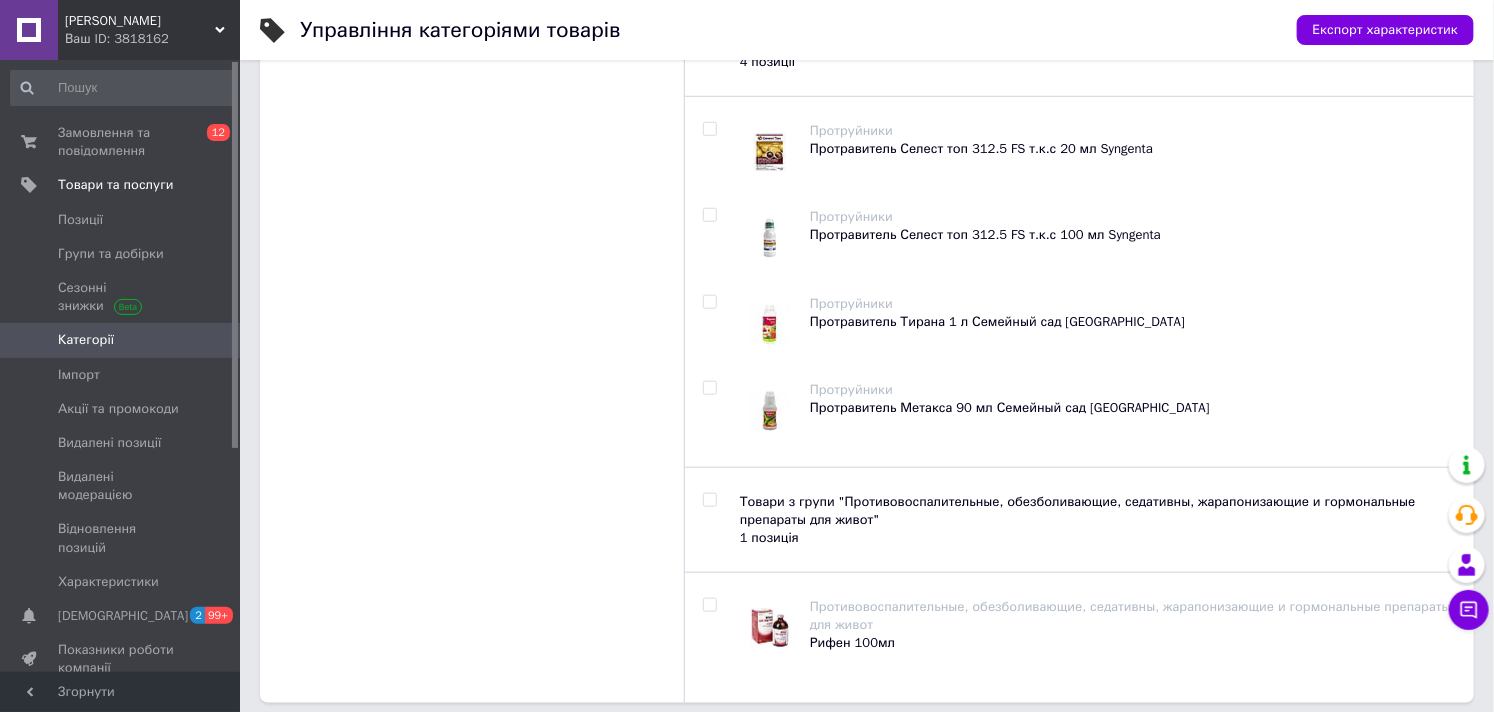 scroll, scrollTop: 4030, scrollLeft: 0, axis: vertical 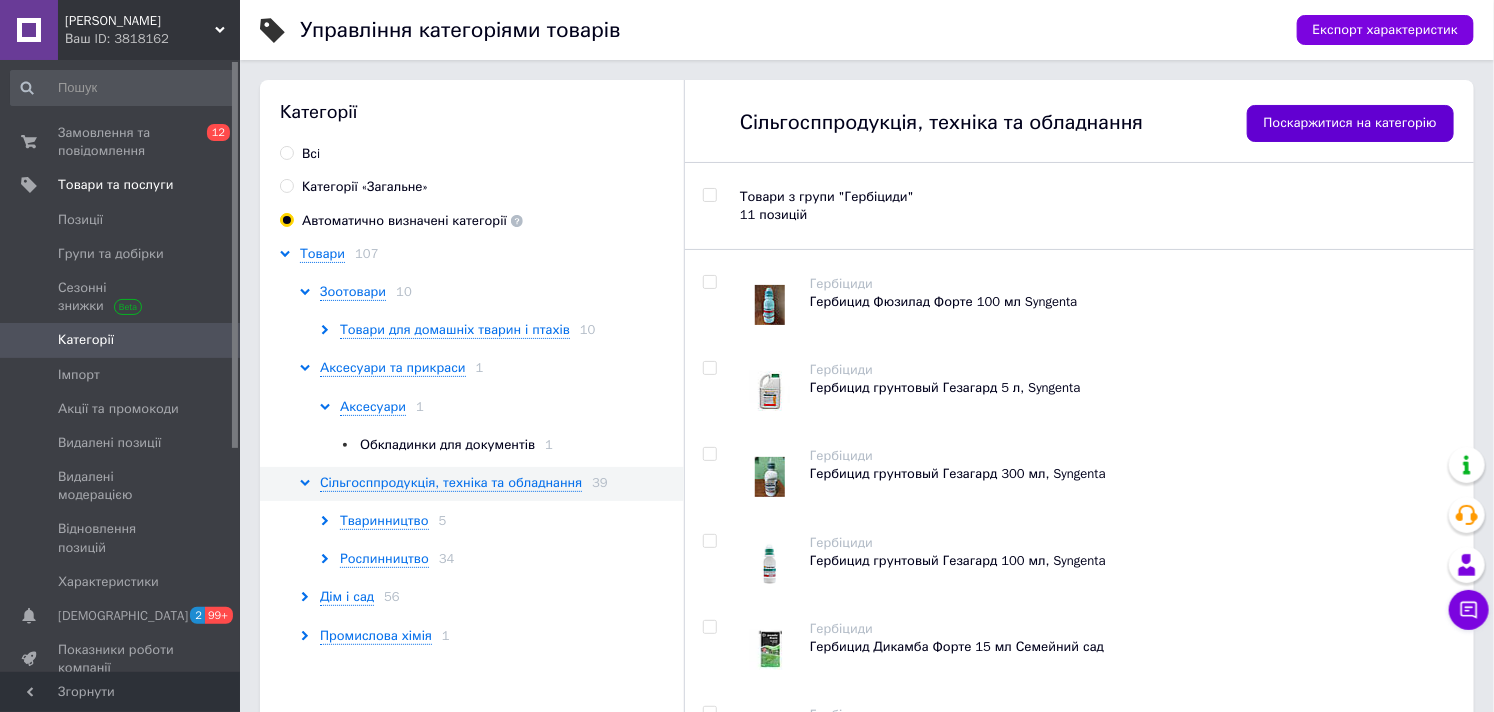 click on "Поскаржитися на категорію" at bounding box center (1350, 123) 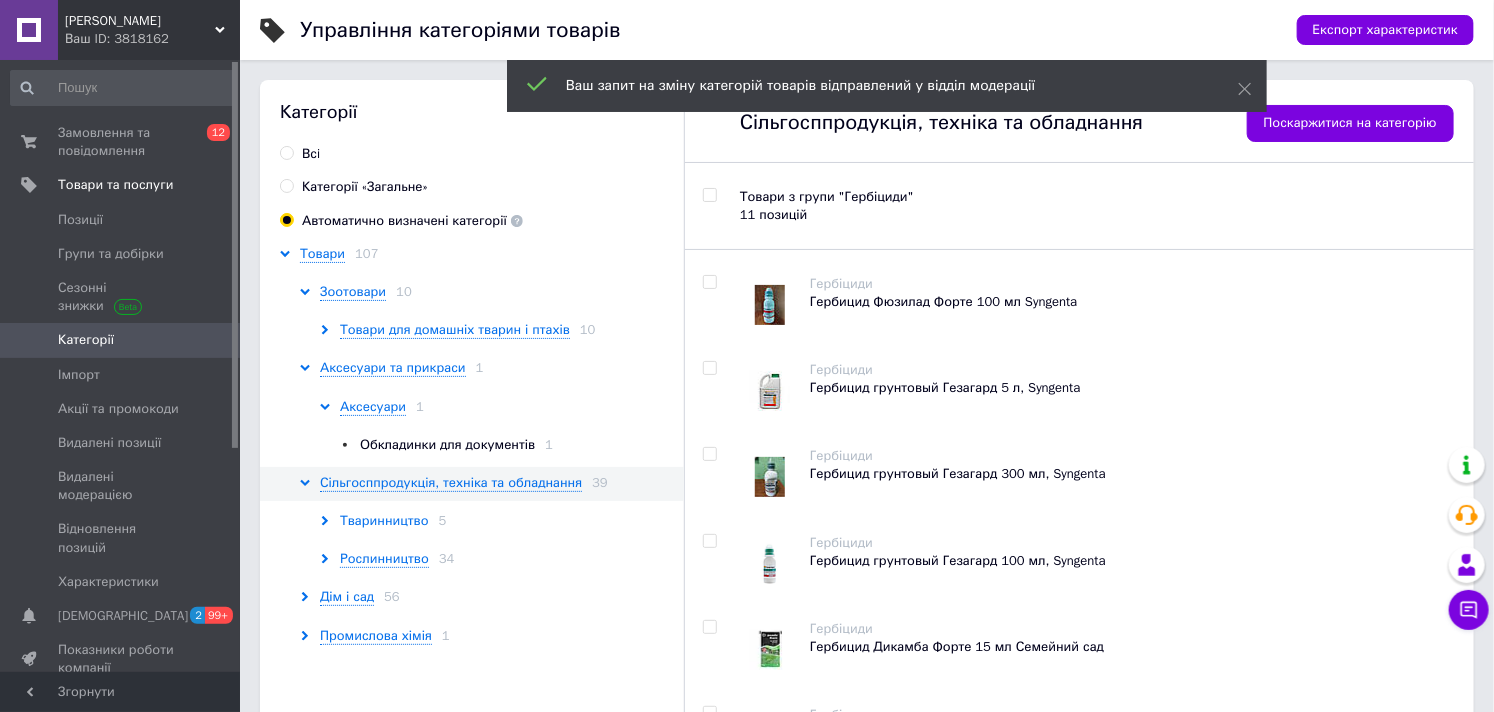 click on "Тваринництво" at bounding box center (384, 521) 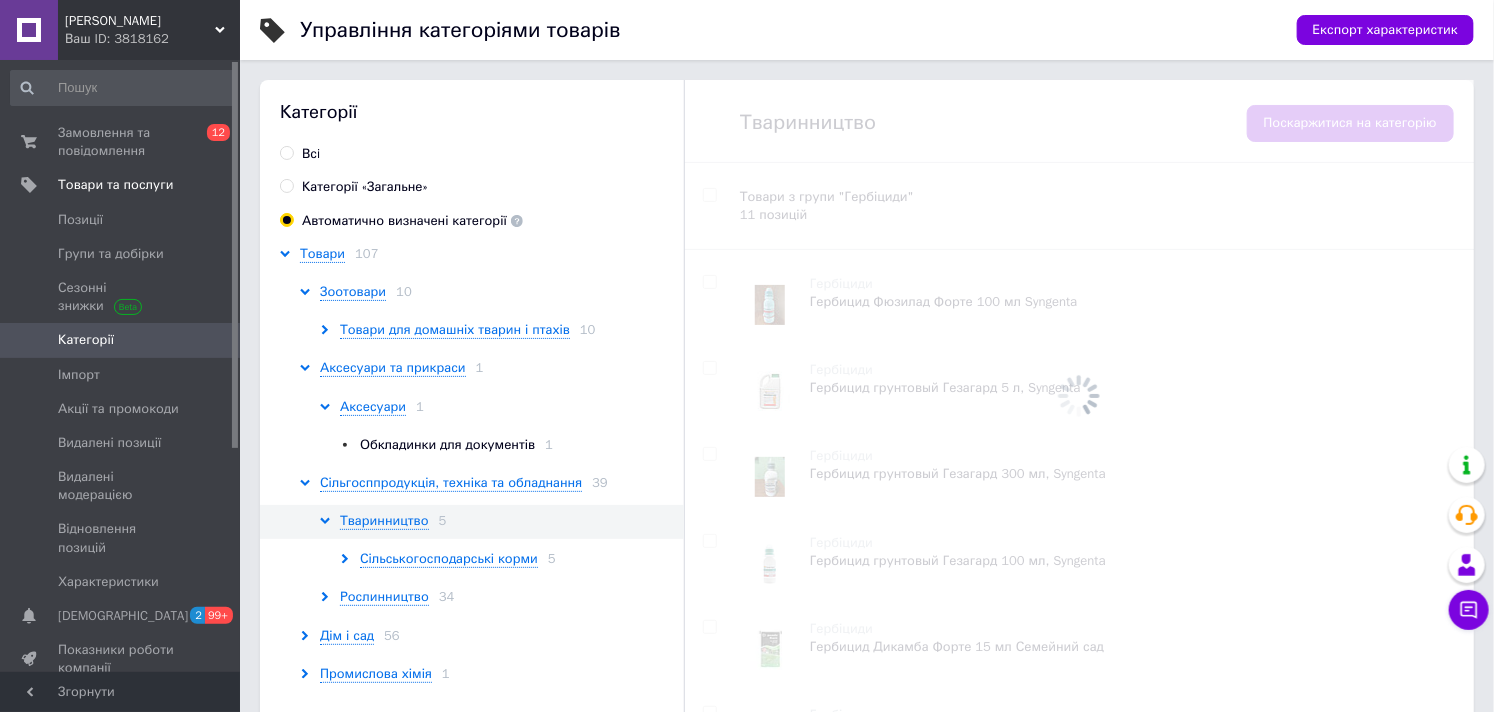 checkbox on "false" 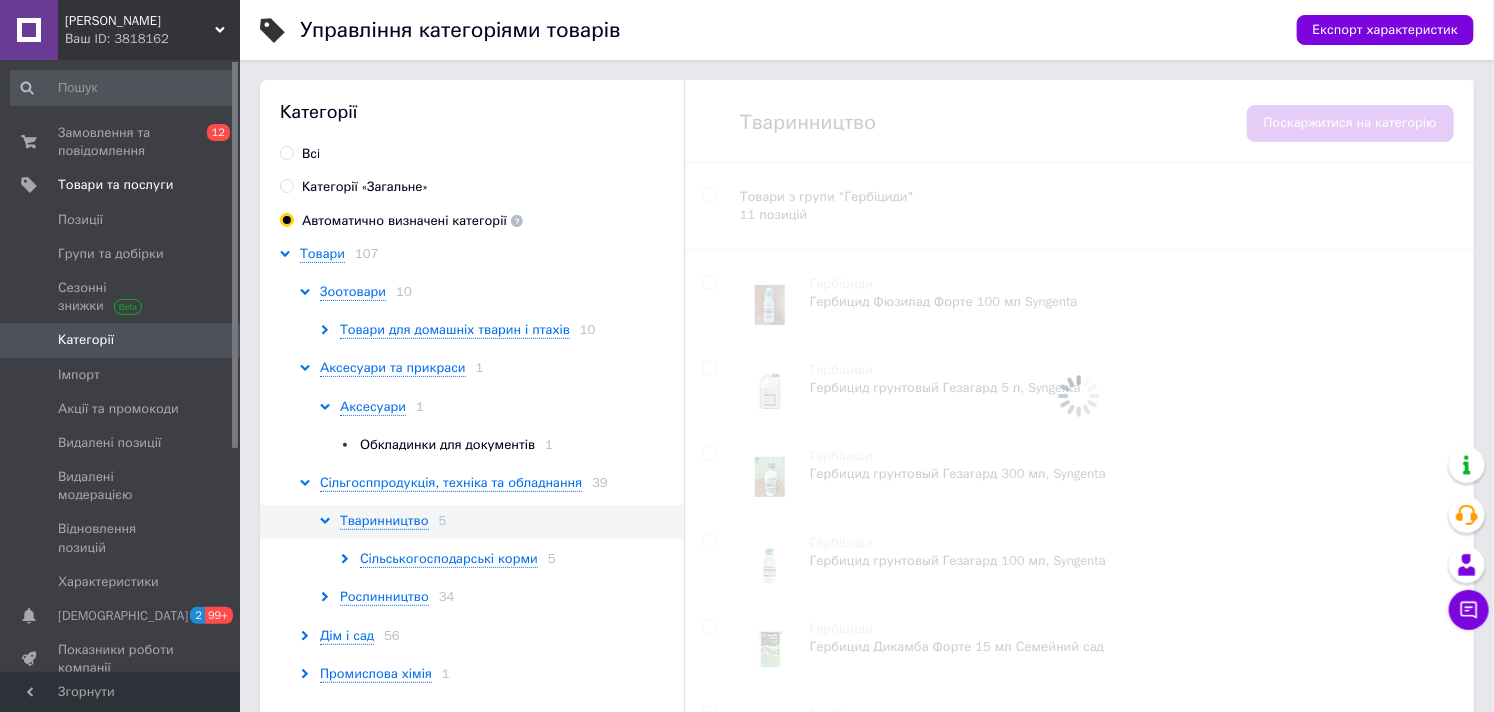 checkbox on "false" 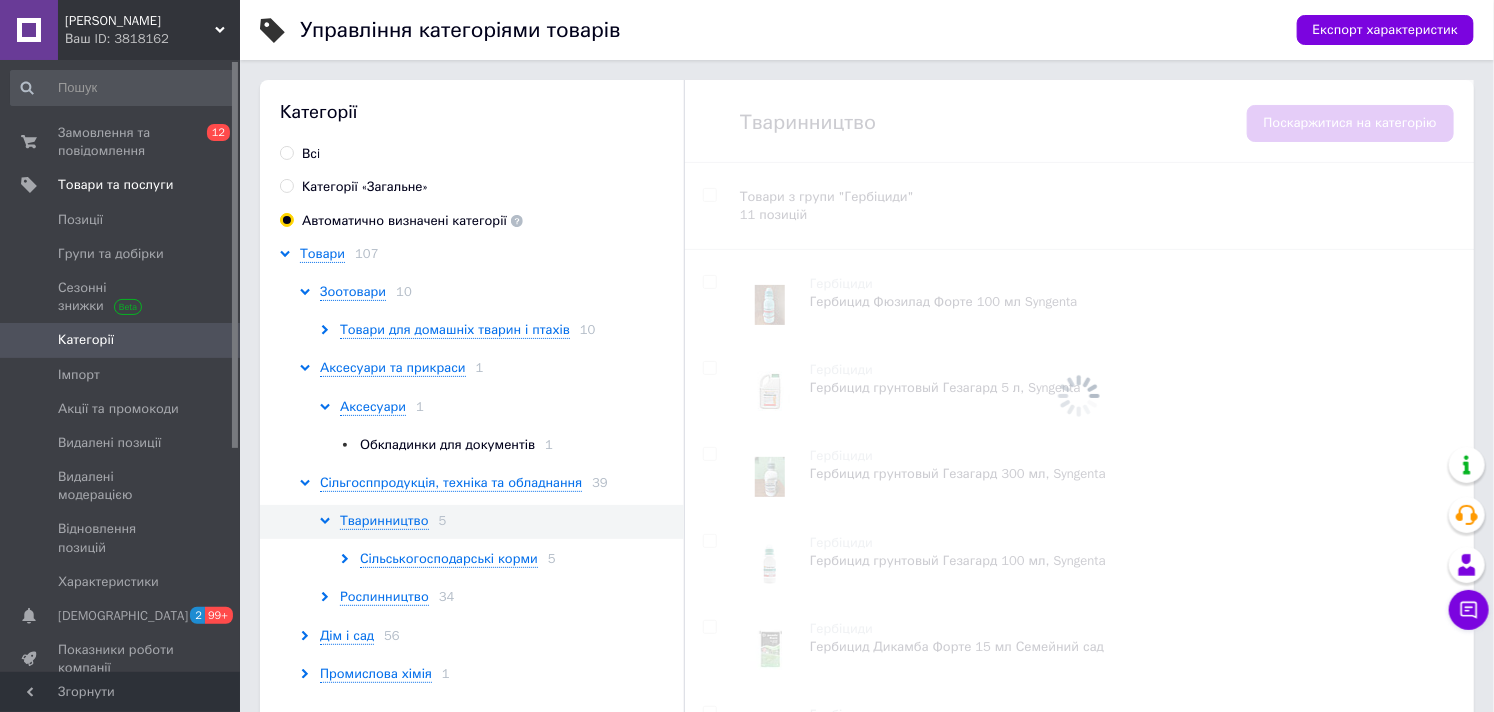 checkbox on "false" 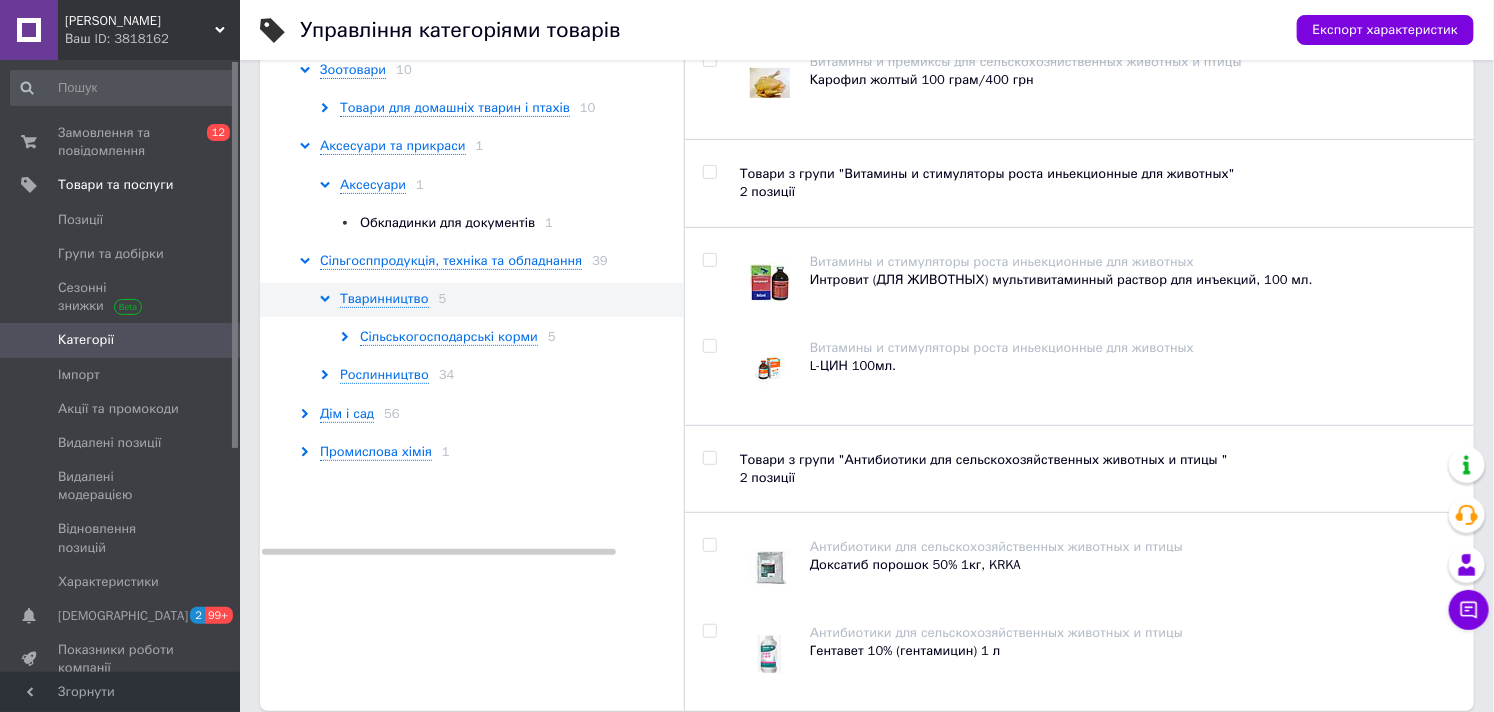 scroll, scrollTop: 240, scrollLeft: 0, axis: vertical 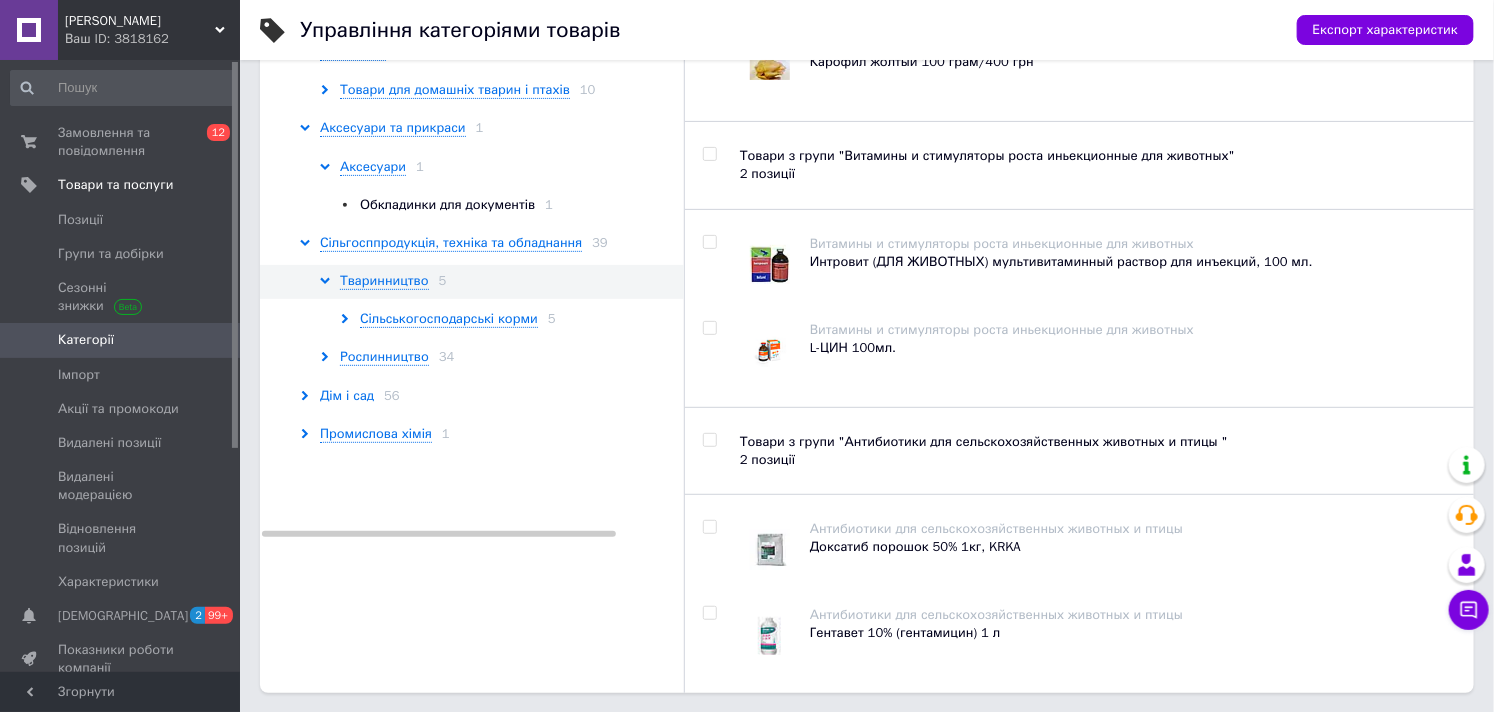 click on "Дім і сад" at bounding box center (347, 396) 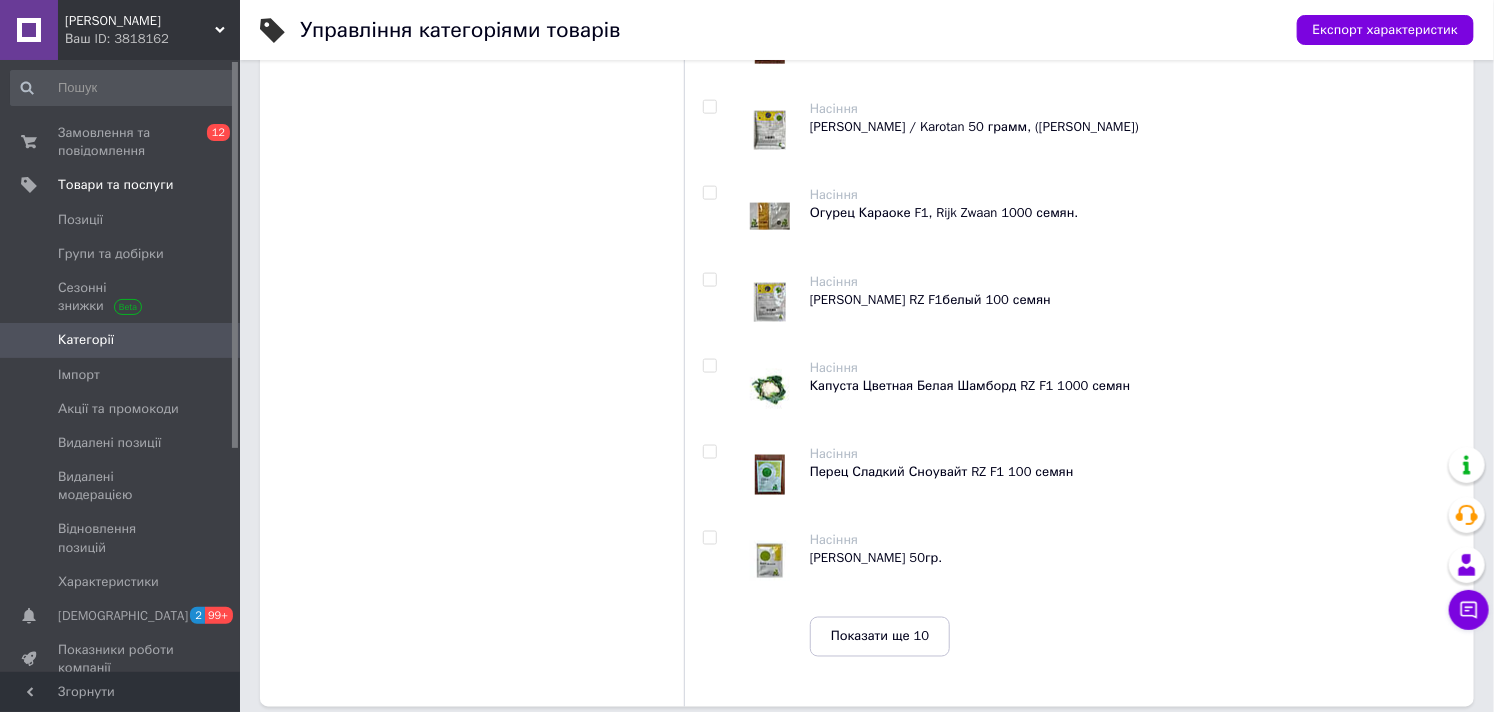 scroll, scrollTop: 1104, scrollLeft: 0, axis: vertical 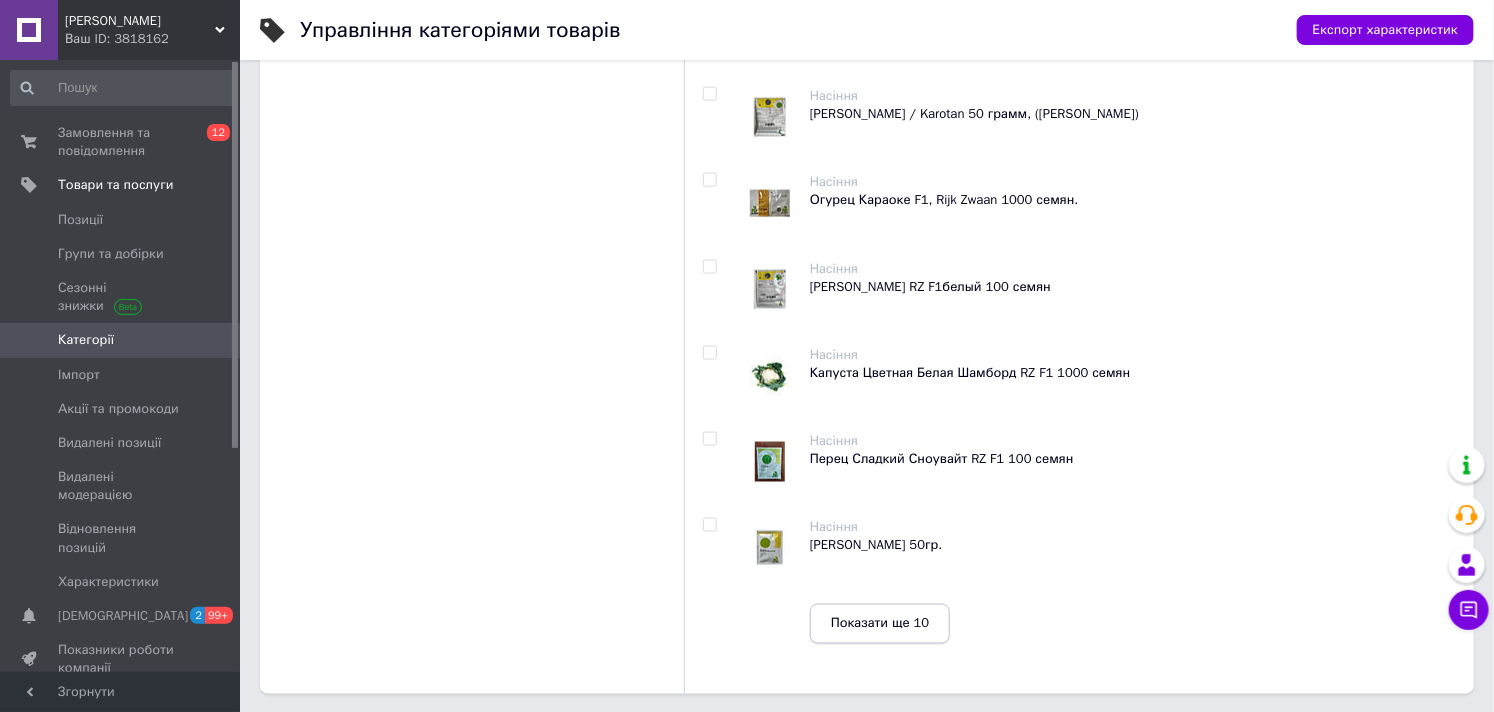 click on "Показати ще 10" at bounding box center [880, 624] 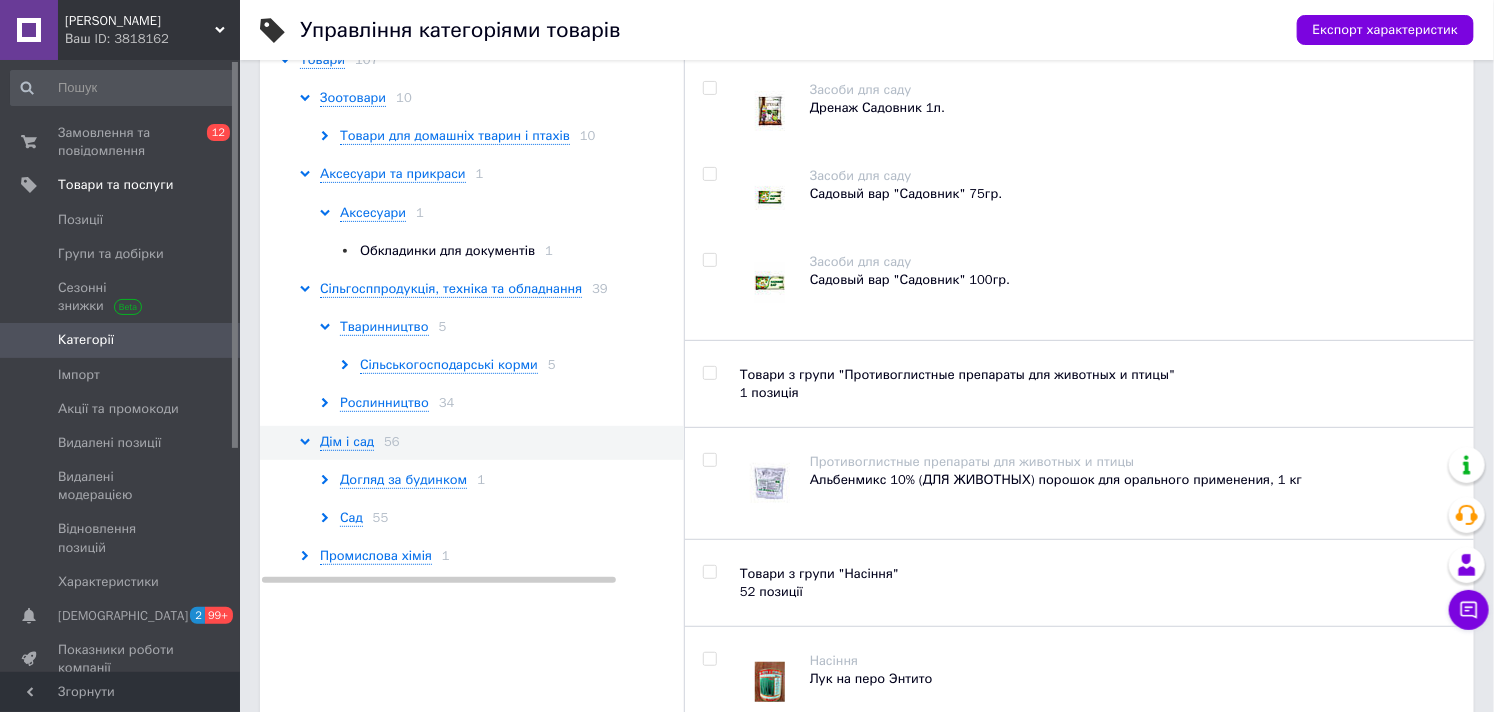 scroll, scrollTop: 185, scrollLeft: 0, axis: vertical 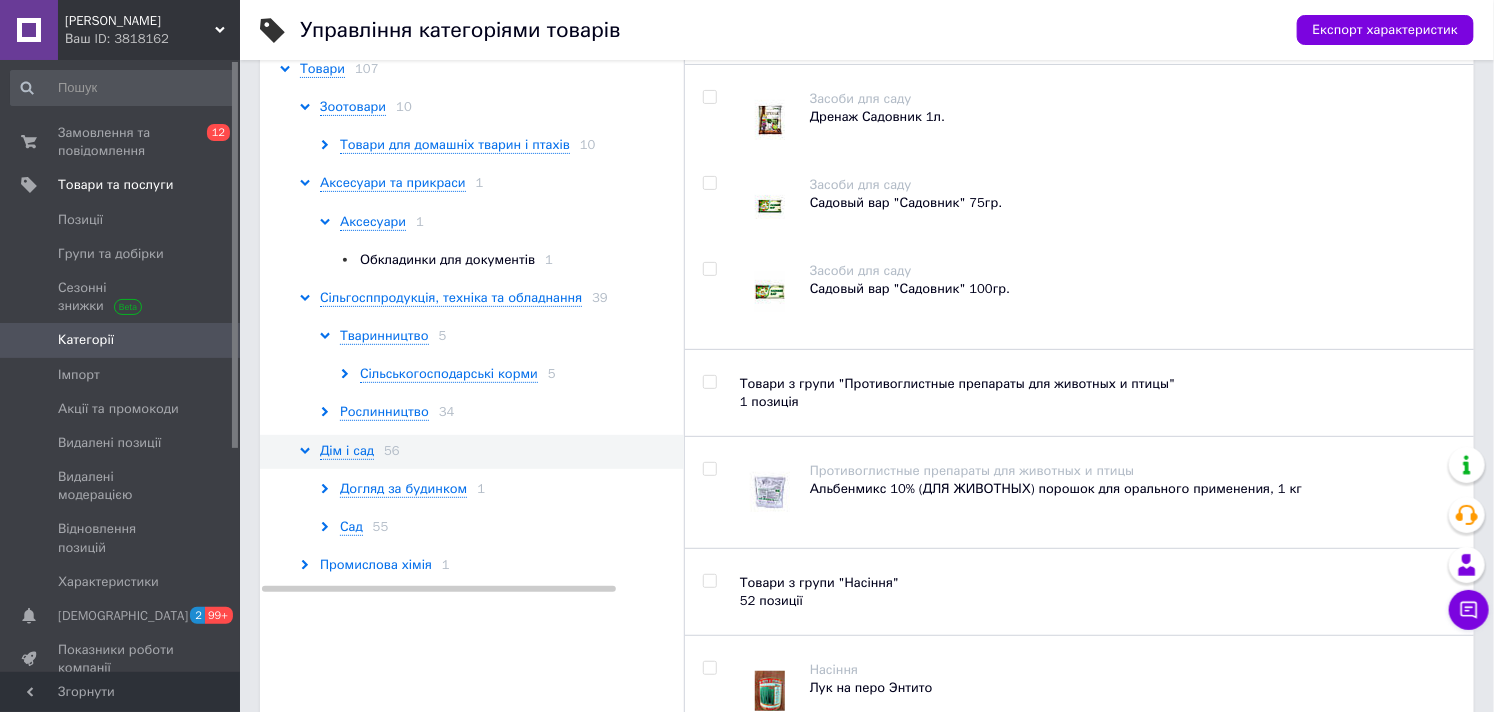 click on "Промислова хімія" at bounding box center [376, 565] 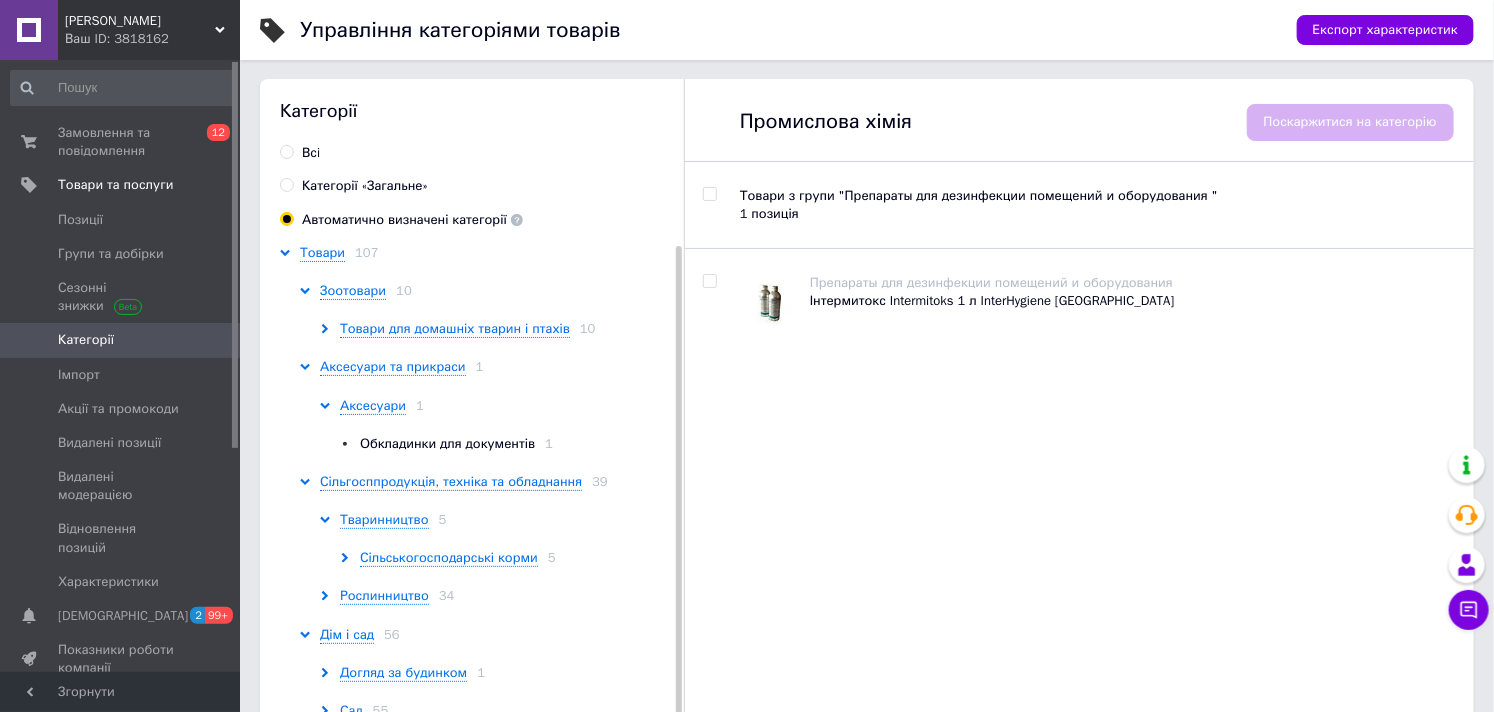 scroll, scrollTop: 0, scrollLeft: 0, axis: both 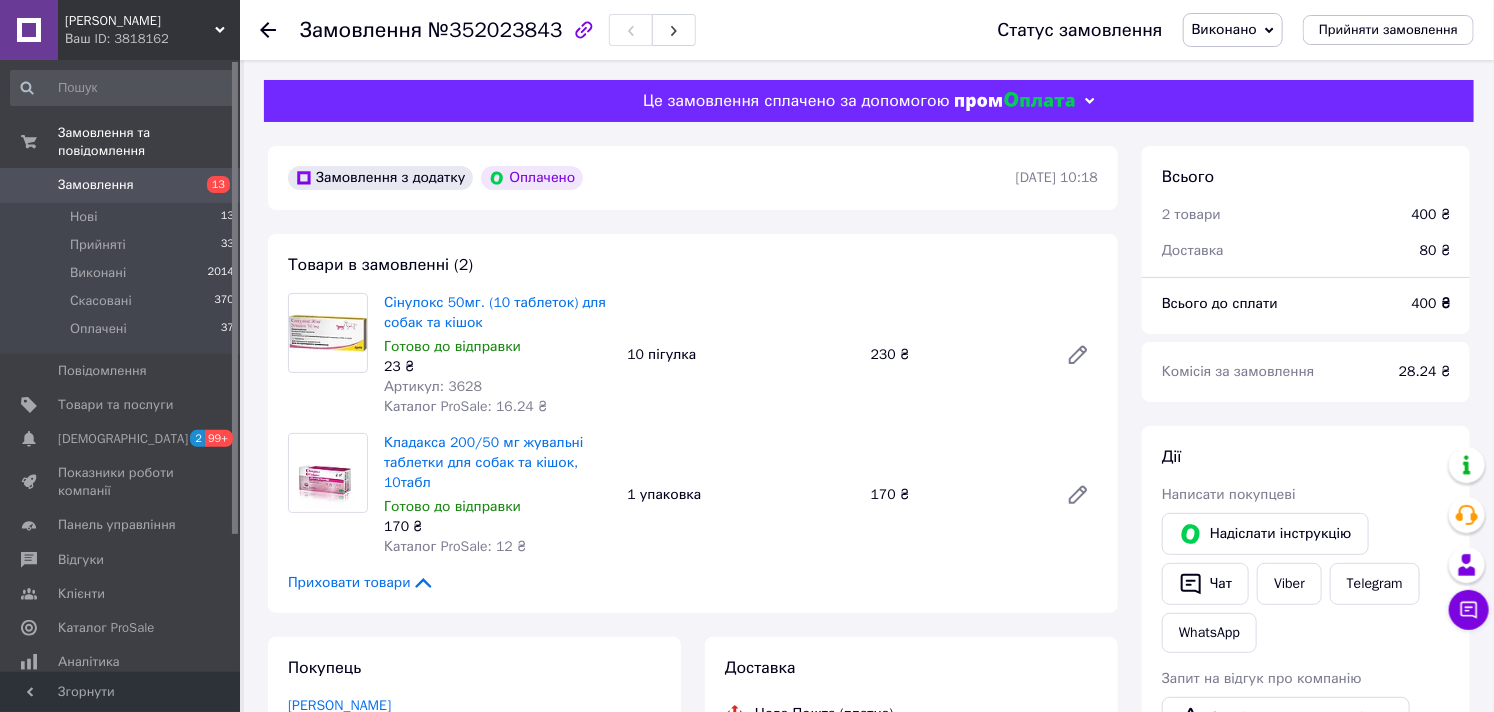 click 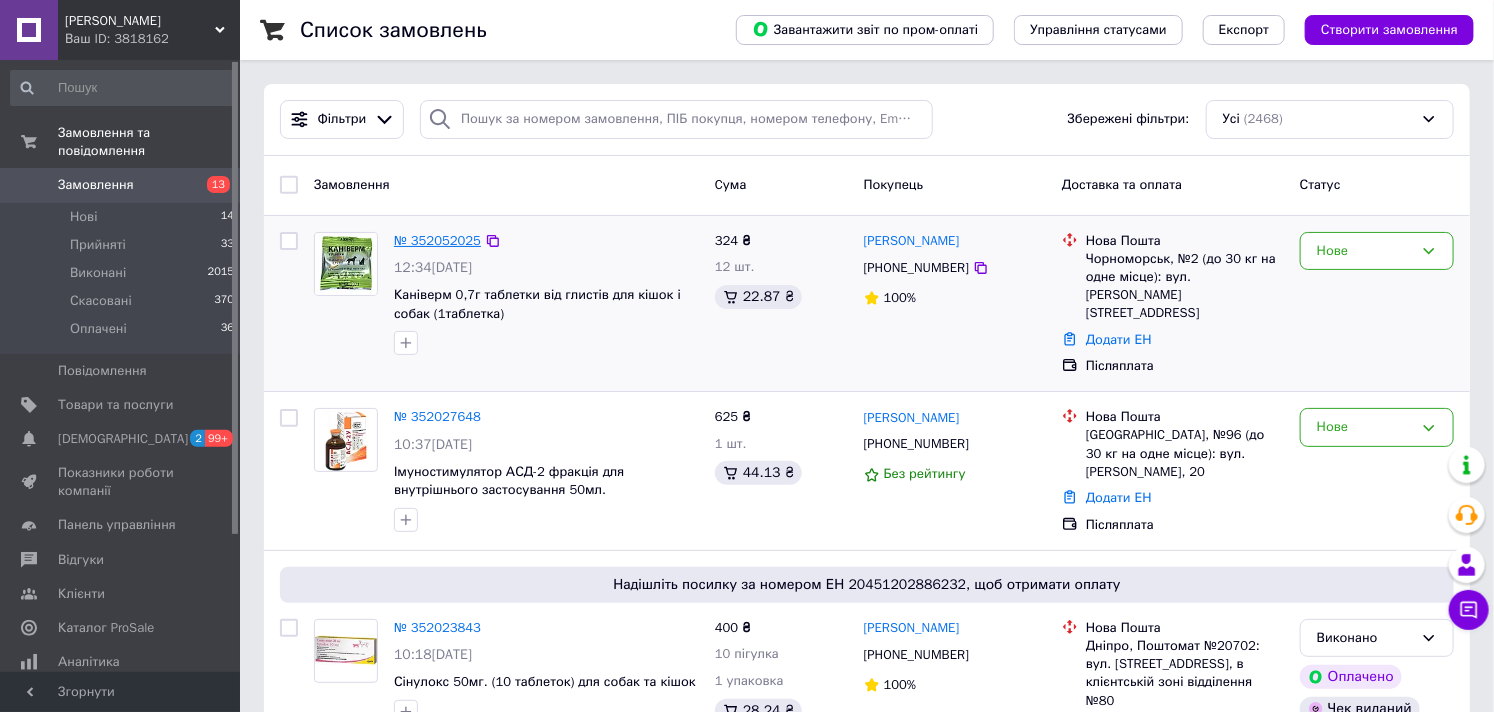 click on "№ 352052025" at bounding box center [437, 240] 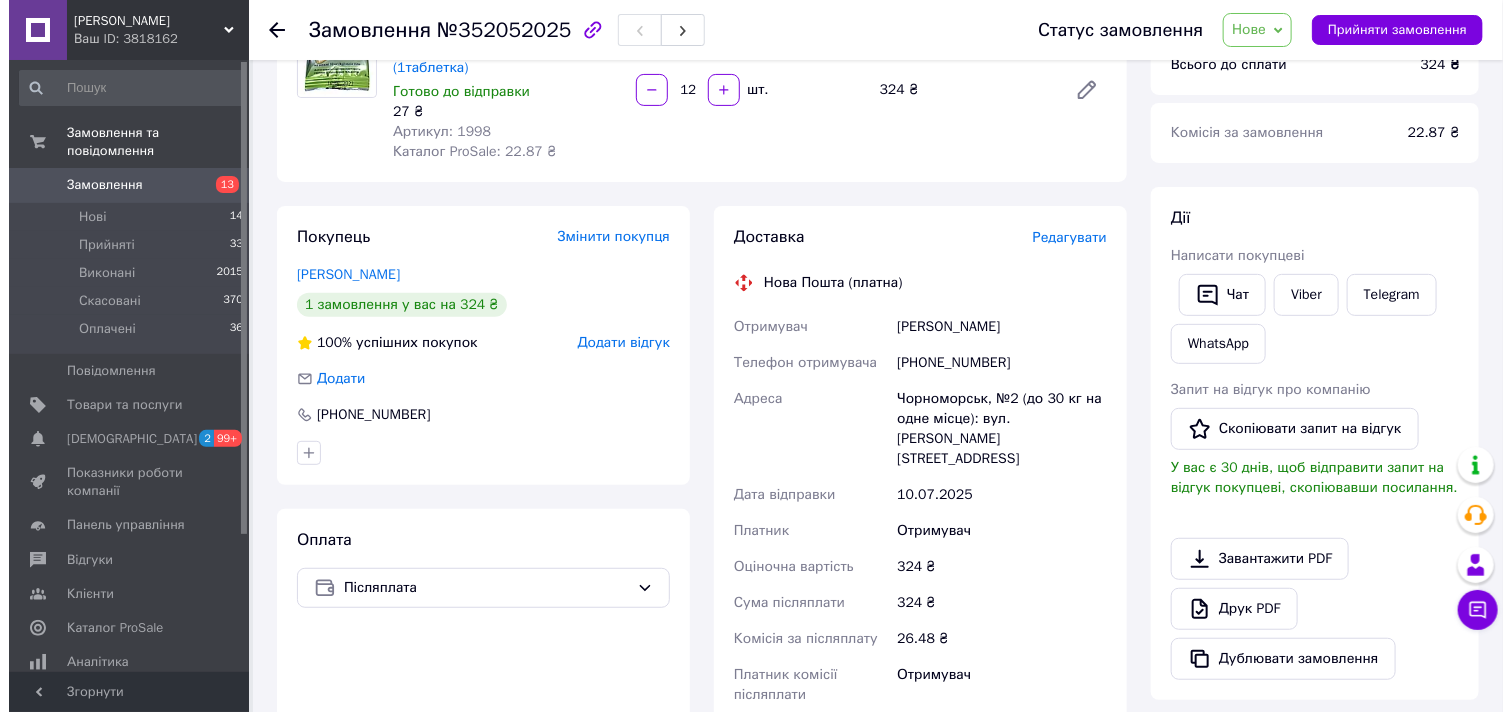scroll, scrollTop: 222, scrollLeft: 0, axis: vertical 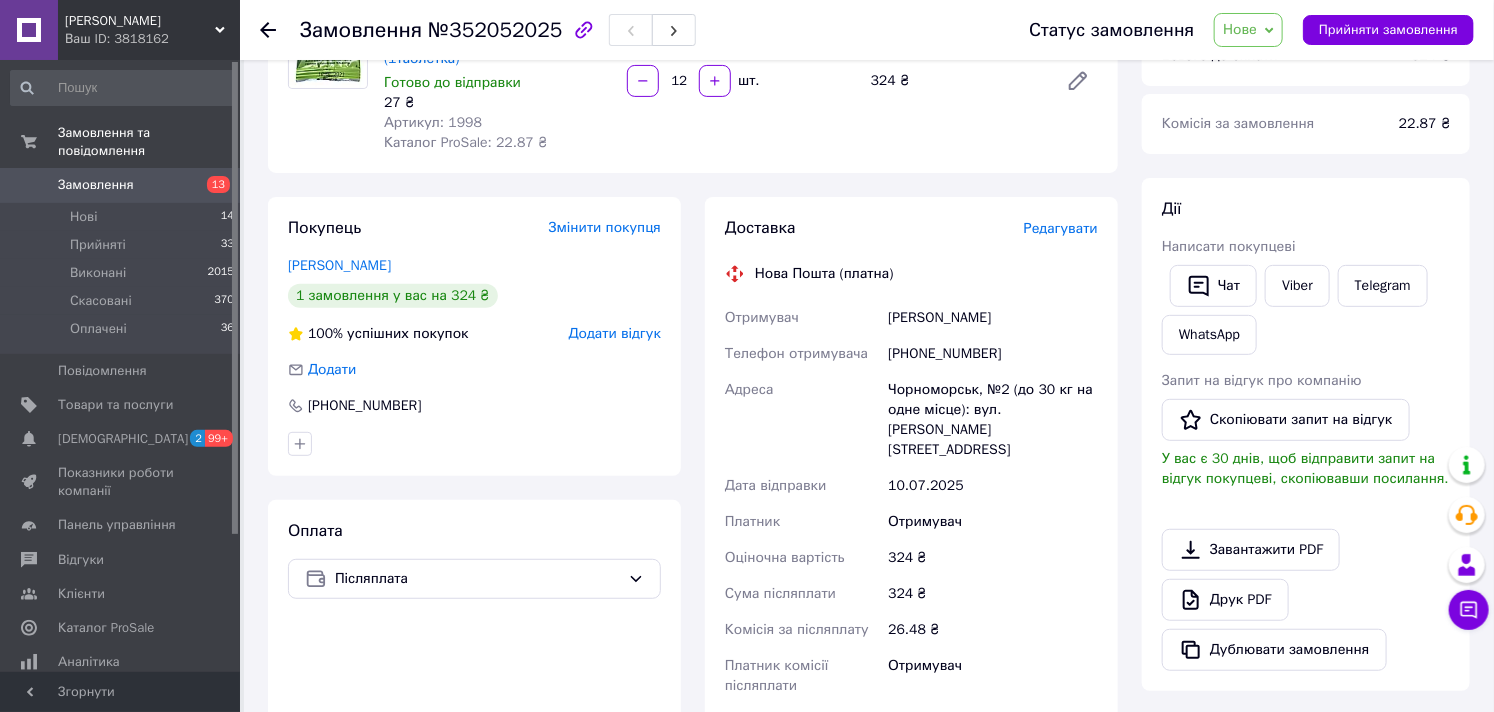 click on "Редагувати" at bounding box center [1061, 228] 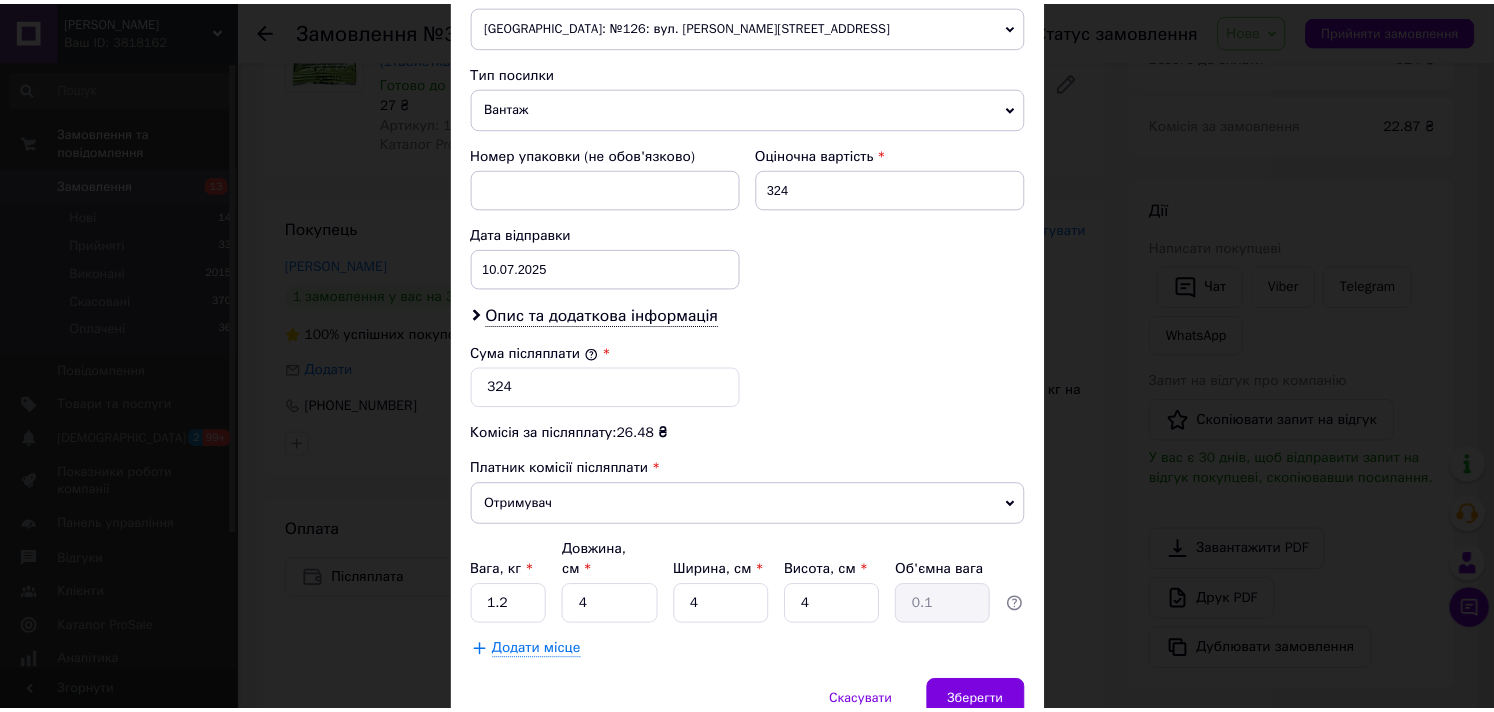 scroll, scrollTop: 777, scrollLeft: 0, axis: vertical 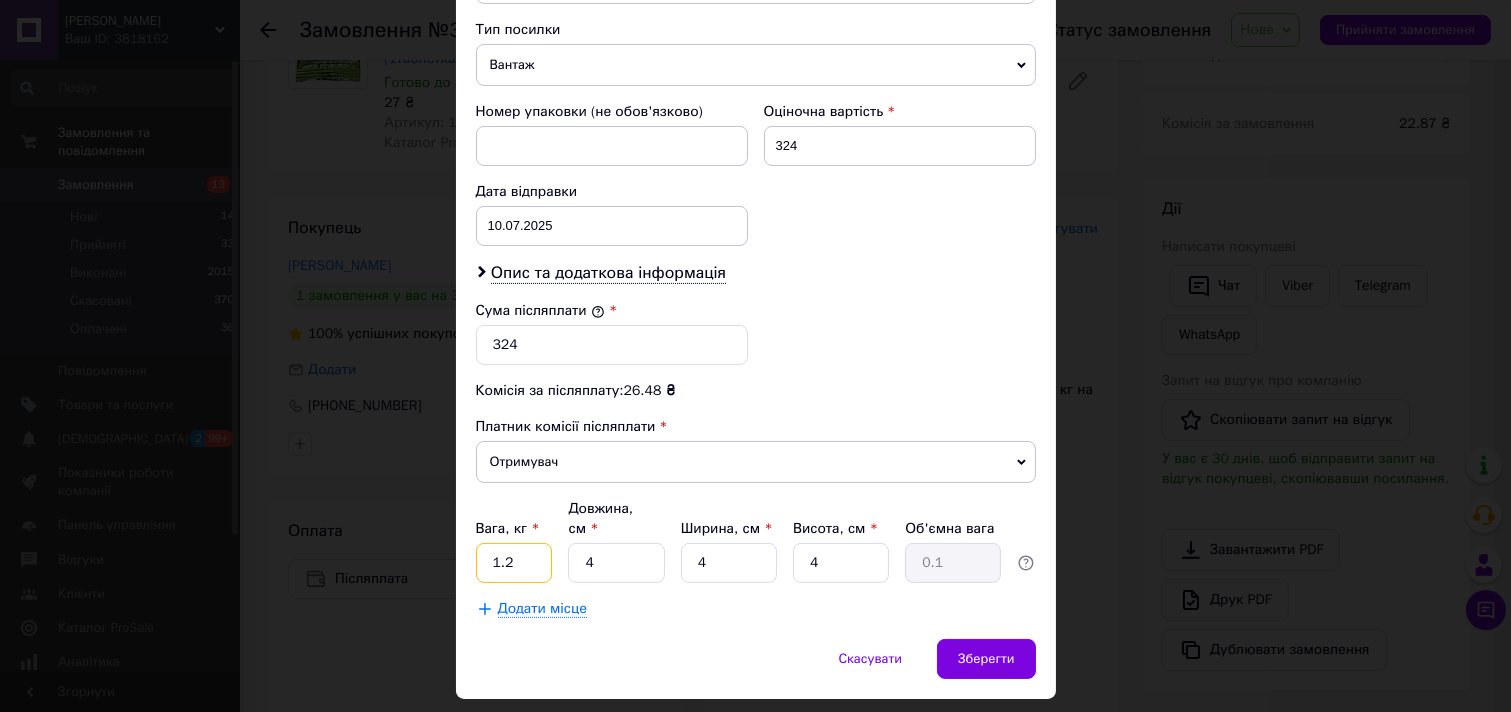 drag, startPoint x: 524, startPoint y: 541, endPoint x: 484, endPoint y: 543, distance: 40.04997 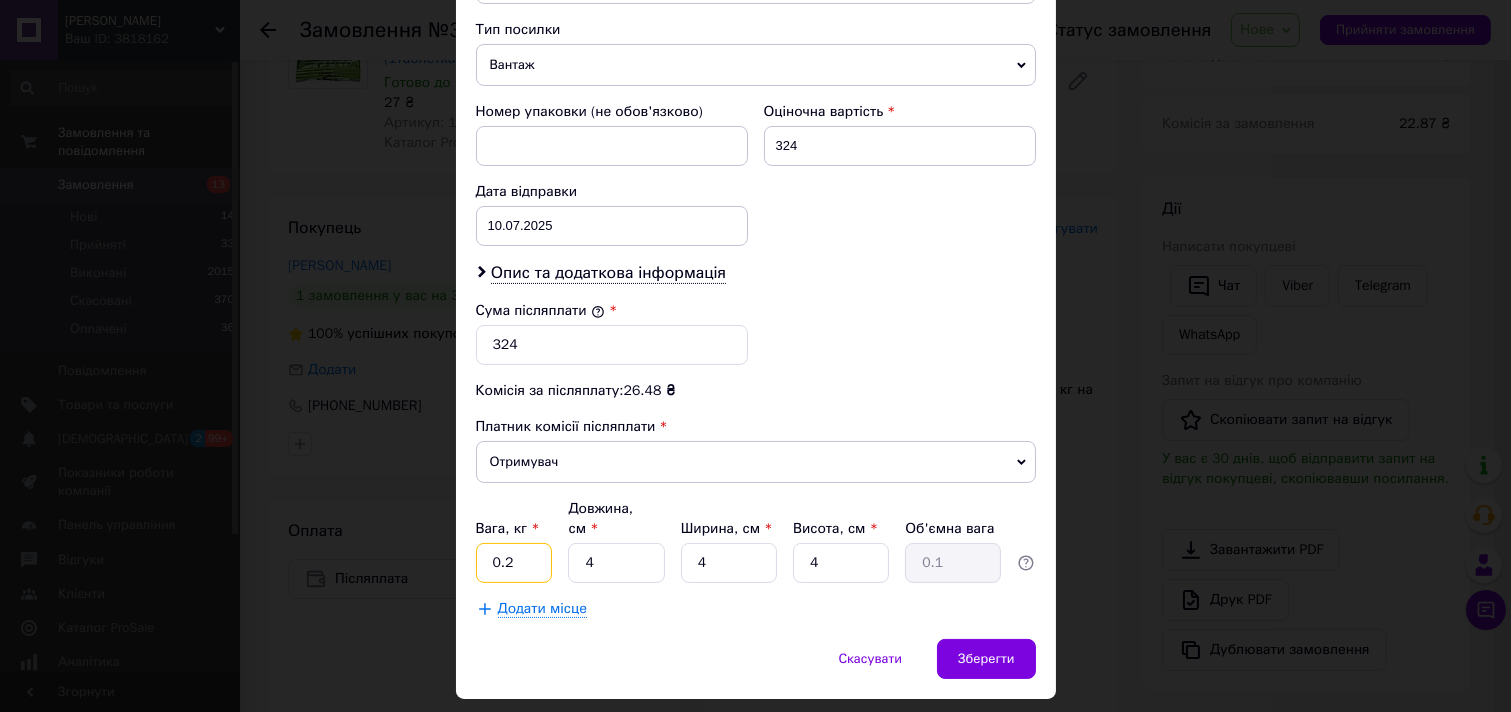 type on "0.2" 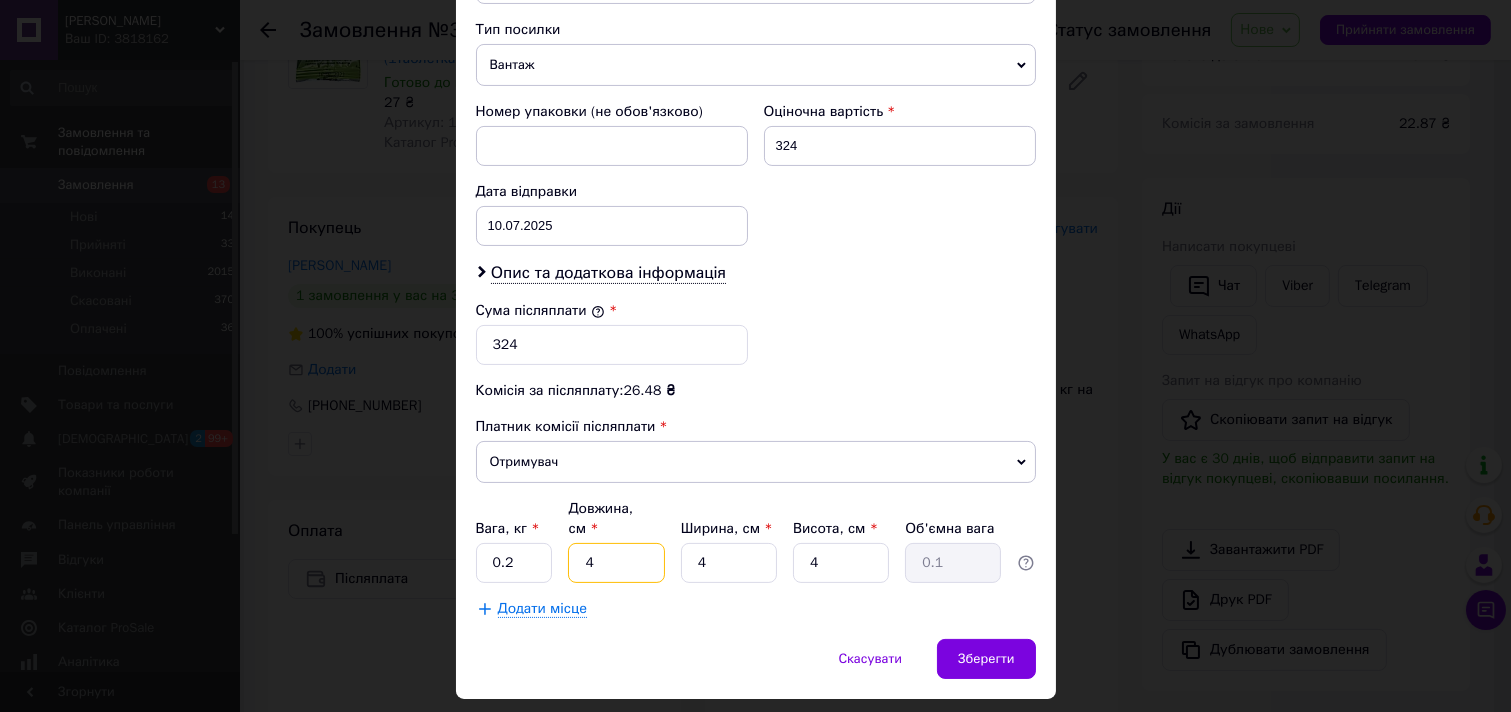 drag, startPoint x: 621, startPoint y: 553, endPoint x: 571, endPoint y: 550, distance: 50.08992 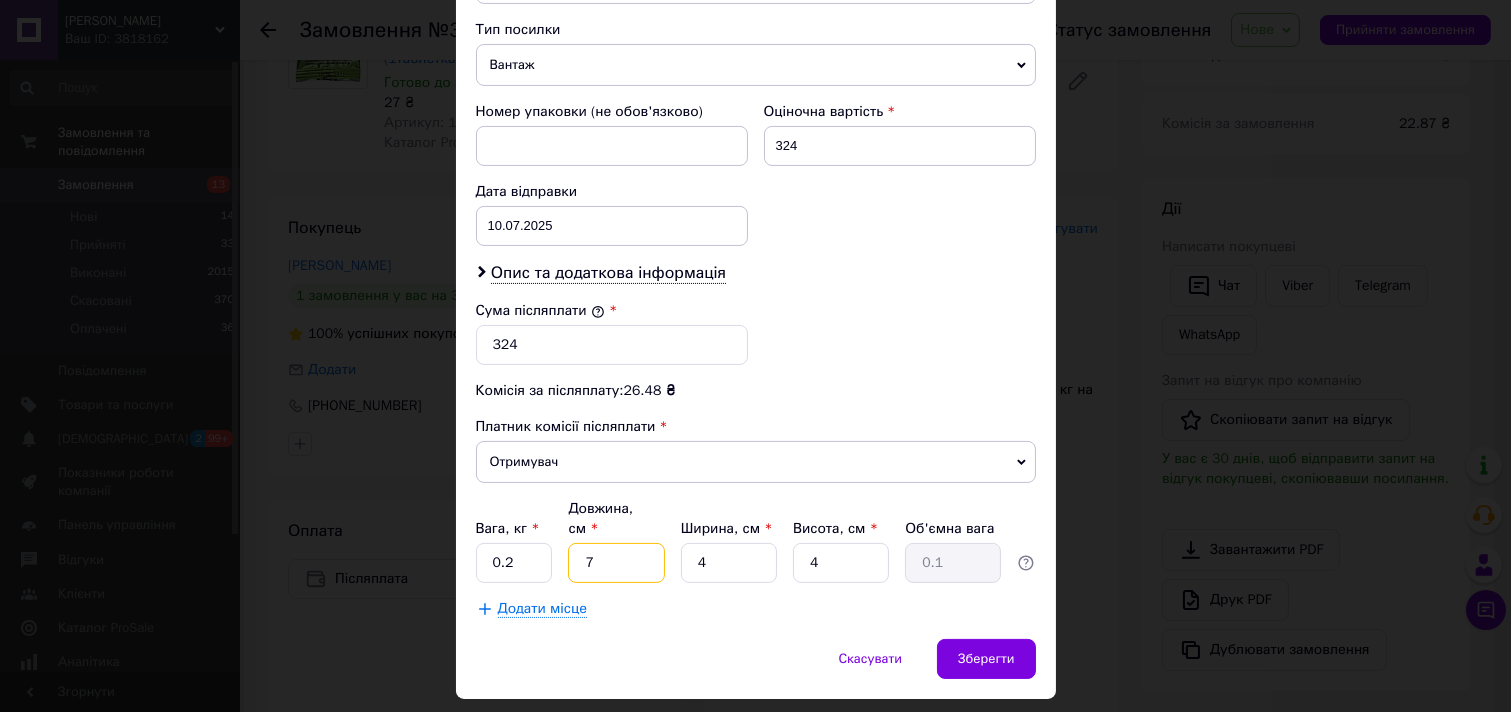 type on "7" 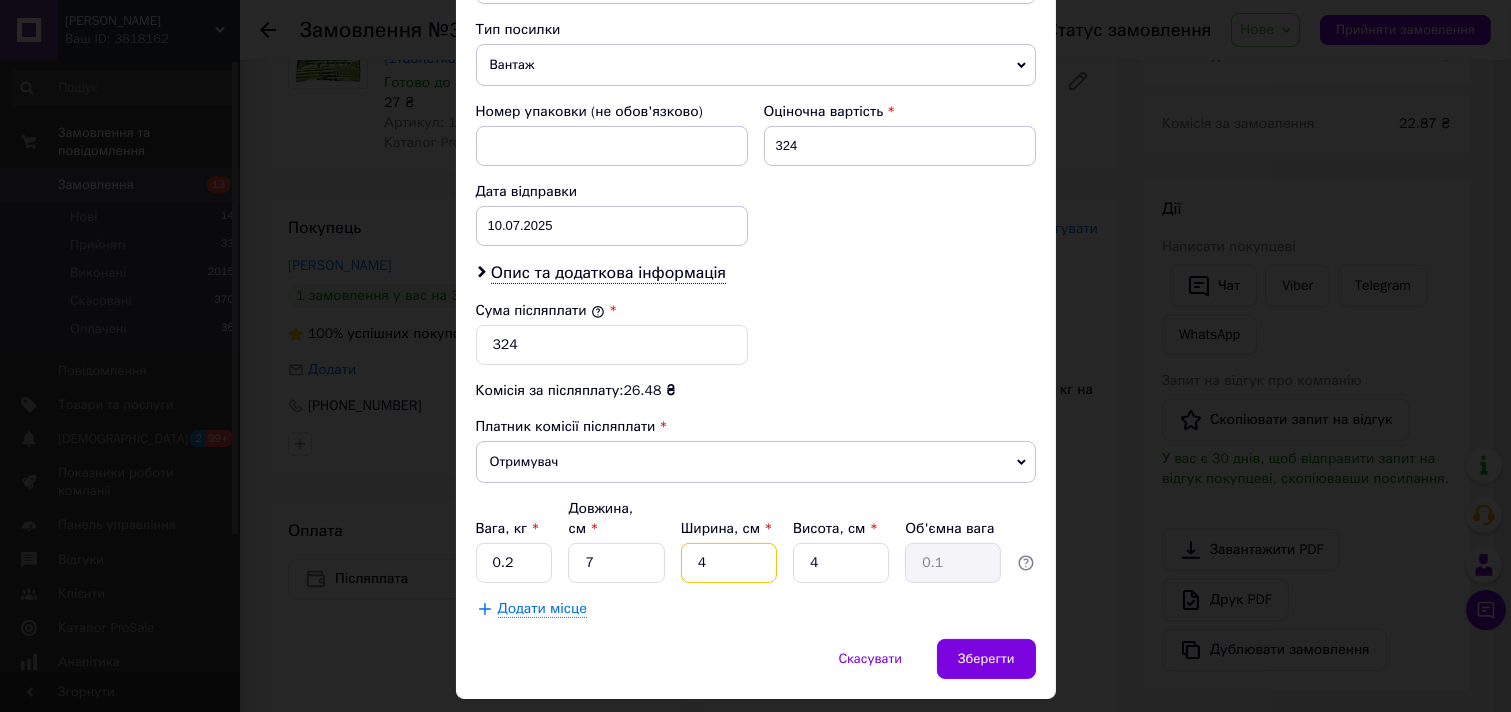 drag, startPoint x: 724, startPoint y: 535, endPoint x: 694, endPoint y: 542, distance: 30.805843 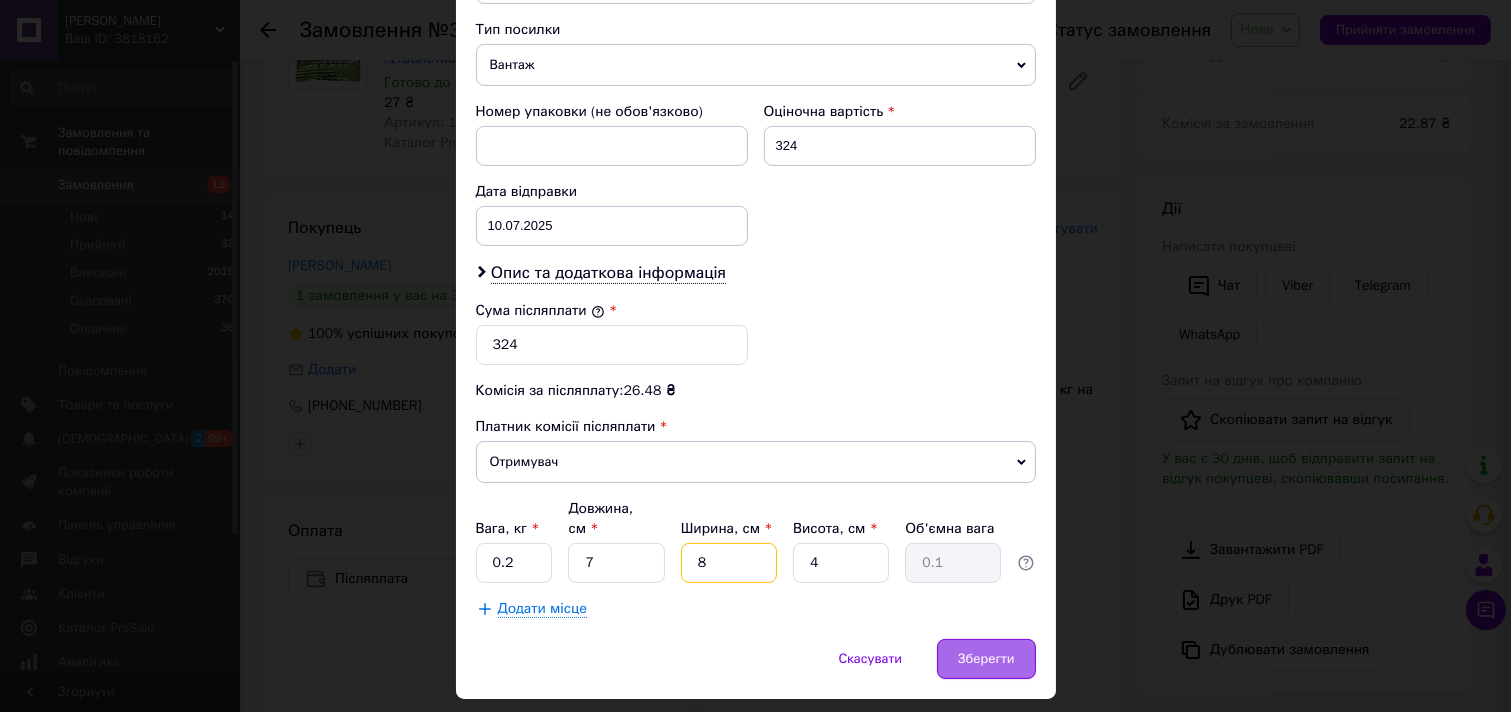 type on "8" 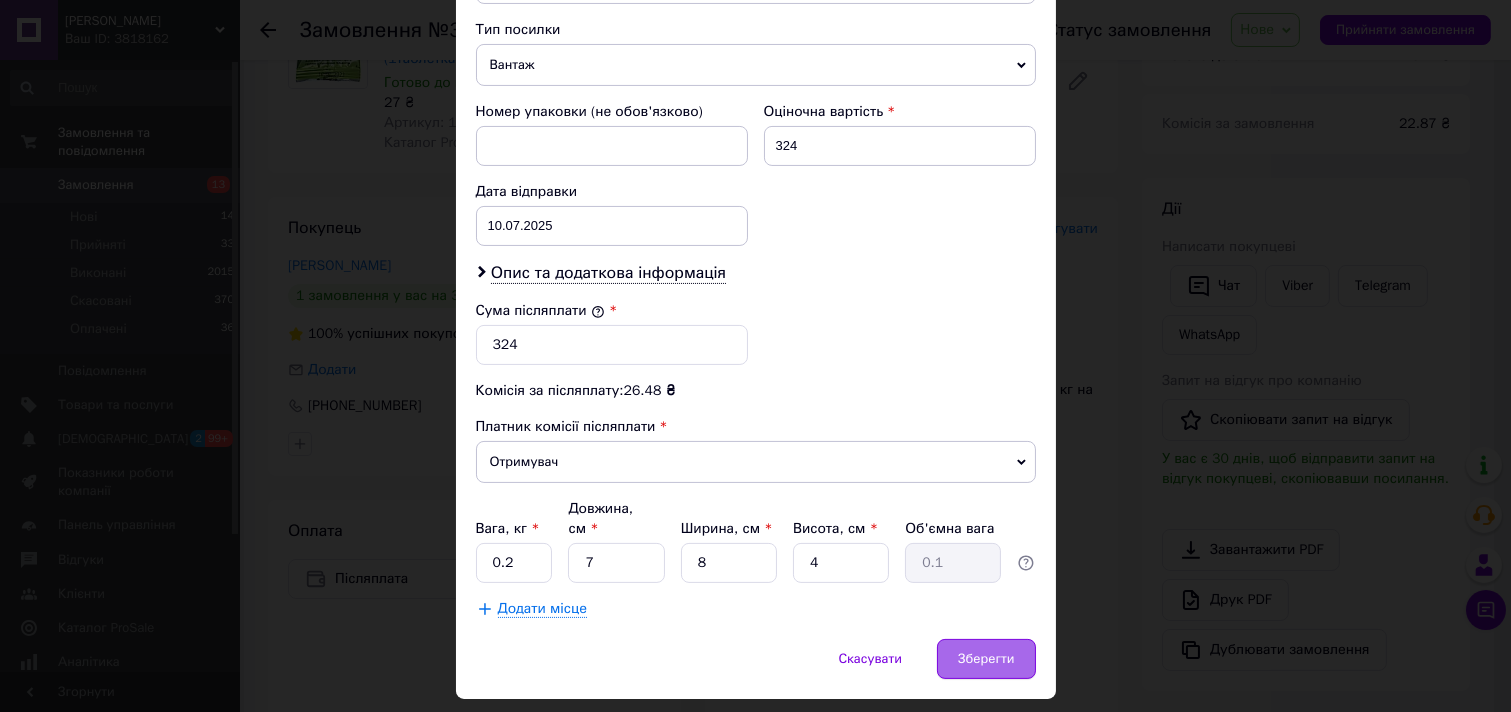 click on "Зберегти" at bounding box center [986, 659] 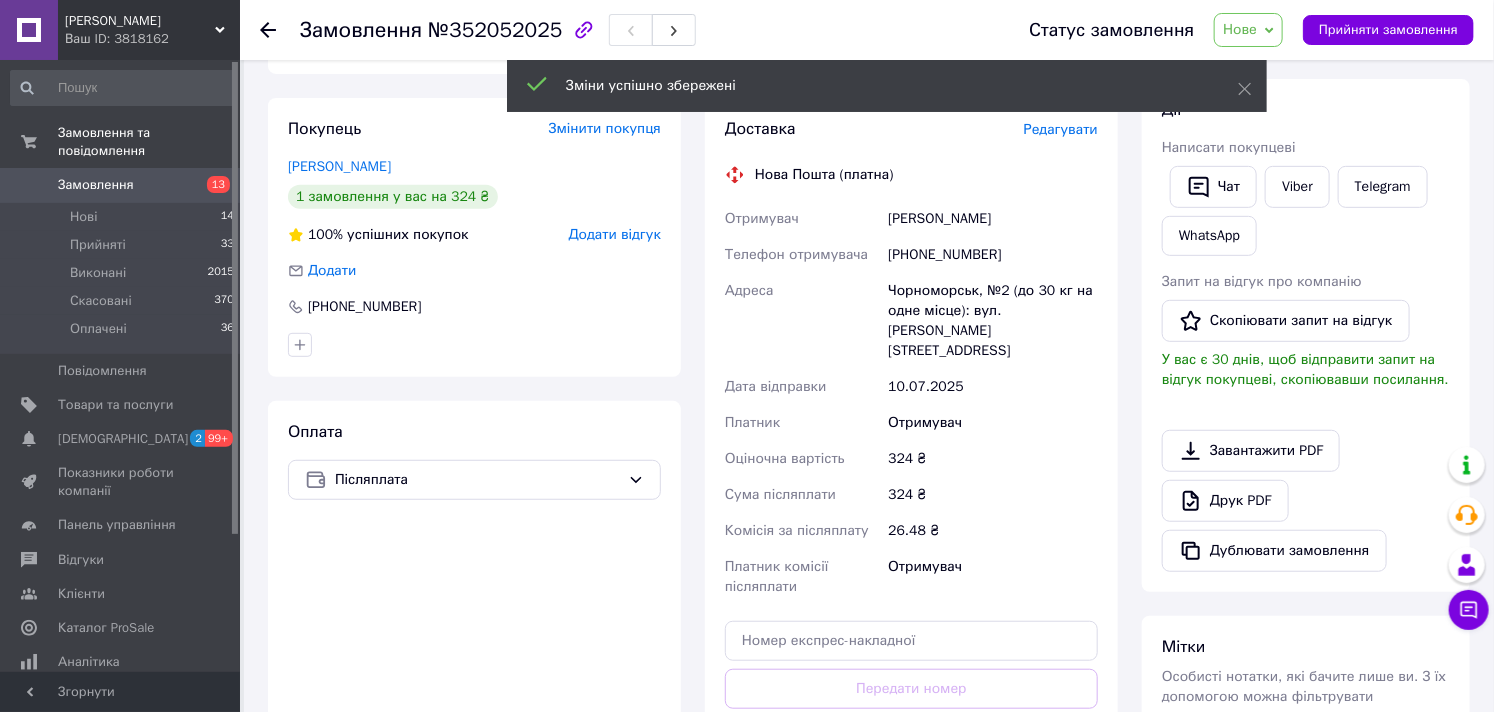 scroll, scrollTop: 730, scrollLeft: 0, axis: vertical 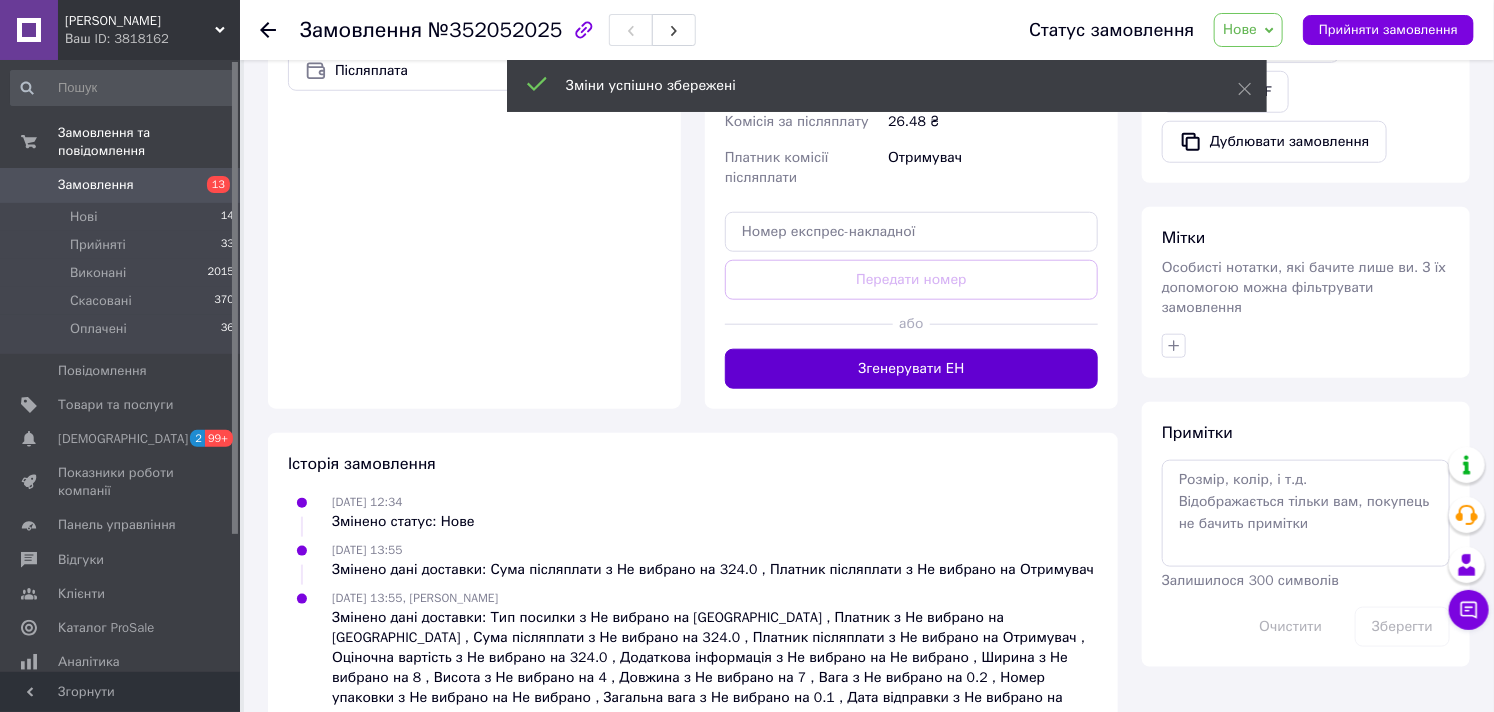 click on "Згенерувати ЕН" at bounding box center [911, 369] 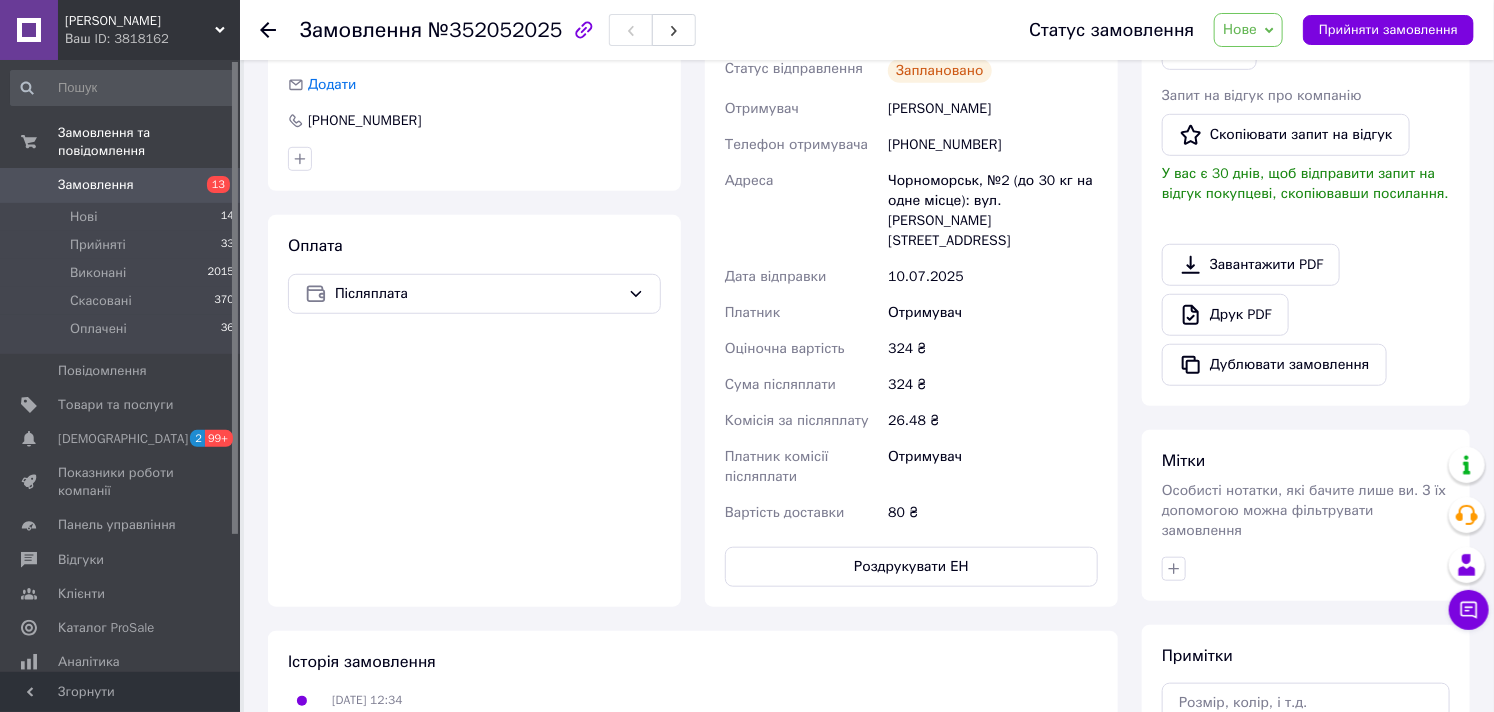 scroll, scrollTop: 0, scrollLeft: 0, axis: both 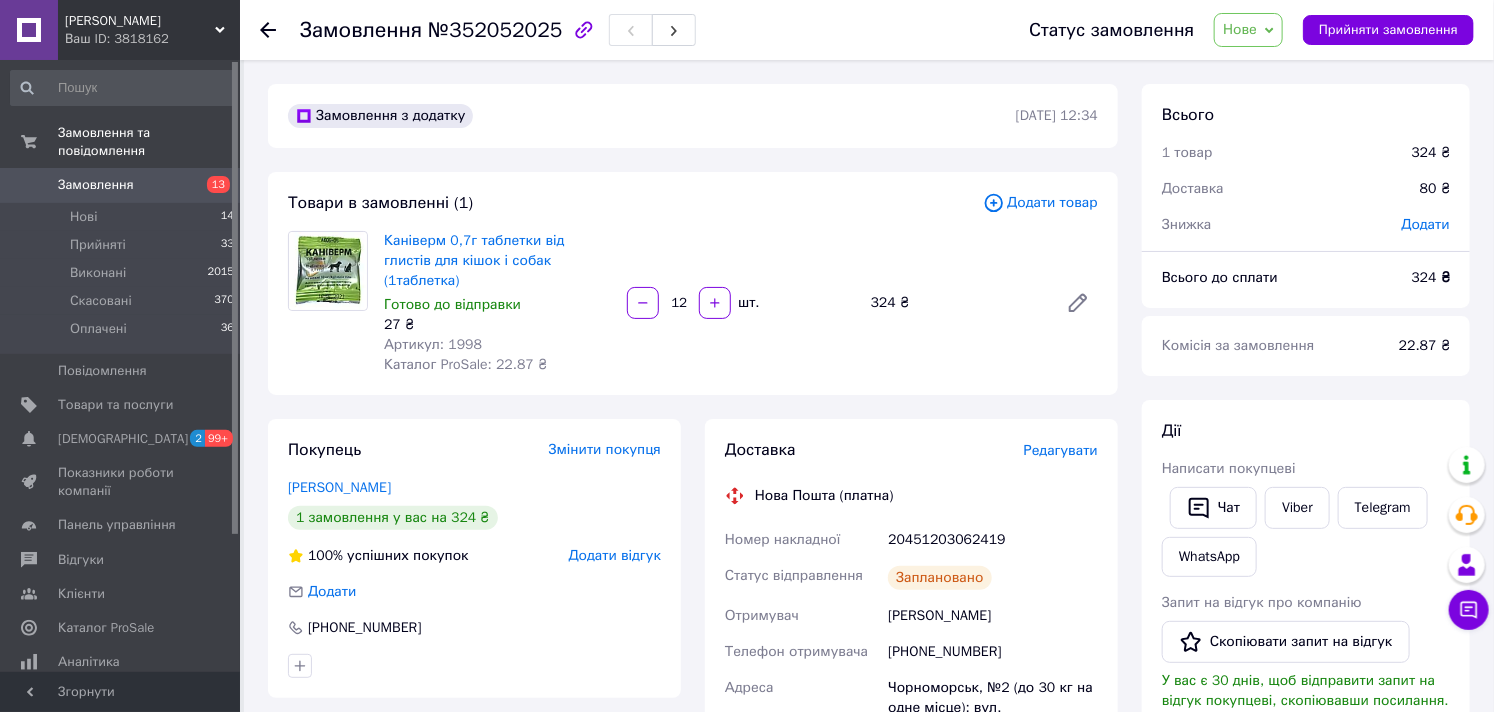 click 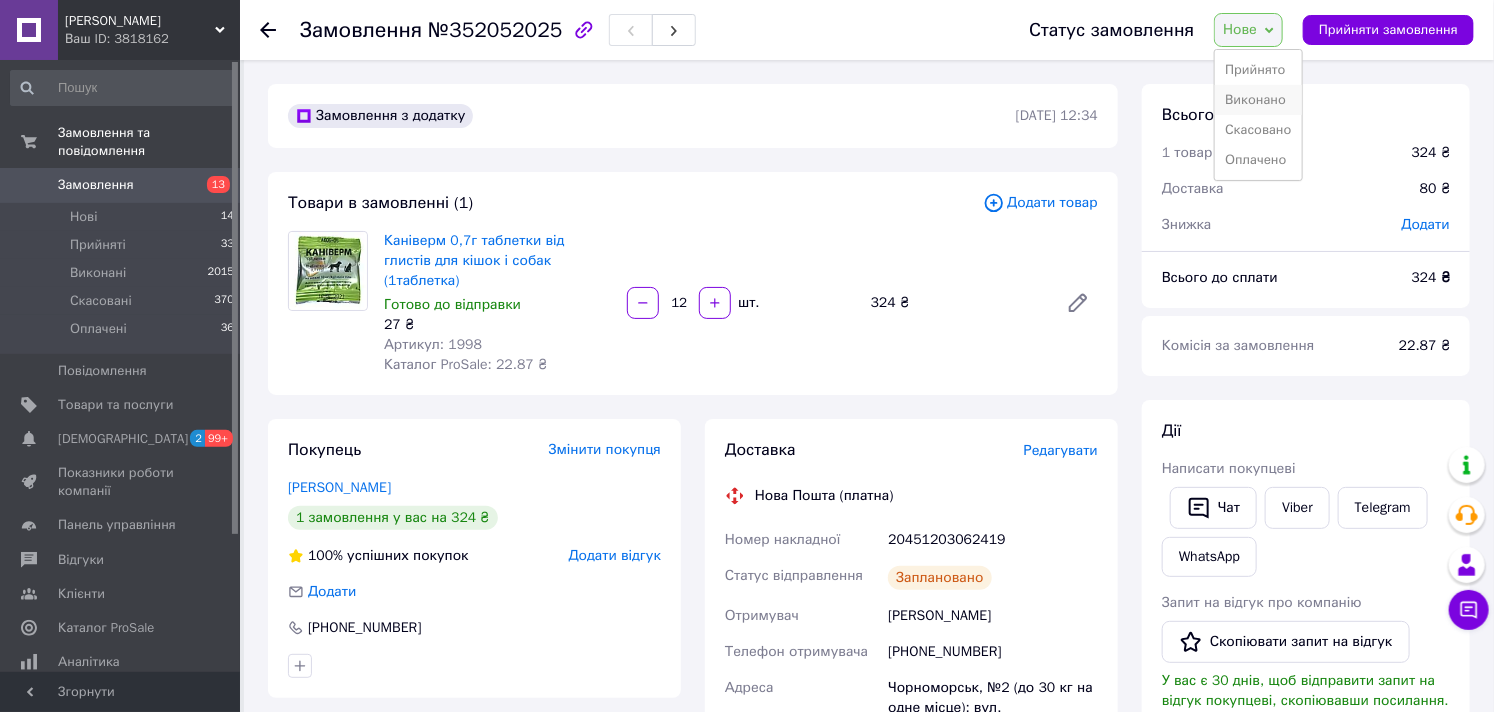 click on "Виконано" at bounding box center (1258, 100) 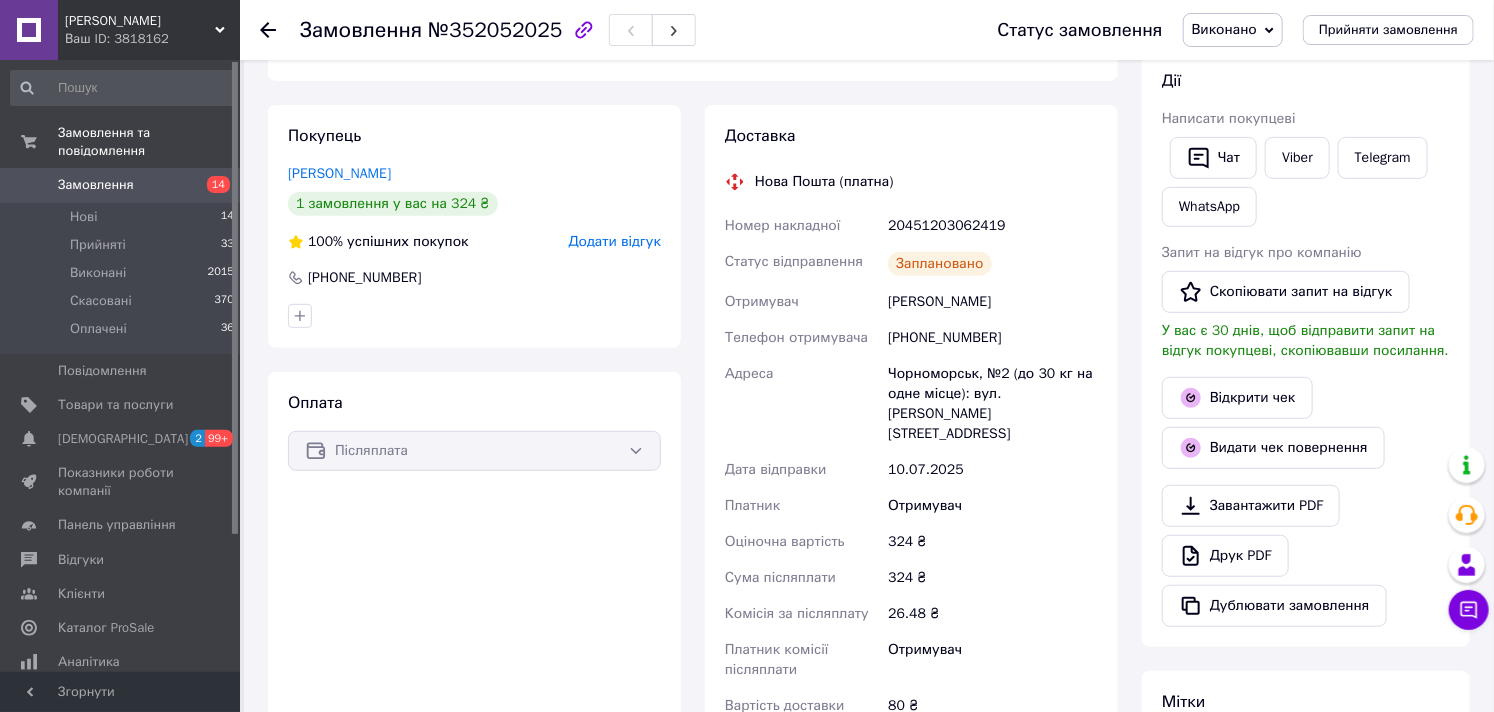 scroll, scrollTop: 333, scrollLeft: 0, axis: vertical 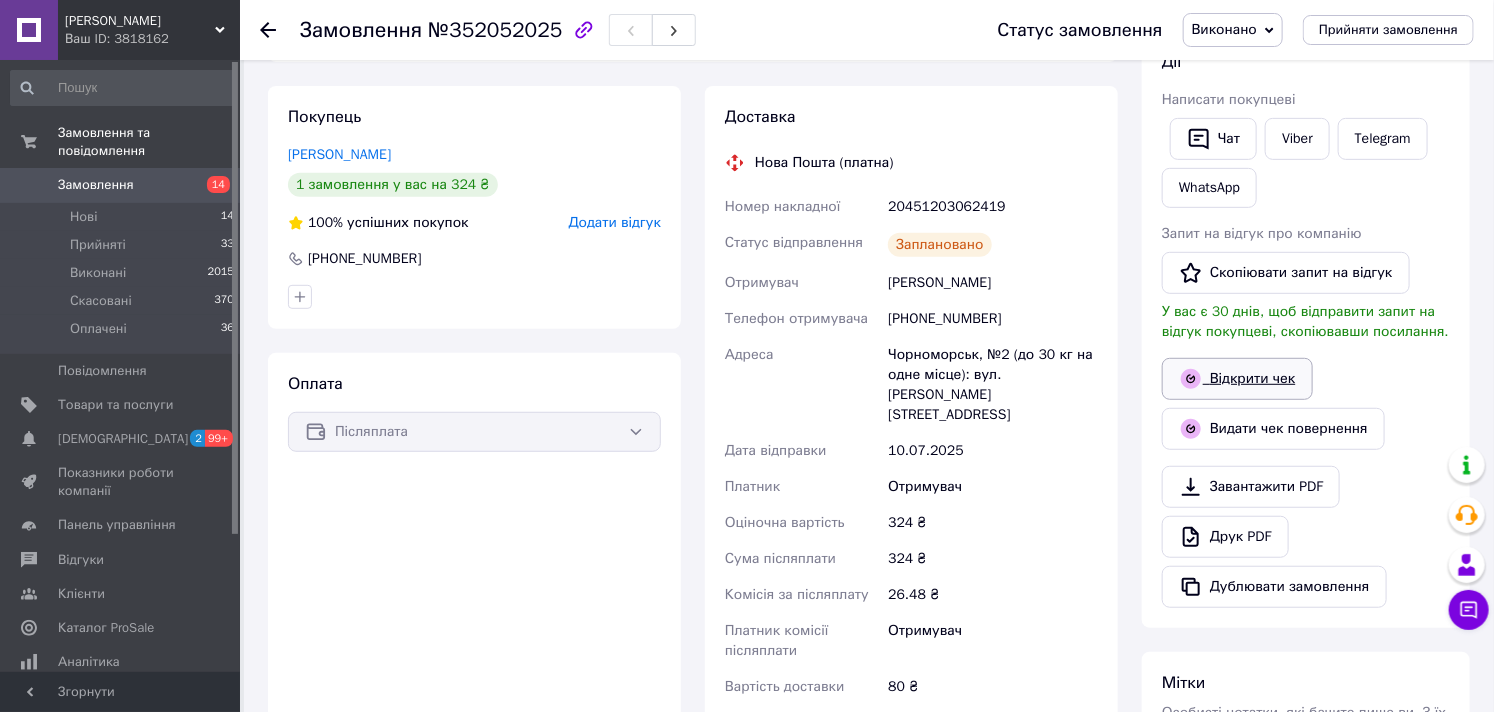 click on "Відкрити чек" at bounding box center (1237, 379) 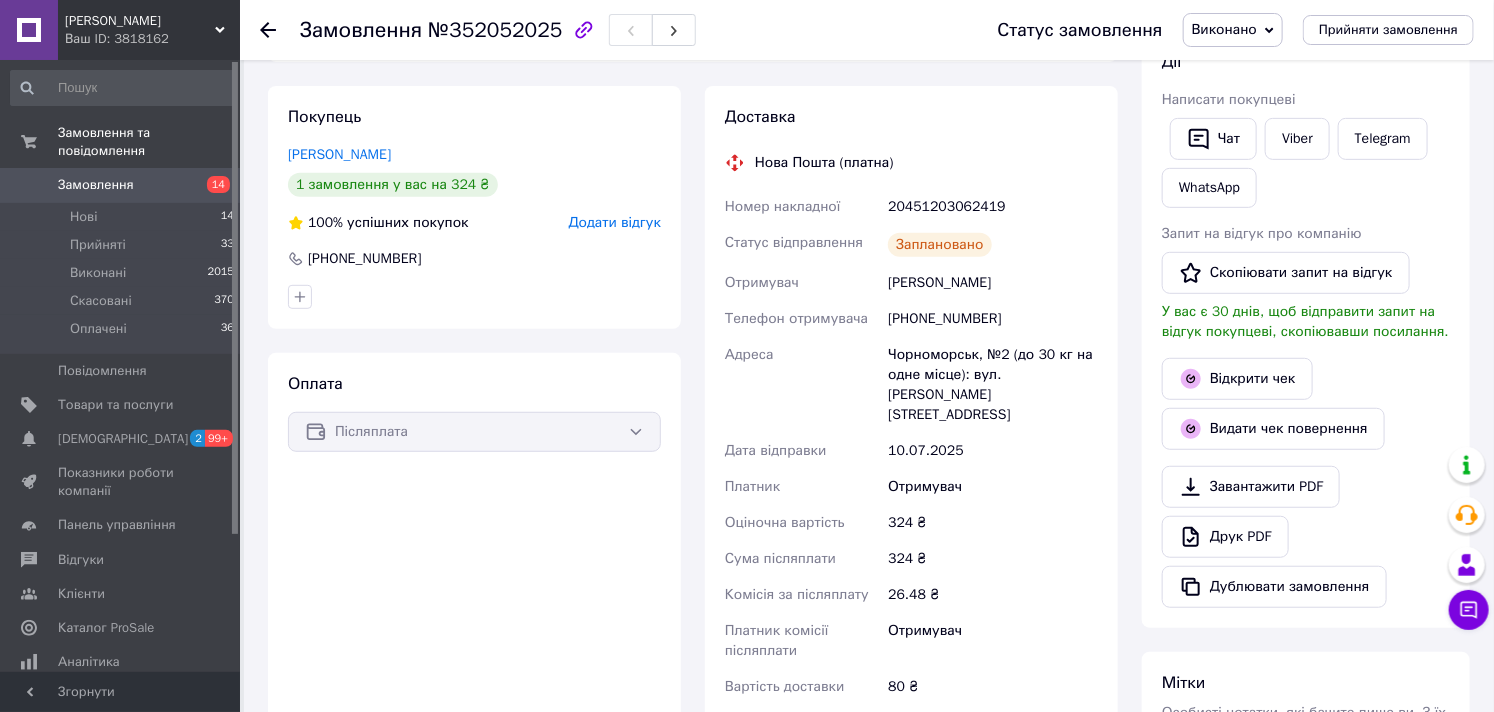 drag, startPoint x: 1072, startPoint y: 254, endPoint x: 885, endPoint y: 253, distance: 187.00267 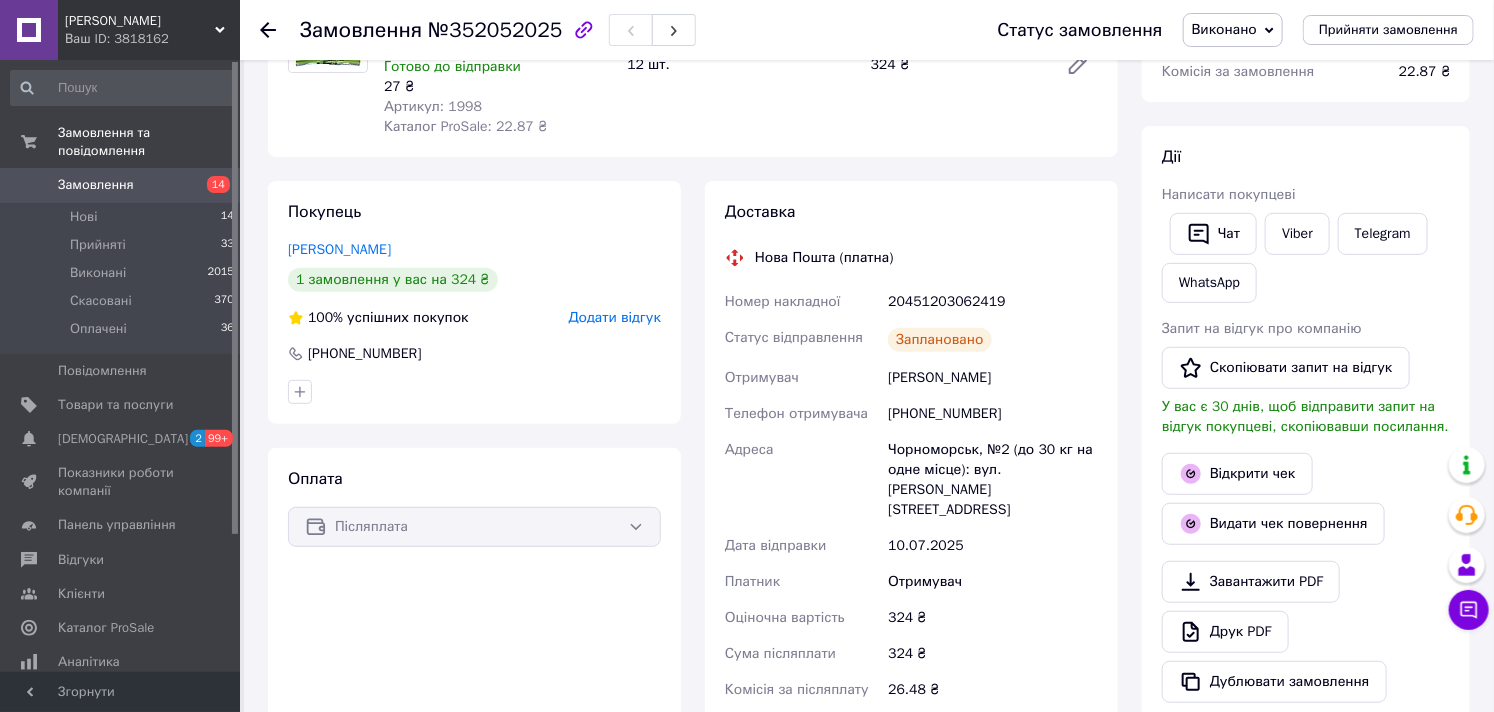 scroll, scrollTop: 555, scrollLeft: 0, axis: vertical 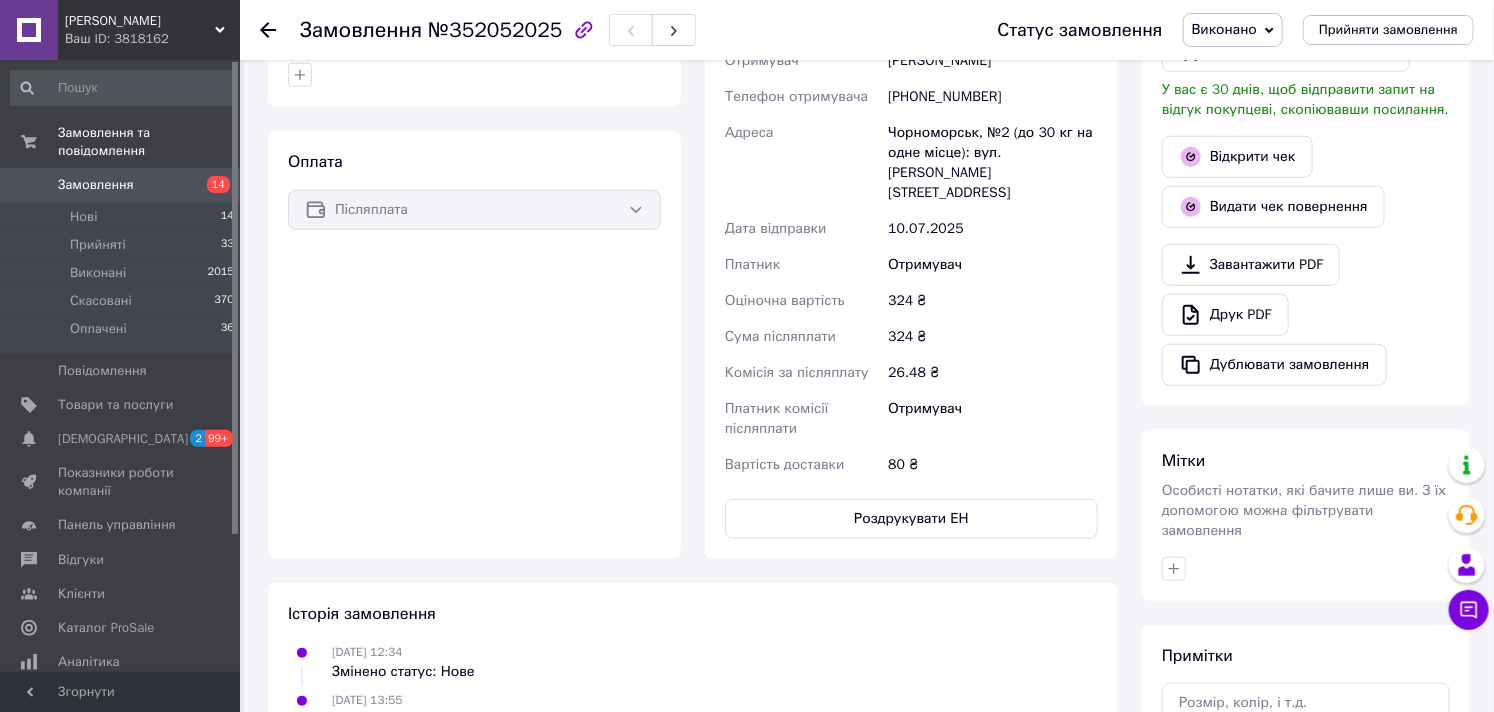 copy on "[PERSON_NAME]" 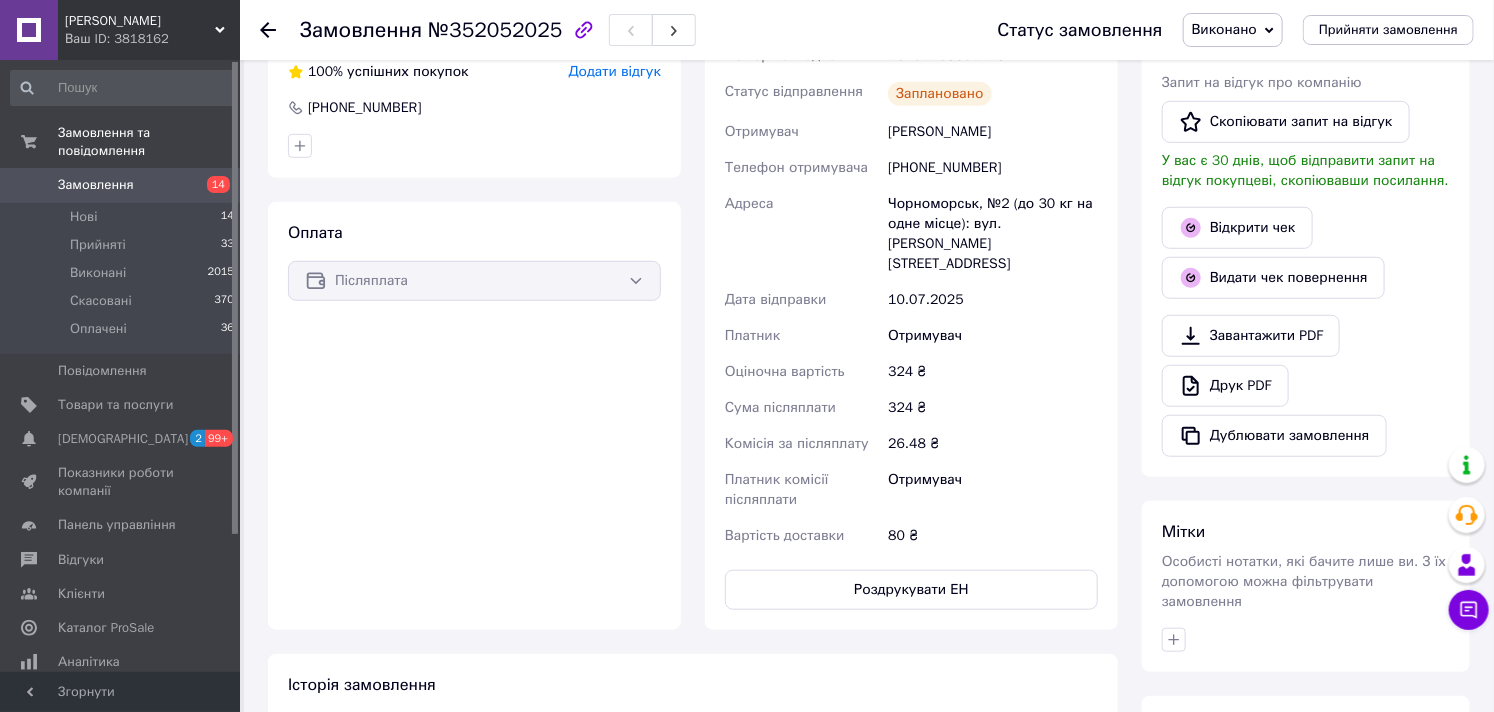 scroll, scrollTop: 444, scrollLeft: 0, axis: vertical 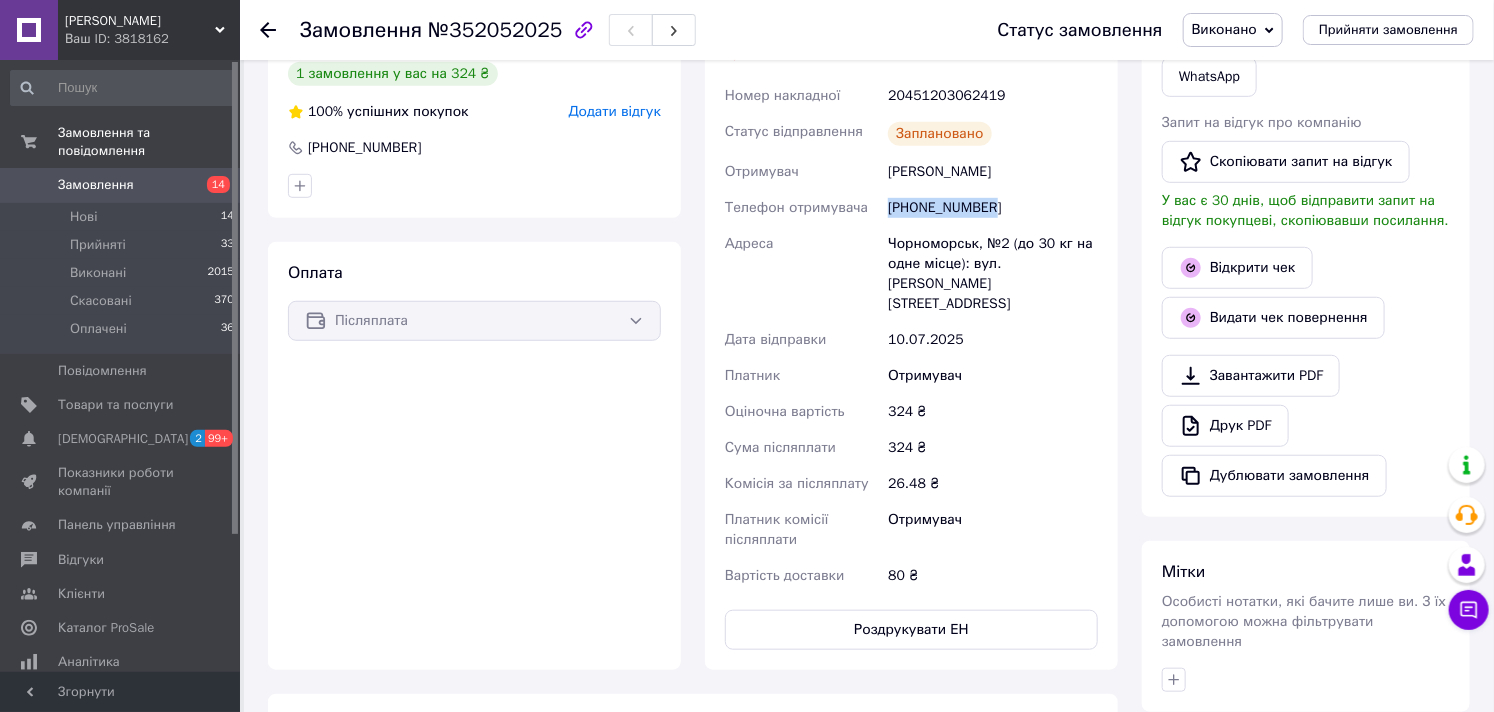 drag, startPoint x: 1002, startPoint y: 190, endPoint x: 878, endPoint y: 198, distance: 124.2578 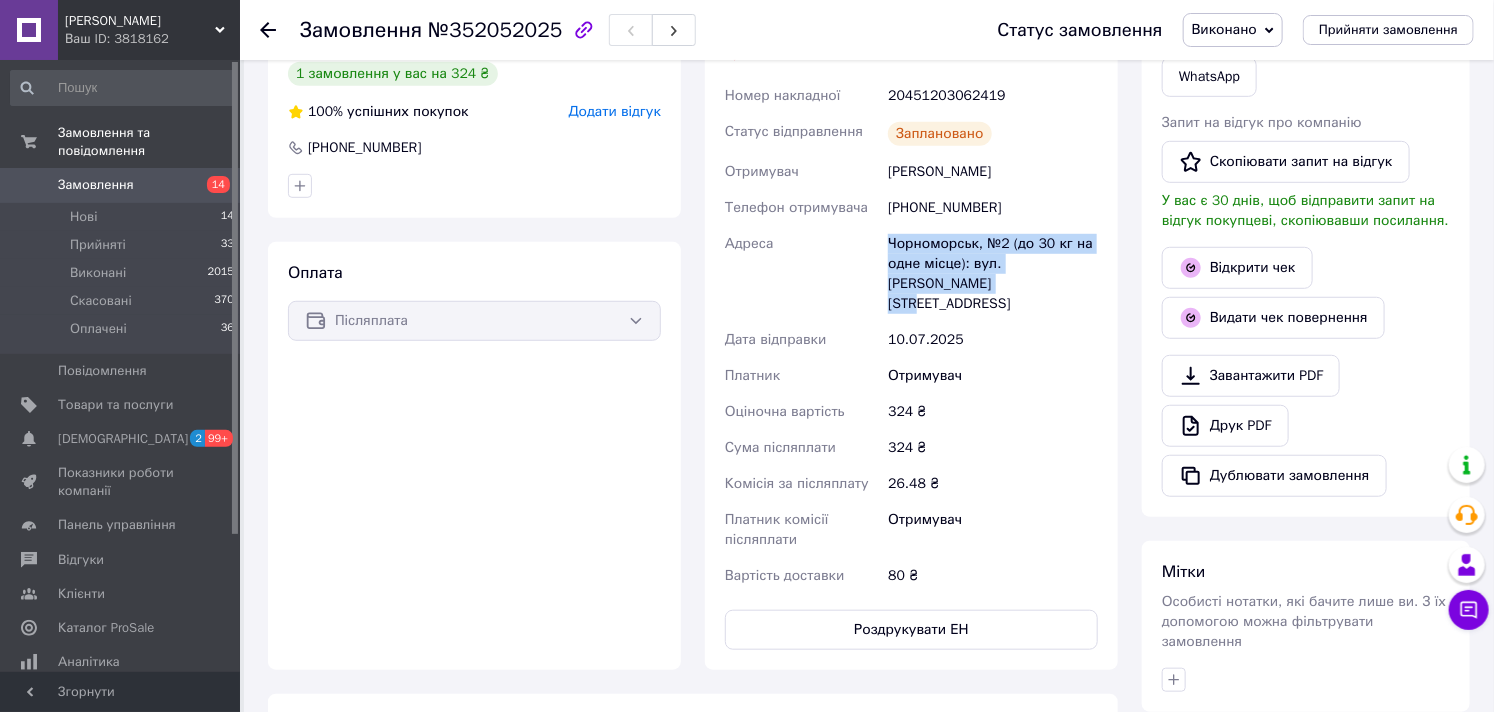 drag, startPoint x: 890, startPoint y: 222, endPoint x: 933, endPoint y: 270, distance: 64.44377 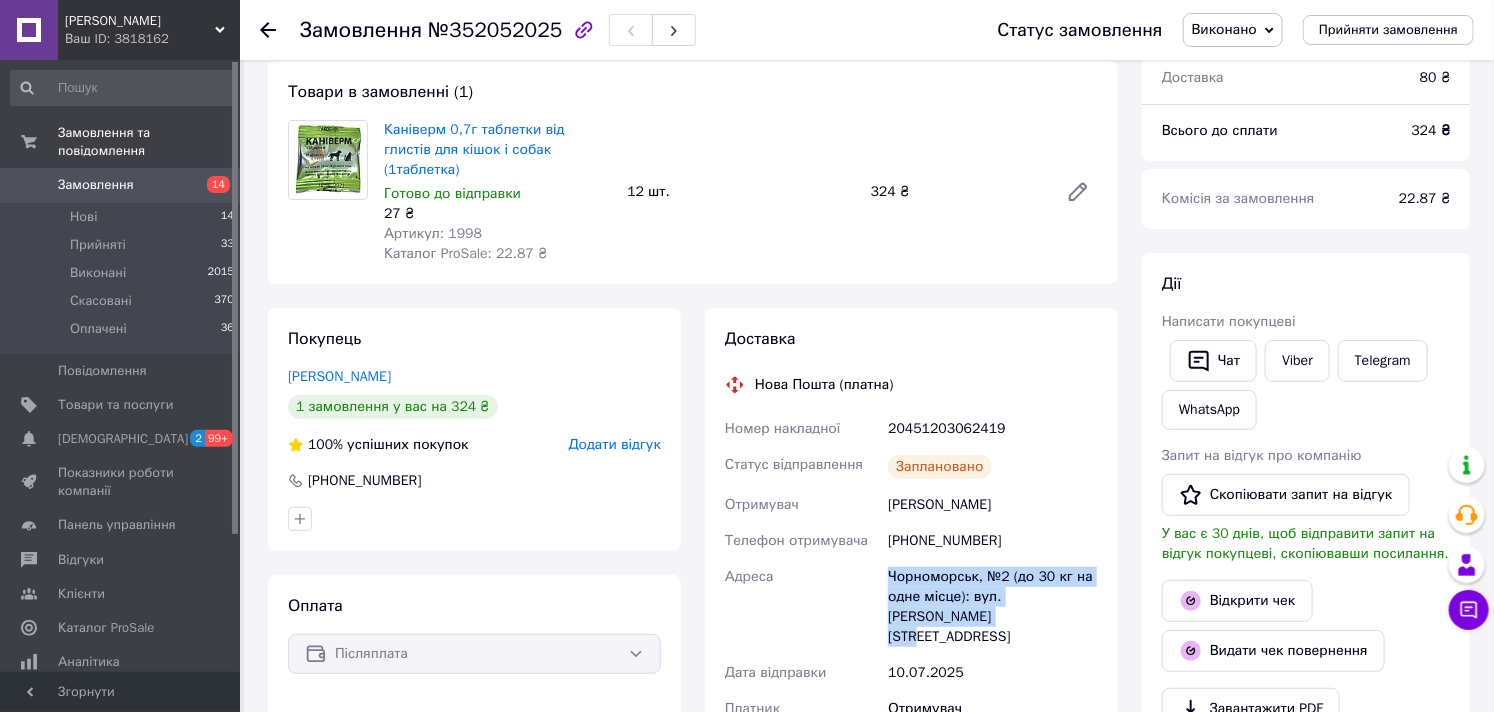 scroll, scrollTop: 0, scrollLeft: 0, axis: both 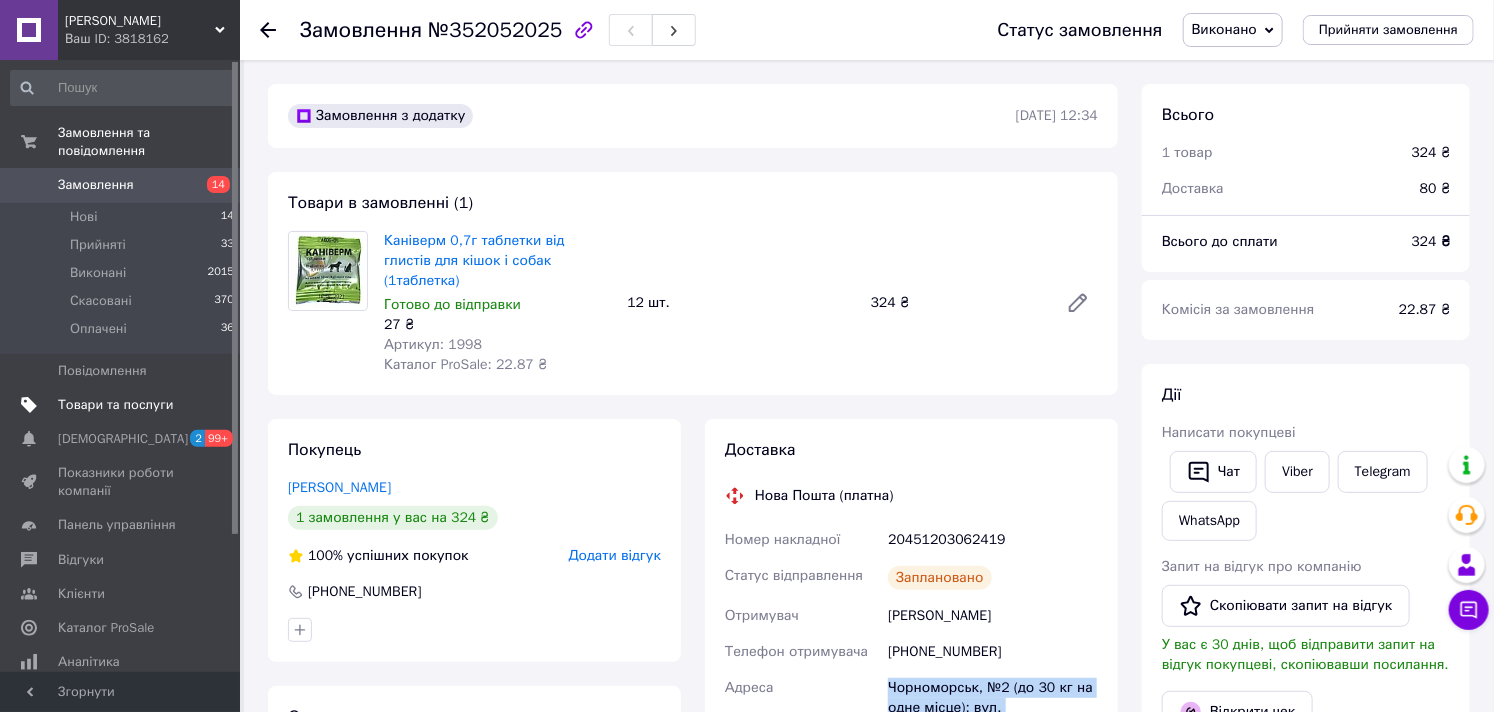 click on "Товари та послуги" at bounding box center [115, 405] 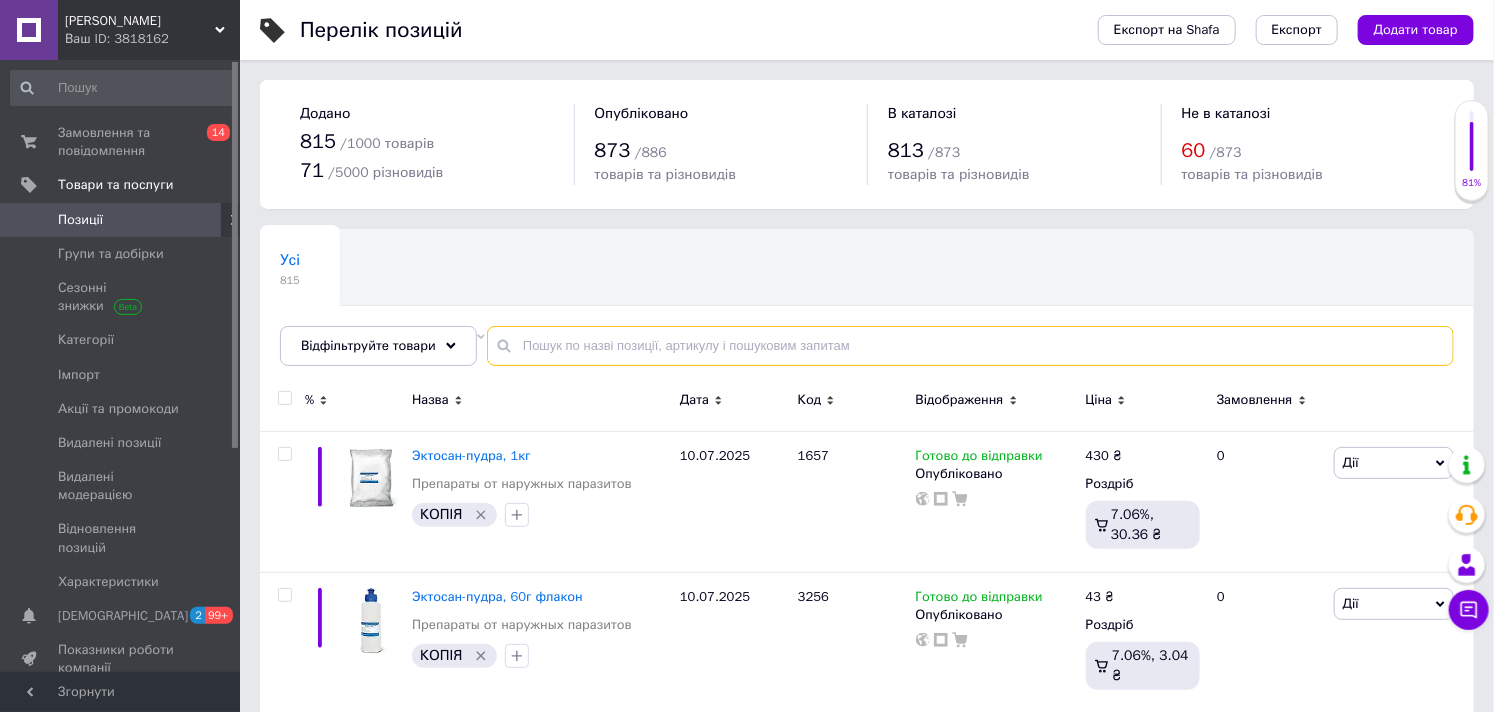 click at bounding box center [970, 346] 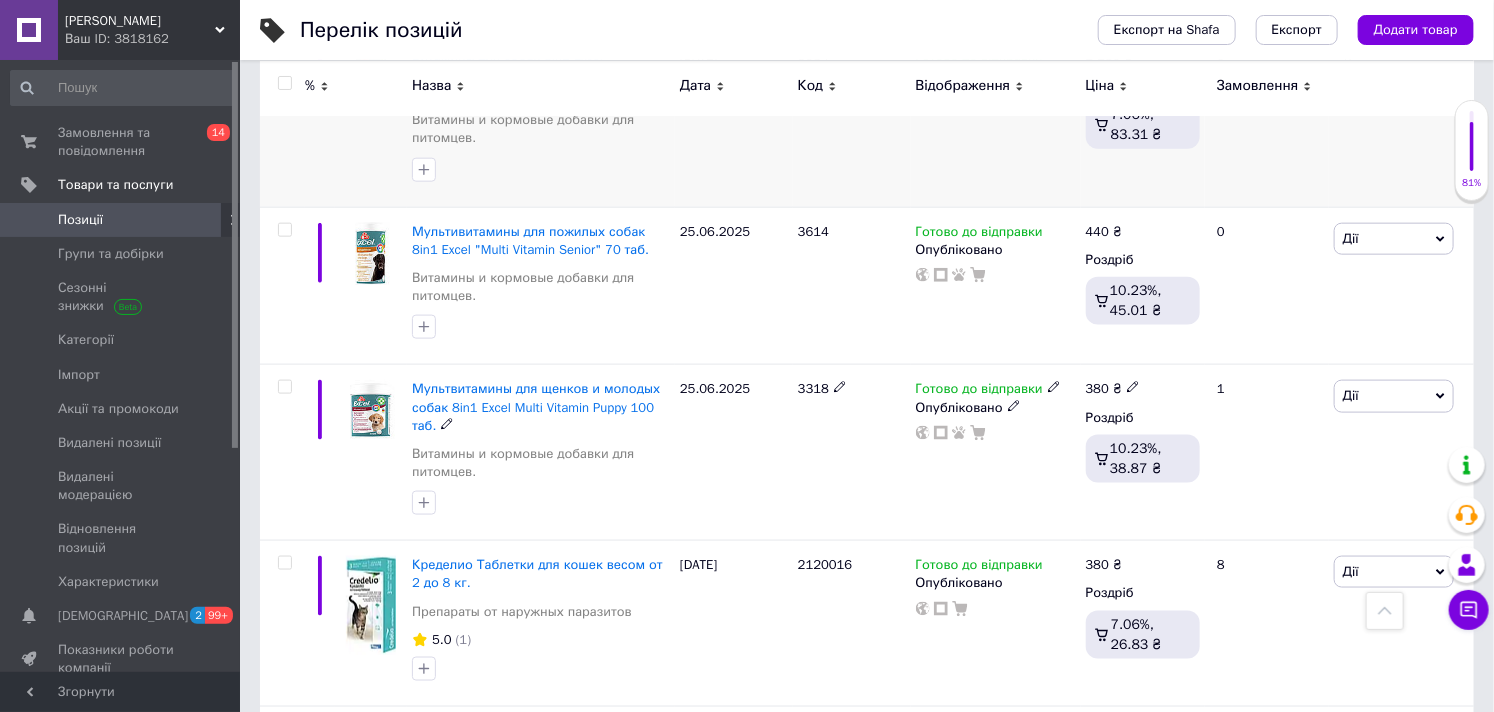 scroll, scrollTop: 1000, scrollLeft: 0, axis: vertical 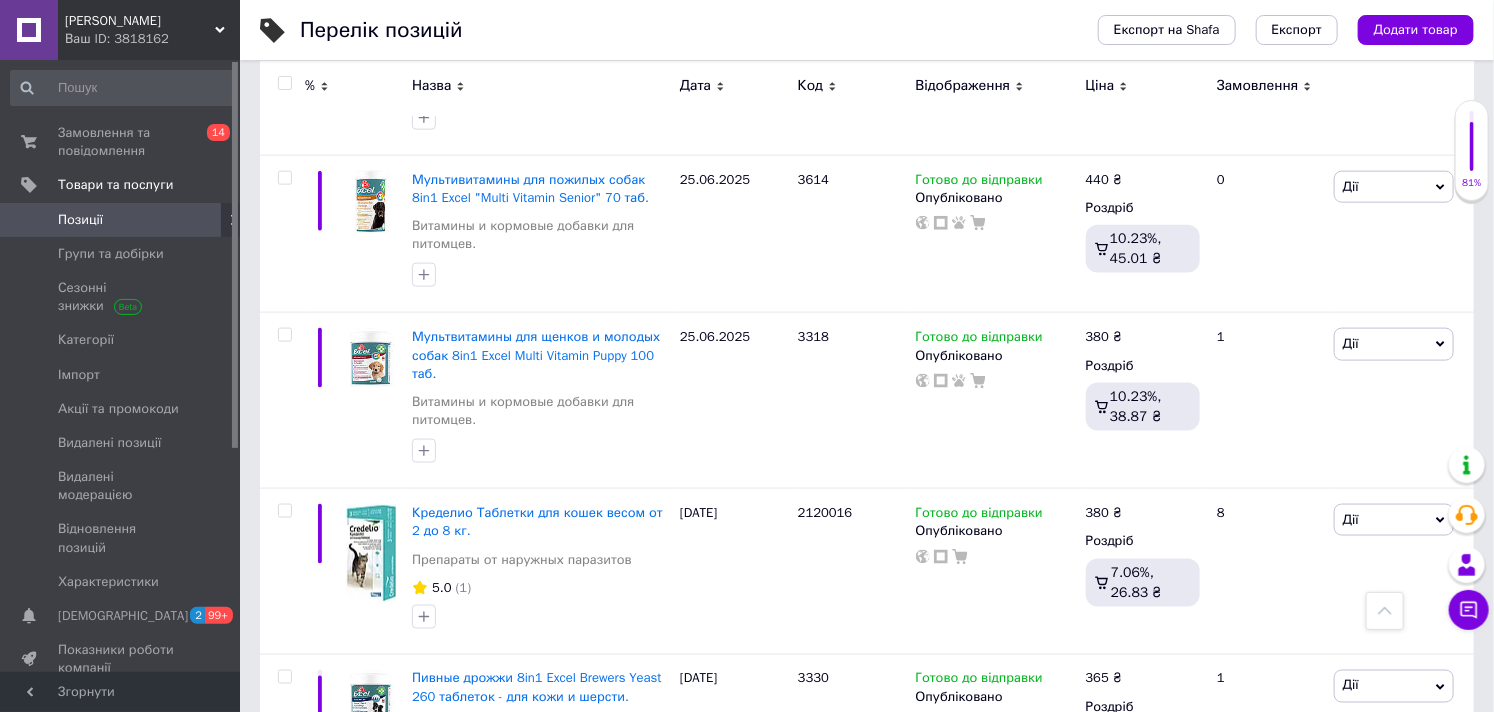 type on "8в1" 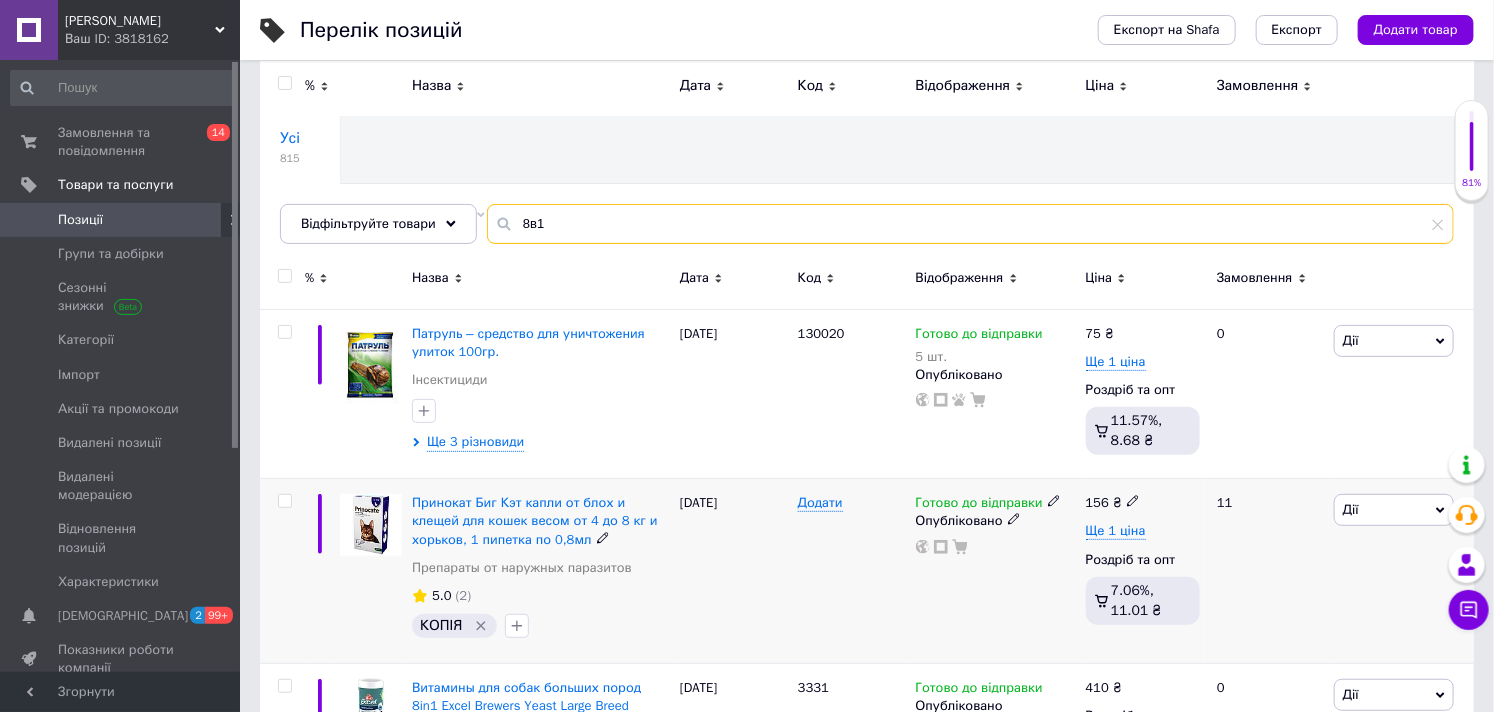 scroll, scrollTop: 0, scrollLeft: 0, axis: both 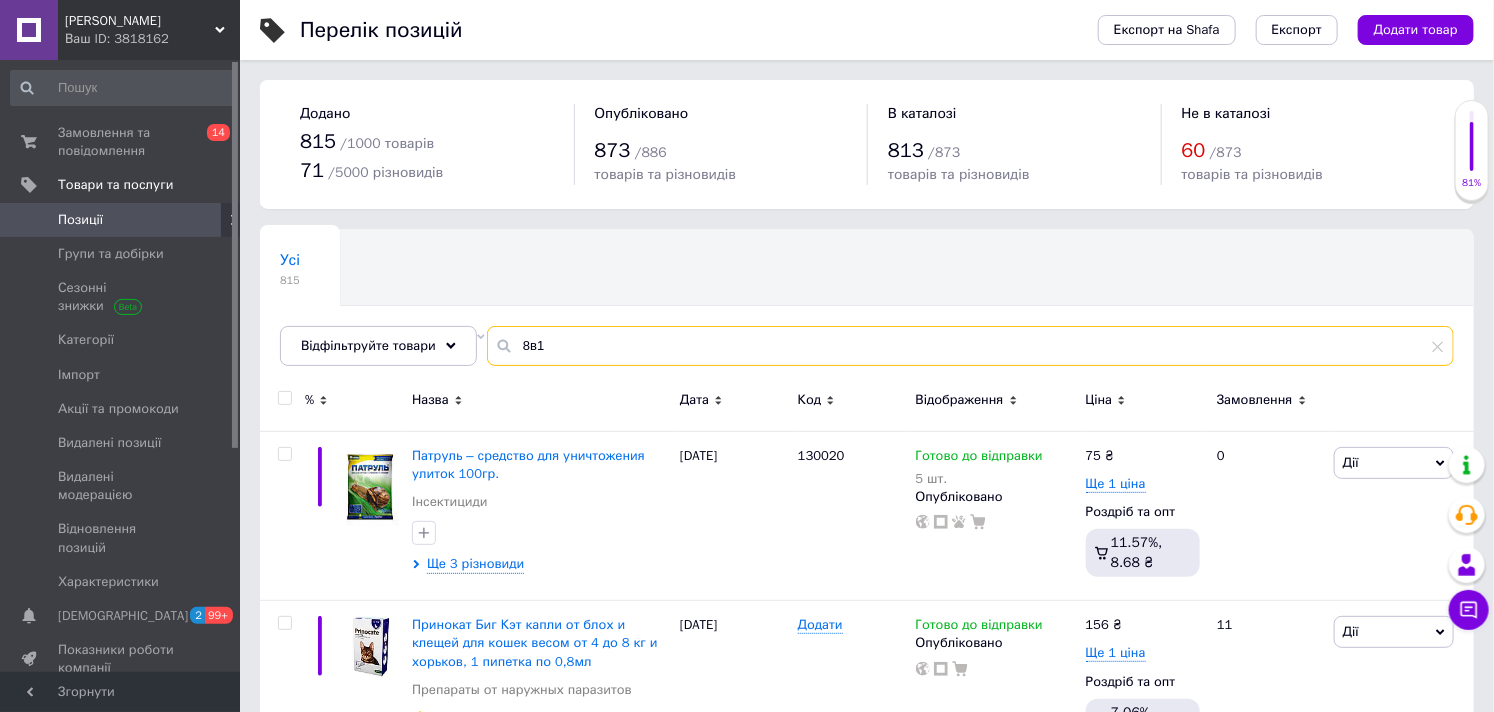 drag, startPoint x: 581, startPoint y: 351, endPoint x: 475, endPoint y: 343, distance: 106.30146 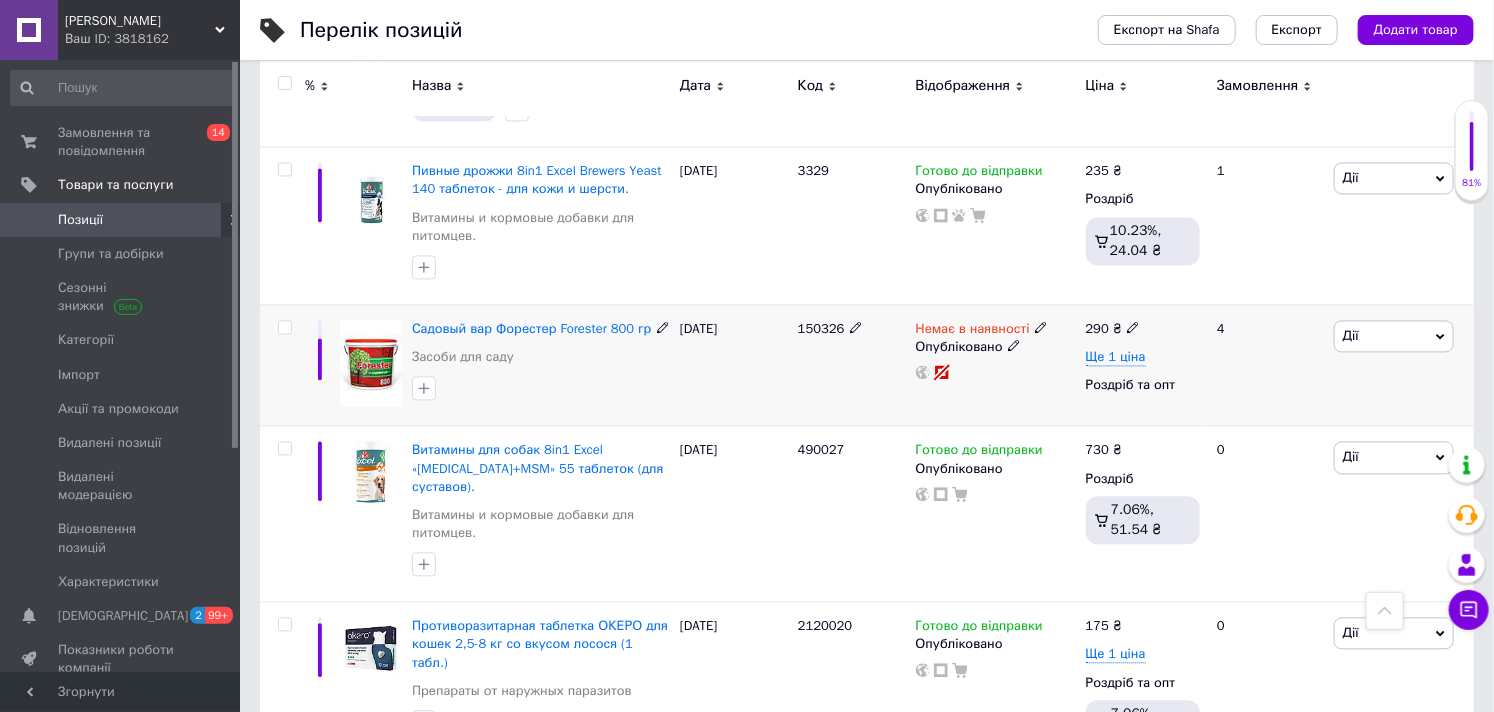 scroll, scrollTop: 1666, scrollLeft: 0, axis: vertical 